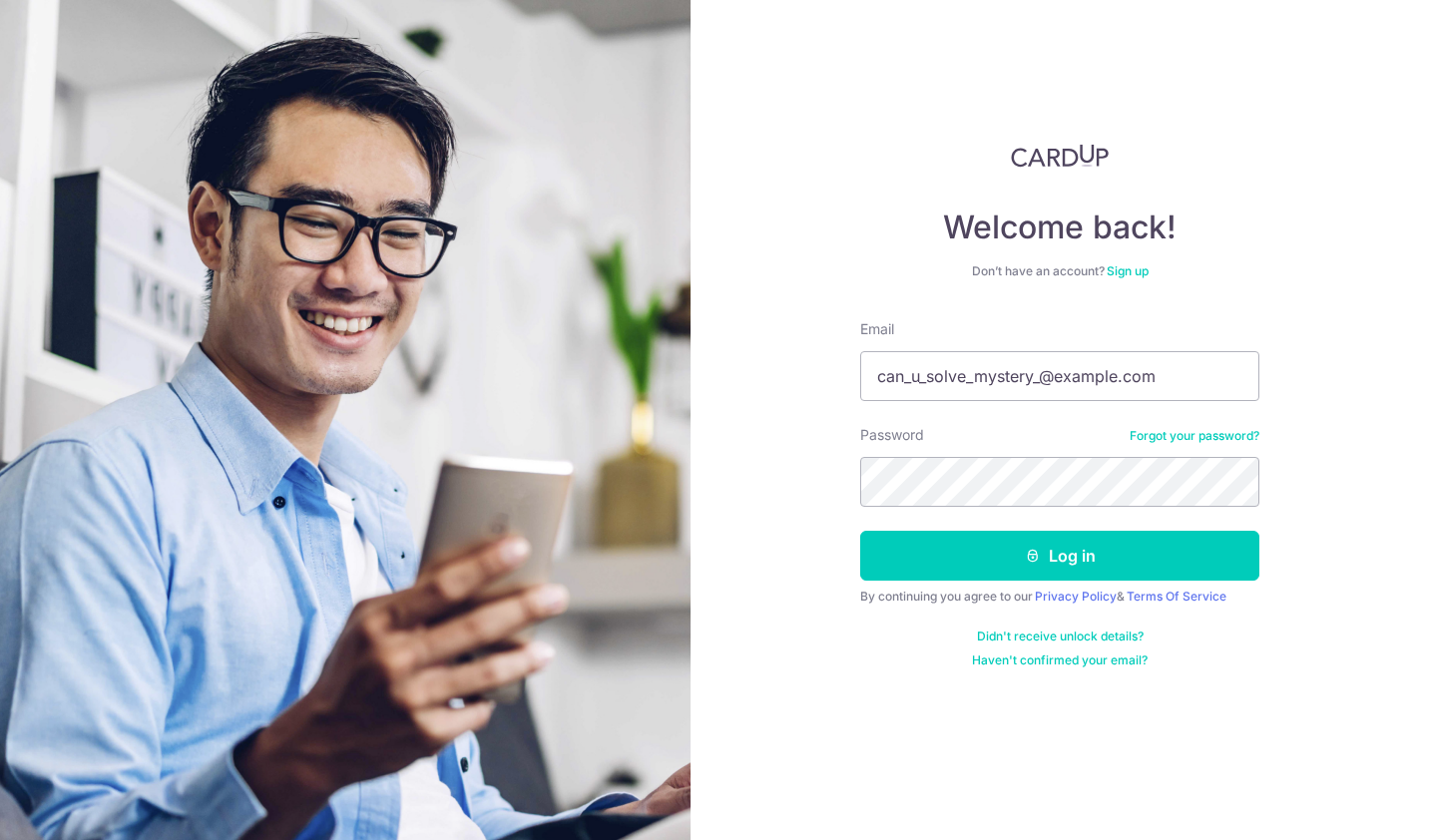 scroll, scrollTop: 0, scrollLeft: 0, axis: both 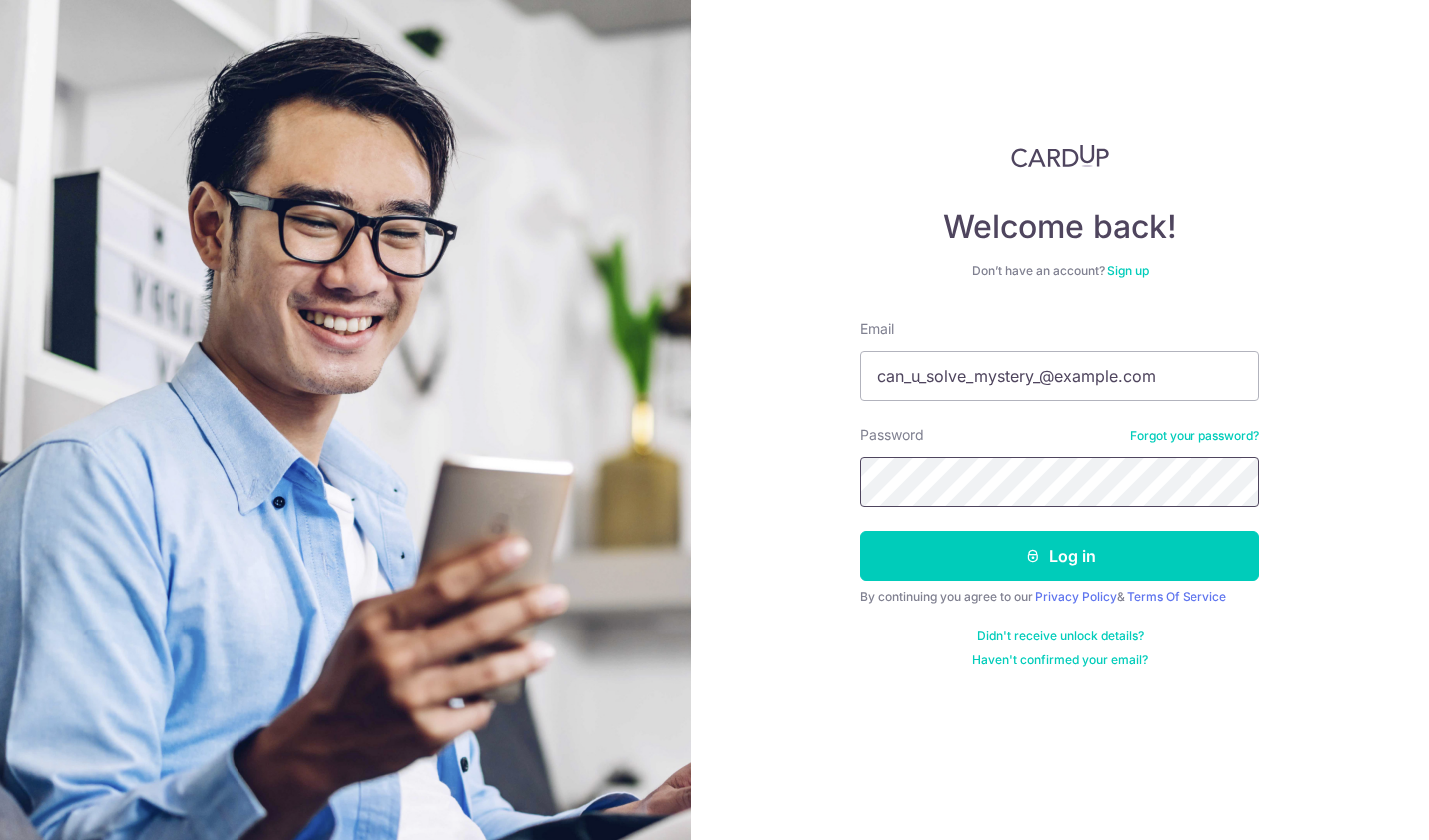 click on "Log in" at bounding box center (1060, 556) 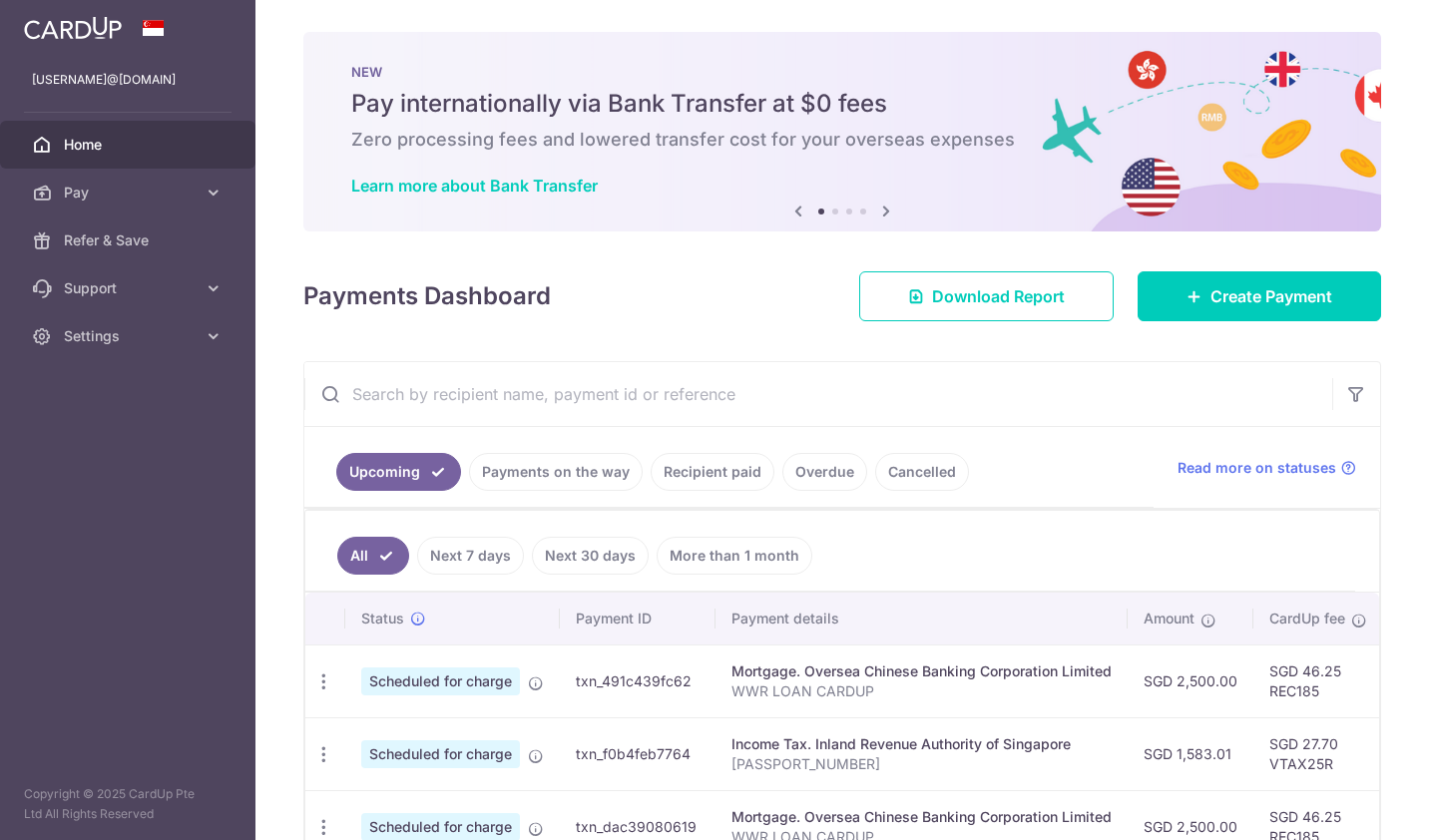scroll, scrollTop: 0, scrollLeft: 0, axis: both 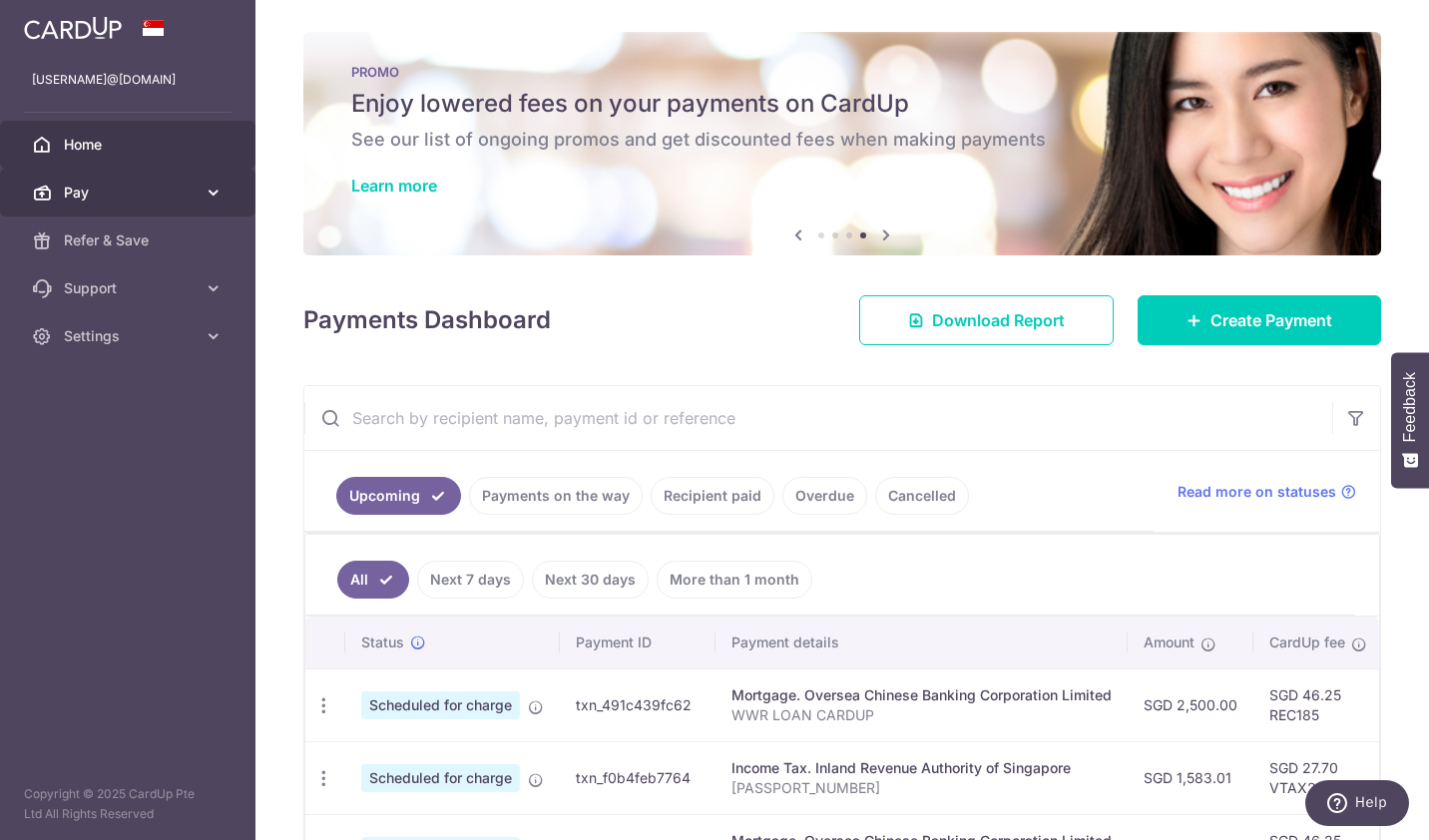 click on "Pay" at bounding box center [130, 193] 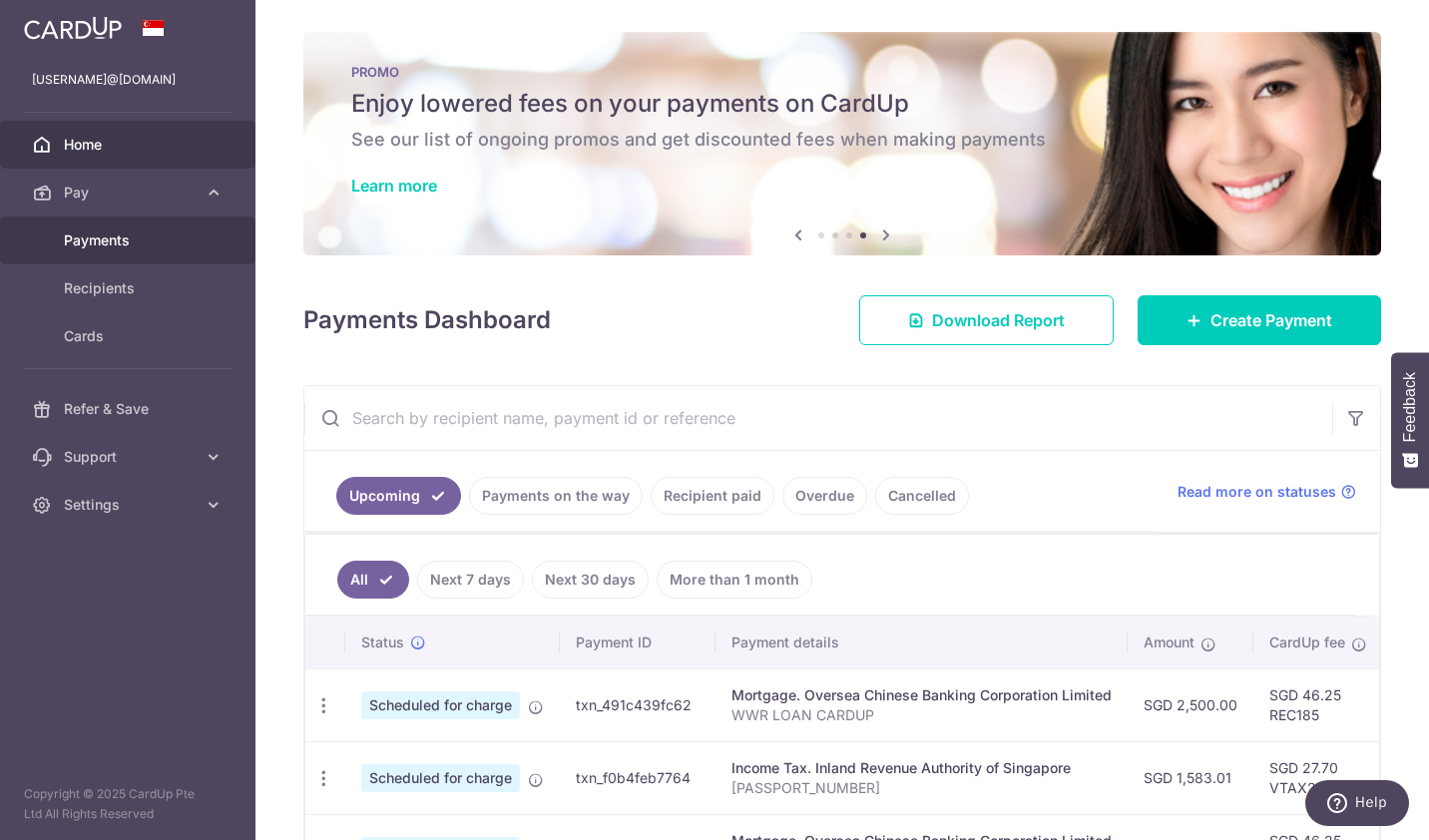 click on "Payments" at bounding box center (130, 240) 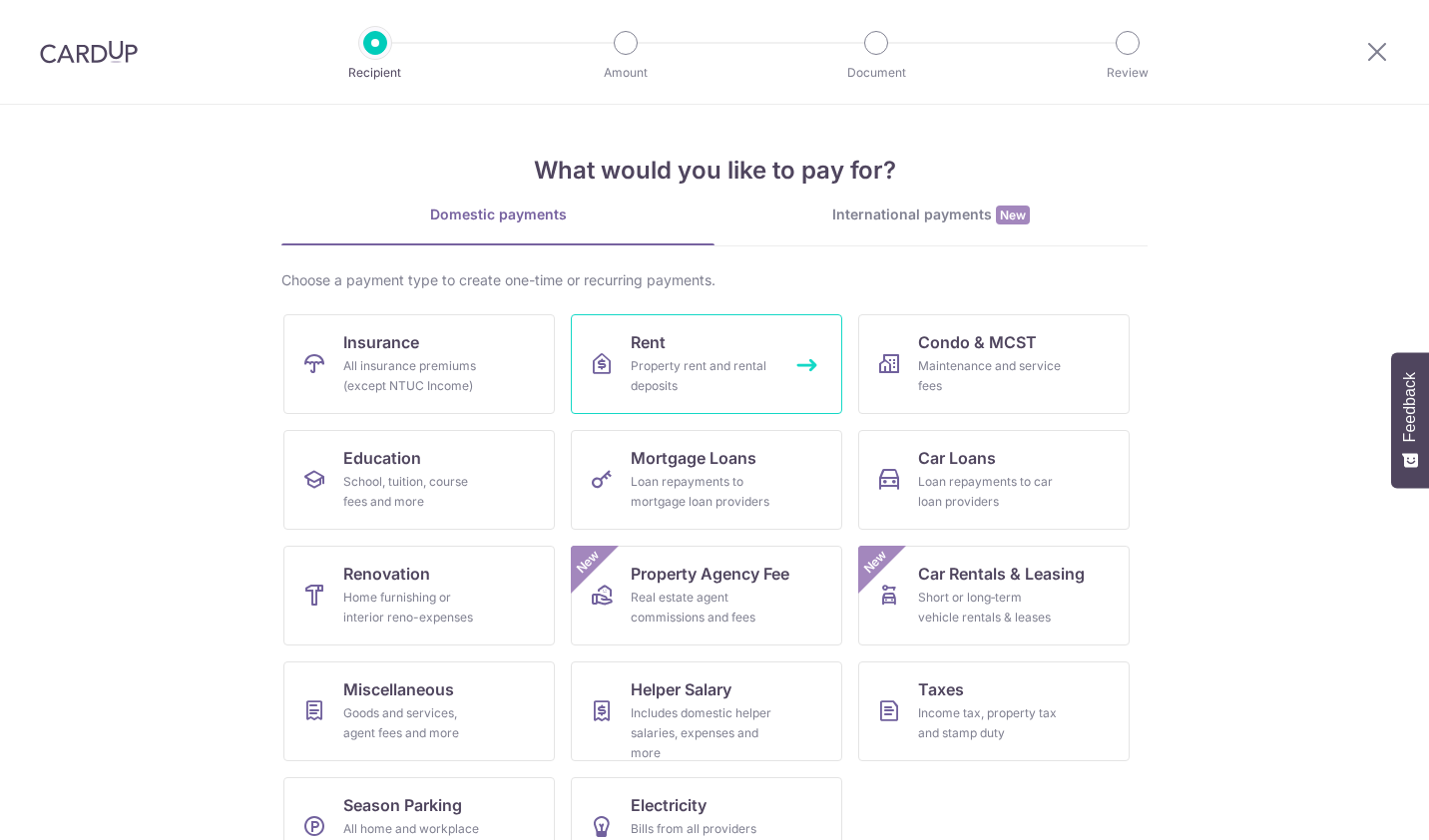 scroll, scrollTop: 0, scrollLeft: 0, axis: both 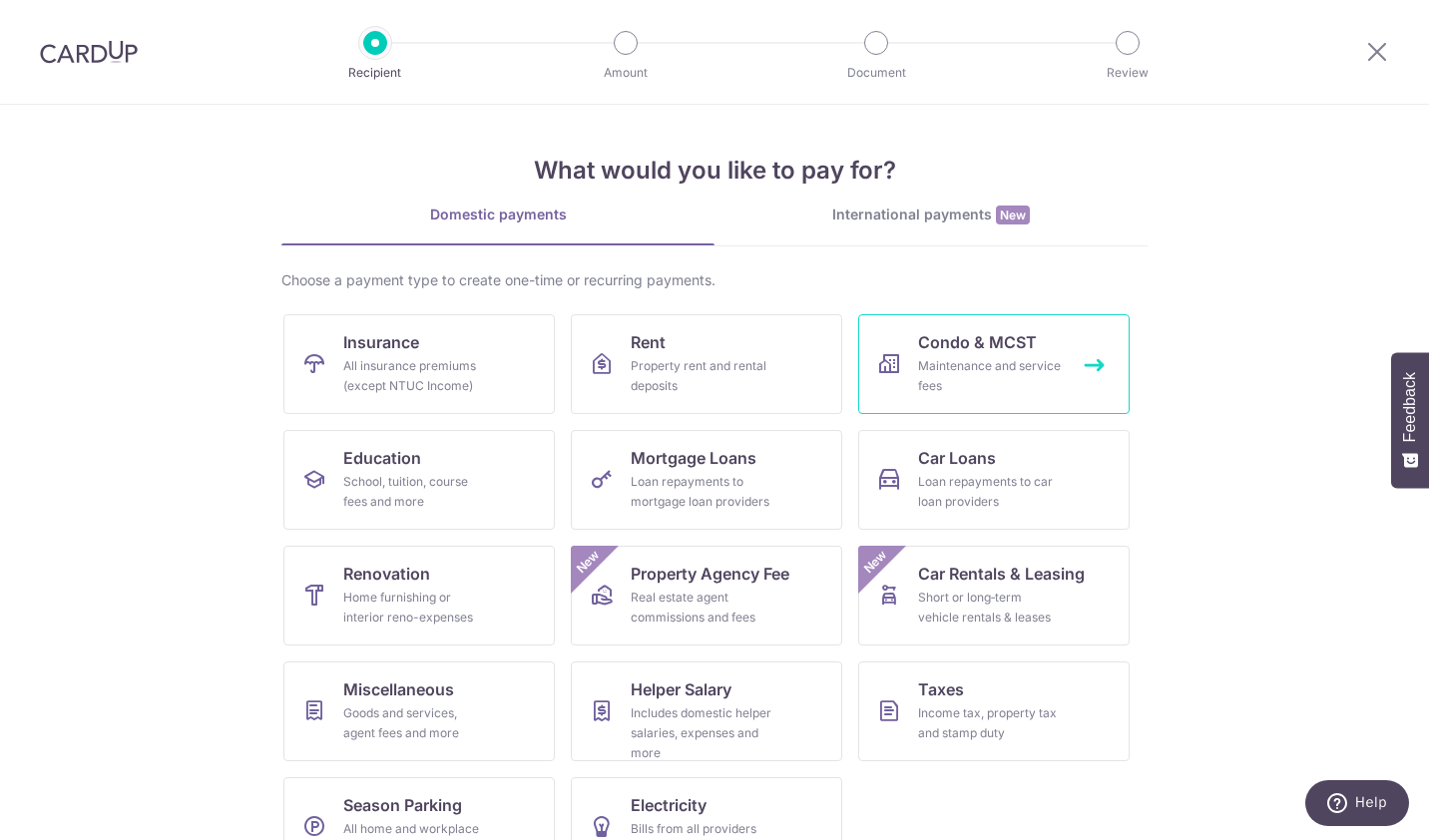 click on "Maintenance and service fees" at bounding box center [990, 376] 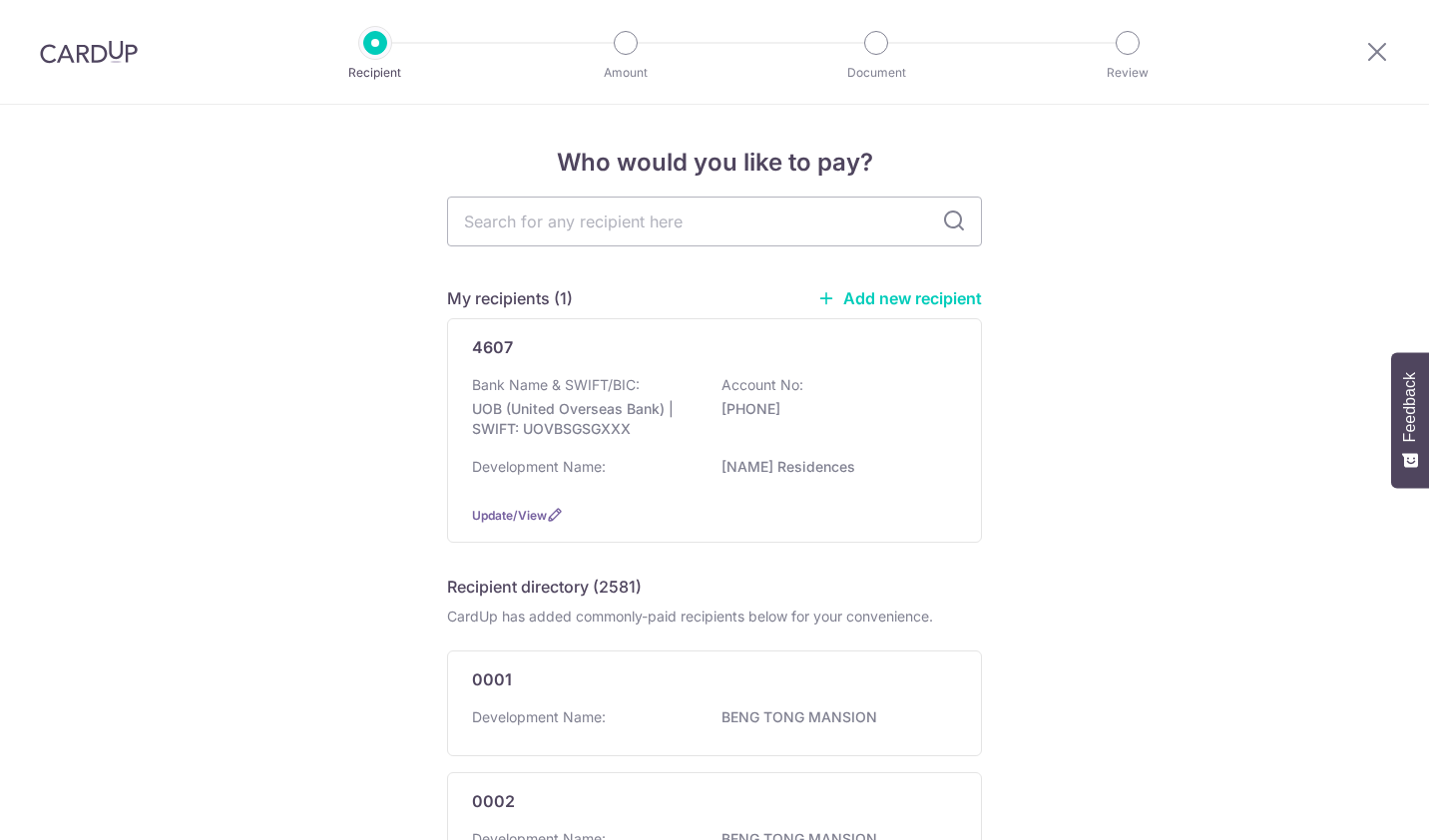 scroll, scrollTop: 0, scrollLeft: 0, axis: both 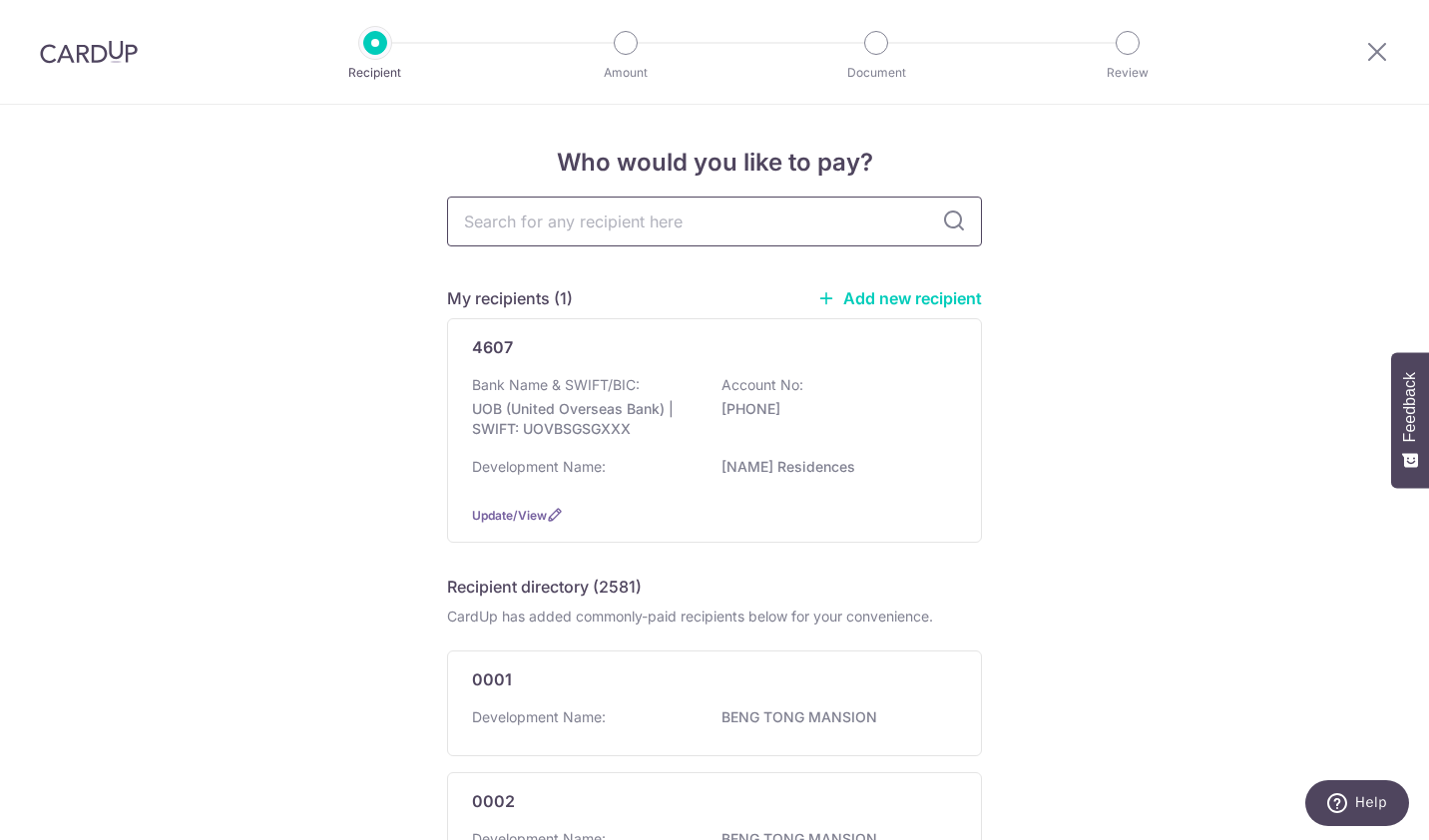 click at bounding box center (714, 221) 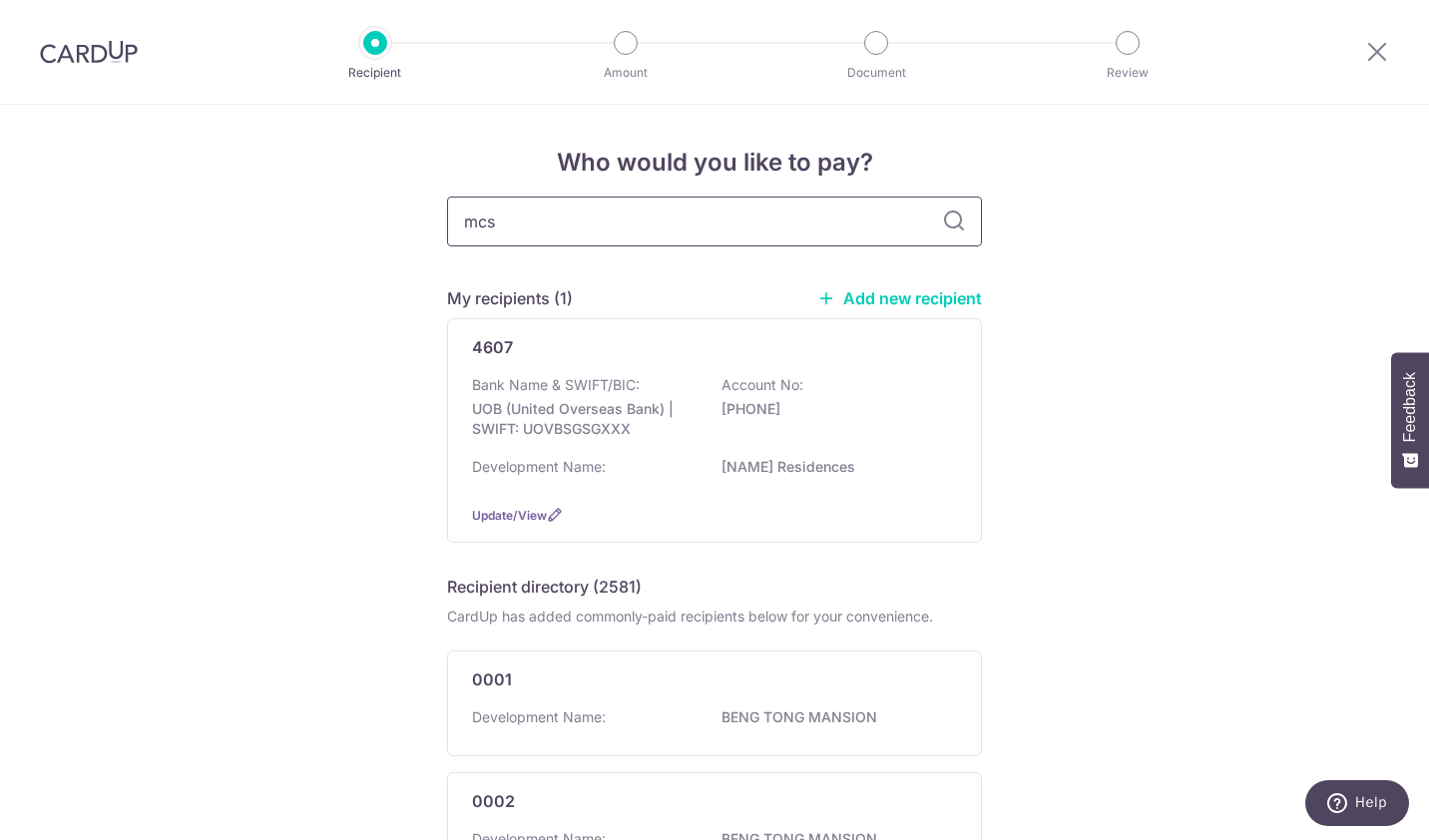 type on "mcst" 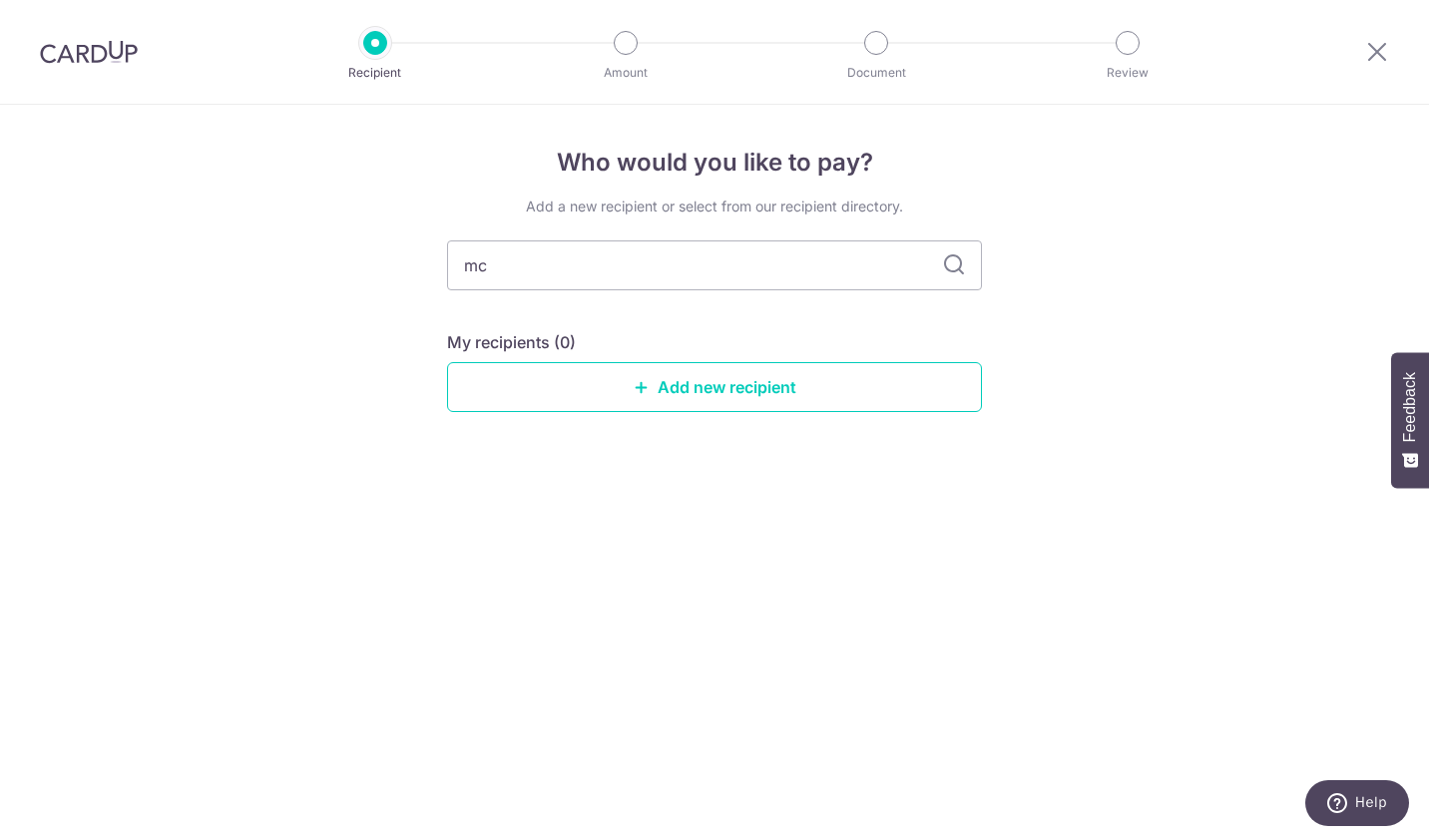 type on "m" 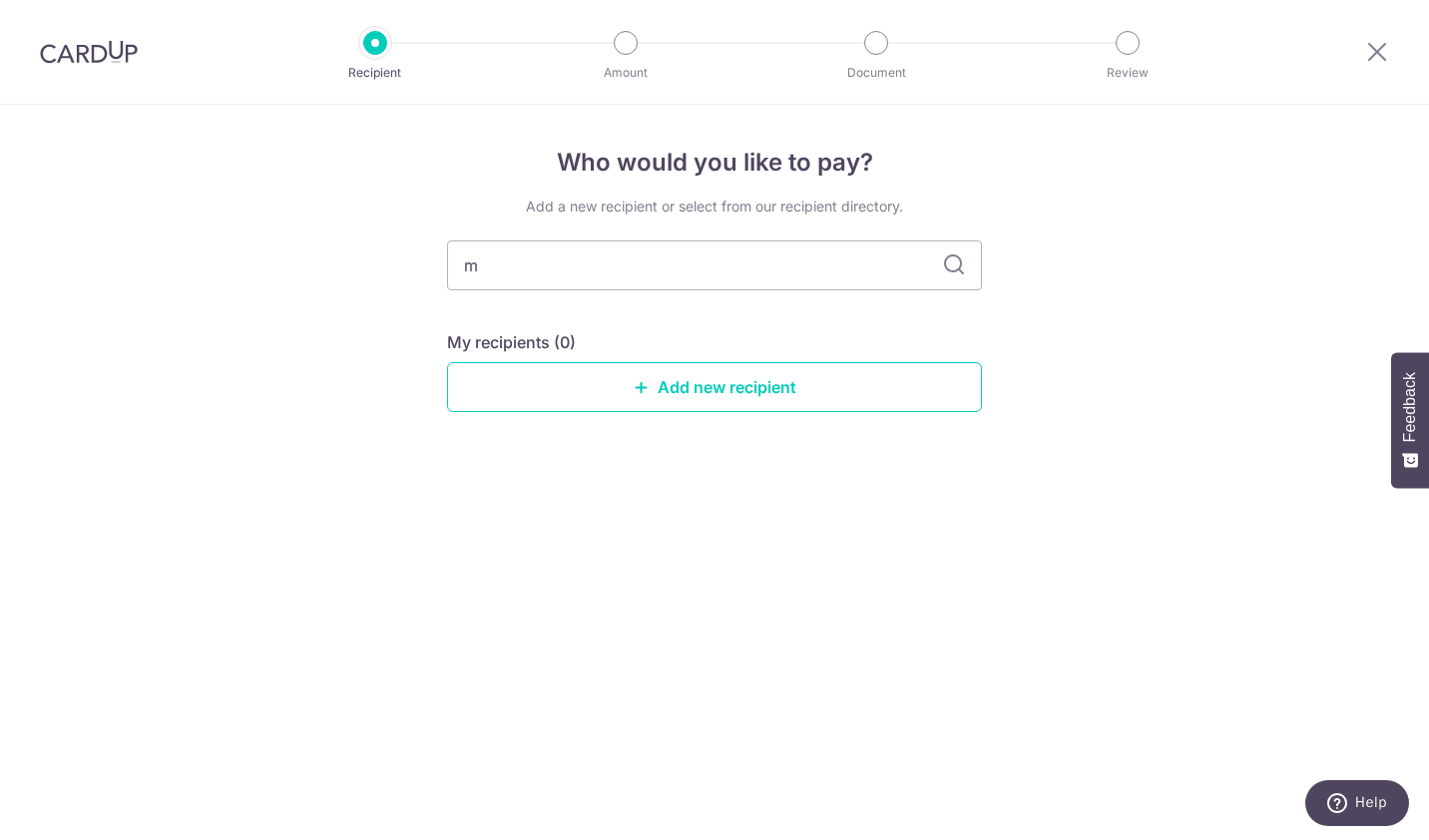 type 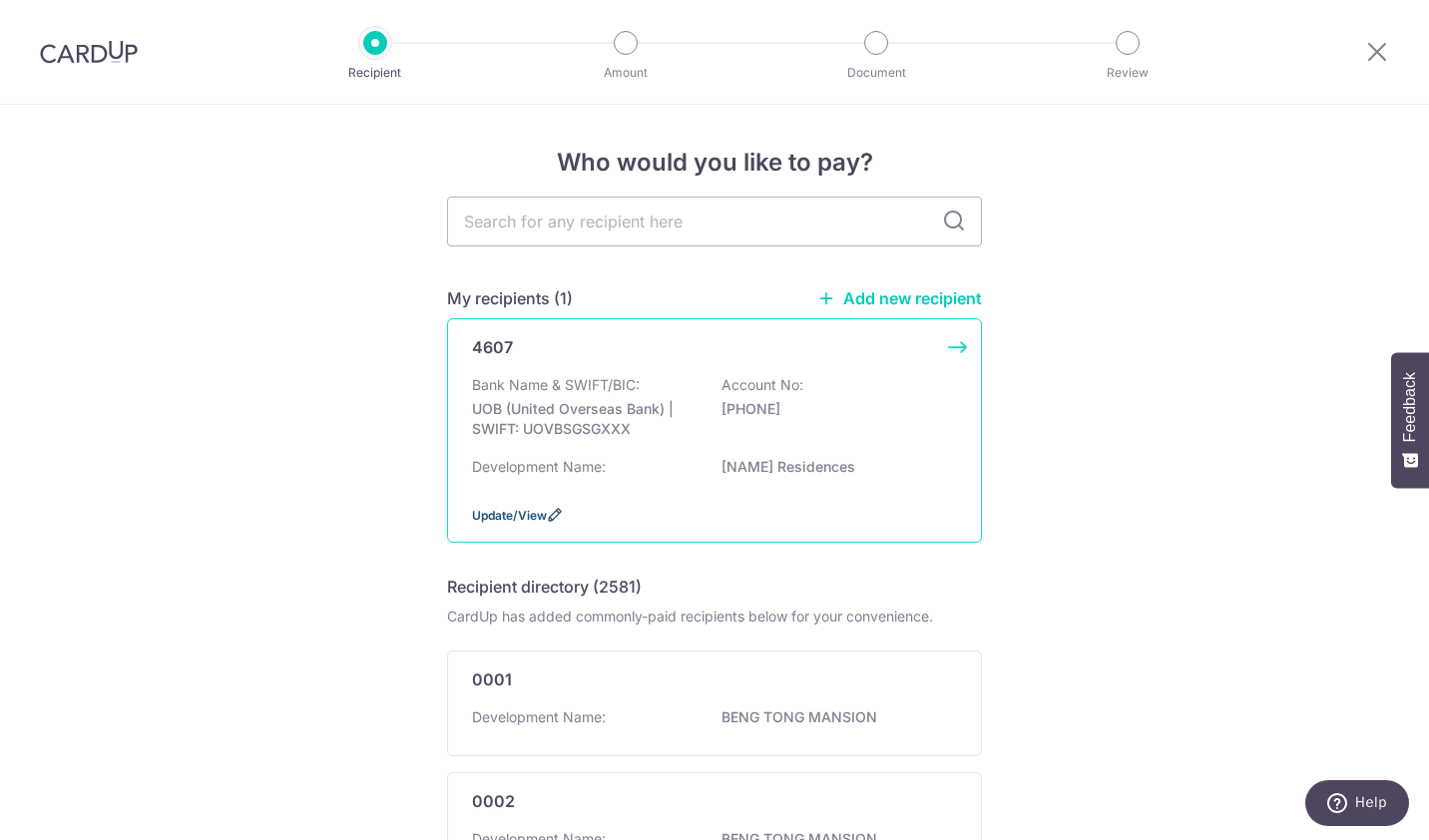 click on "Update/View" at bounding box center [509, 515] 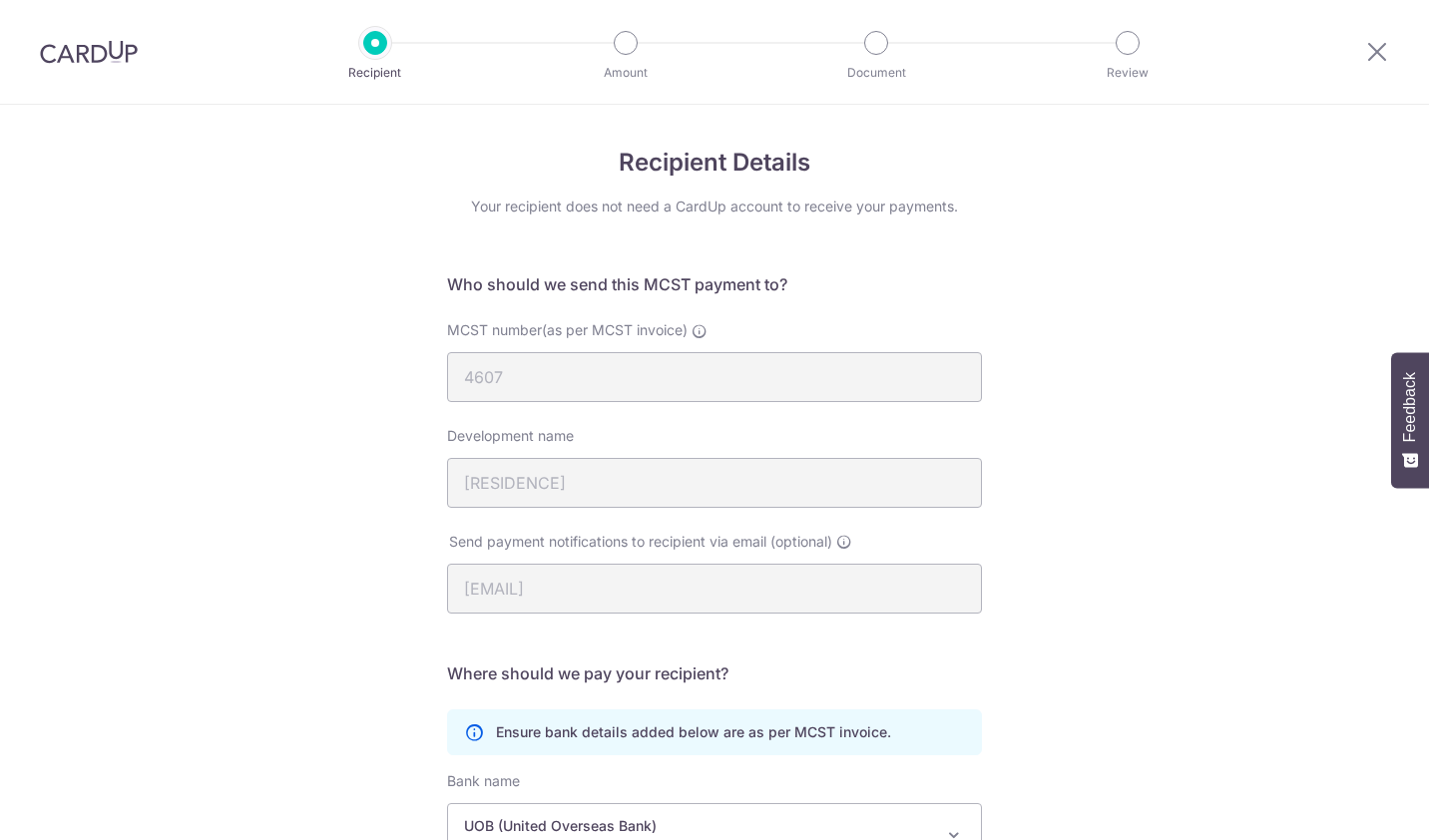 scroll, scrollTop: 0, scrollLeft: 0, axis: both 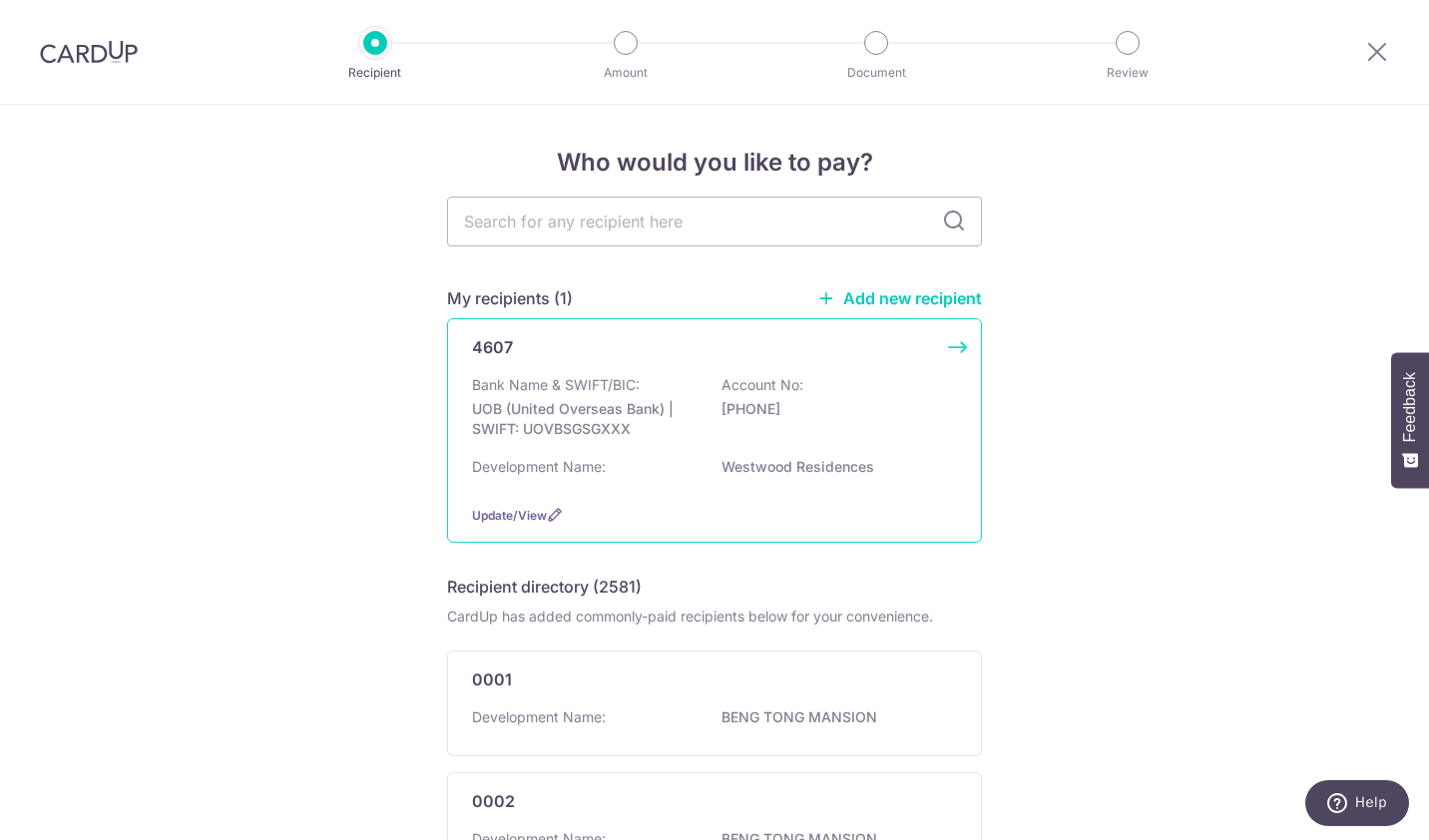 click on "[PHONE]" at bounding box center [833, 409] 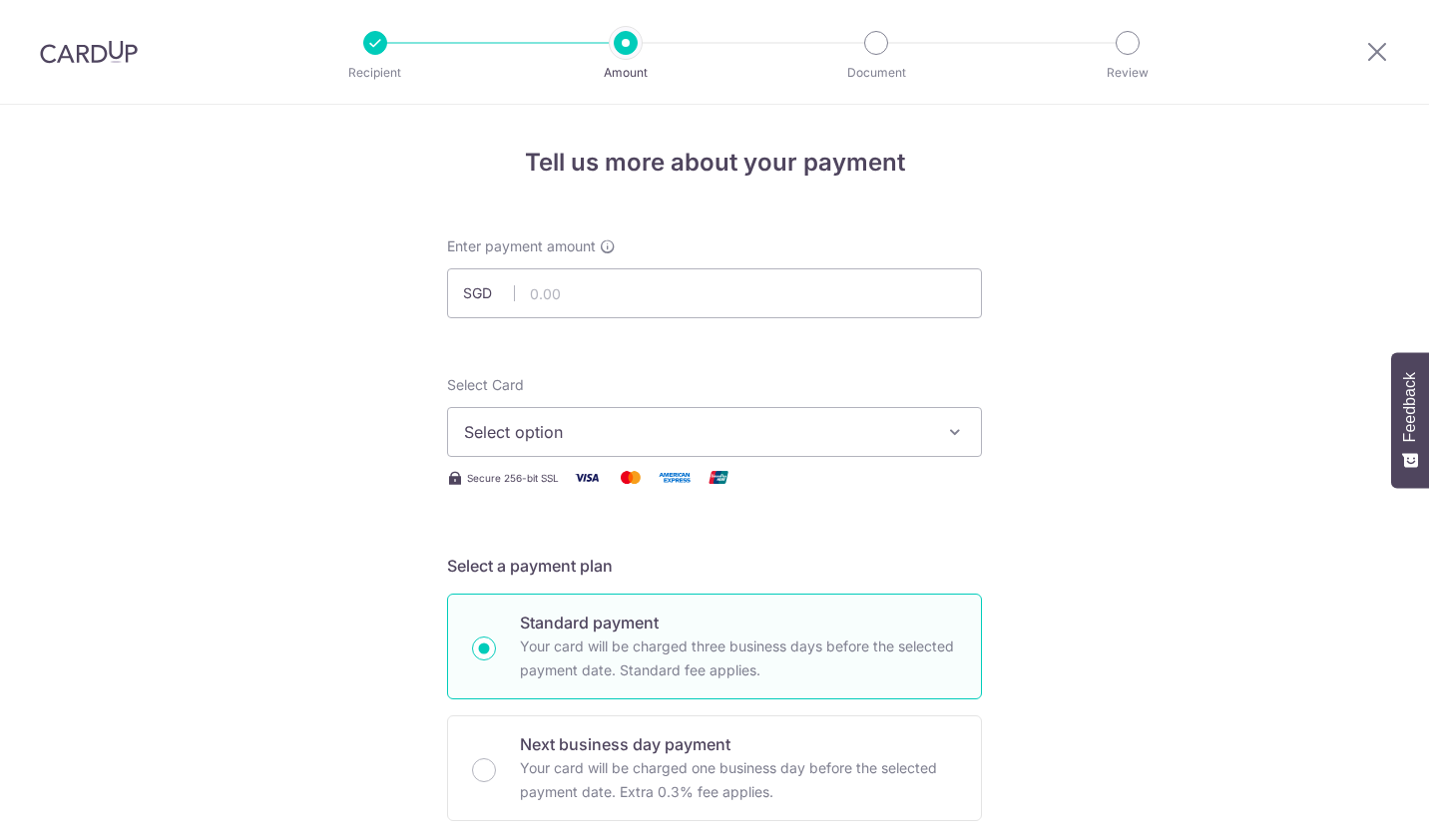 scroll, scrollTop: 0, scrollLeft: 0, axis: both 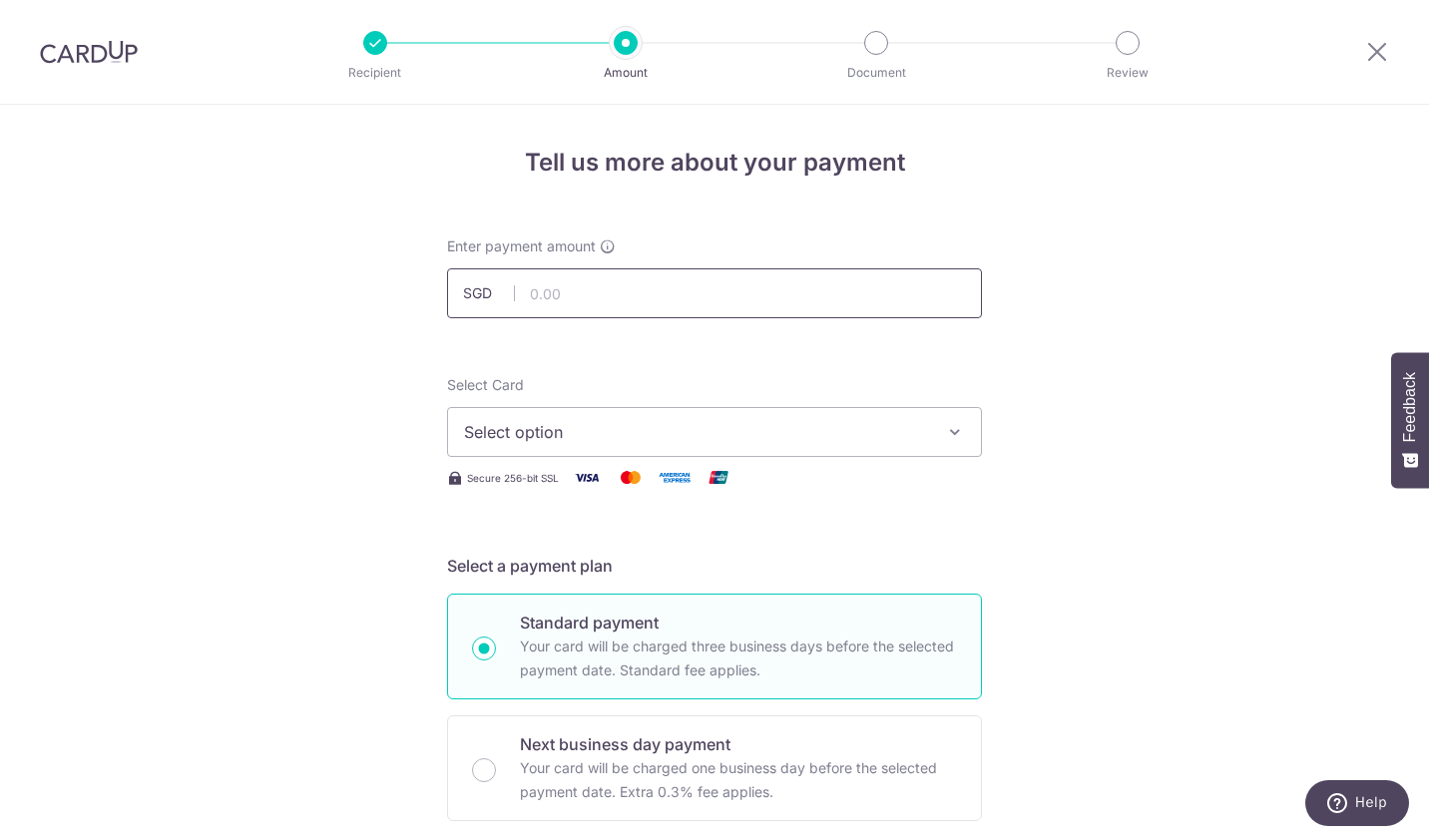 click at bounding box center [714, 293] 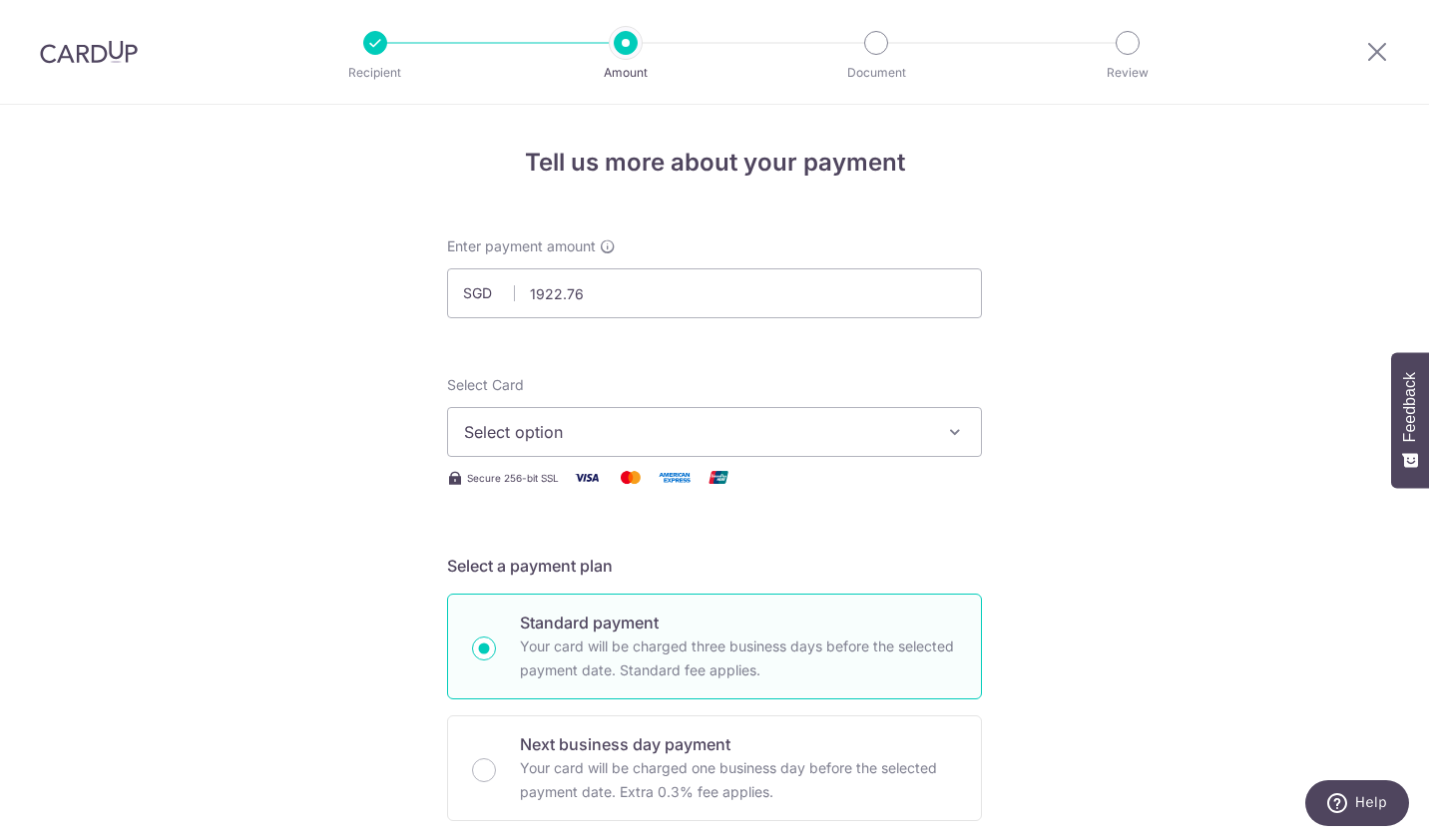 type on "1,922.76" 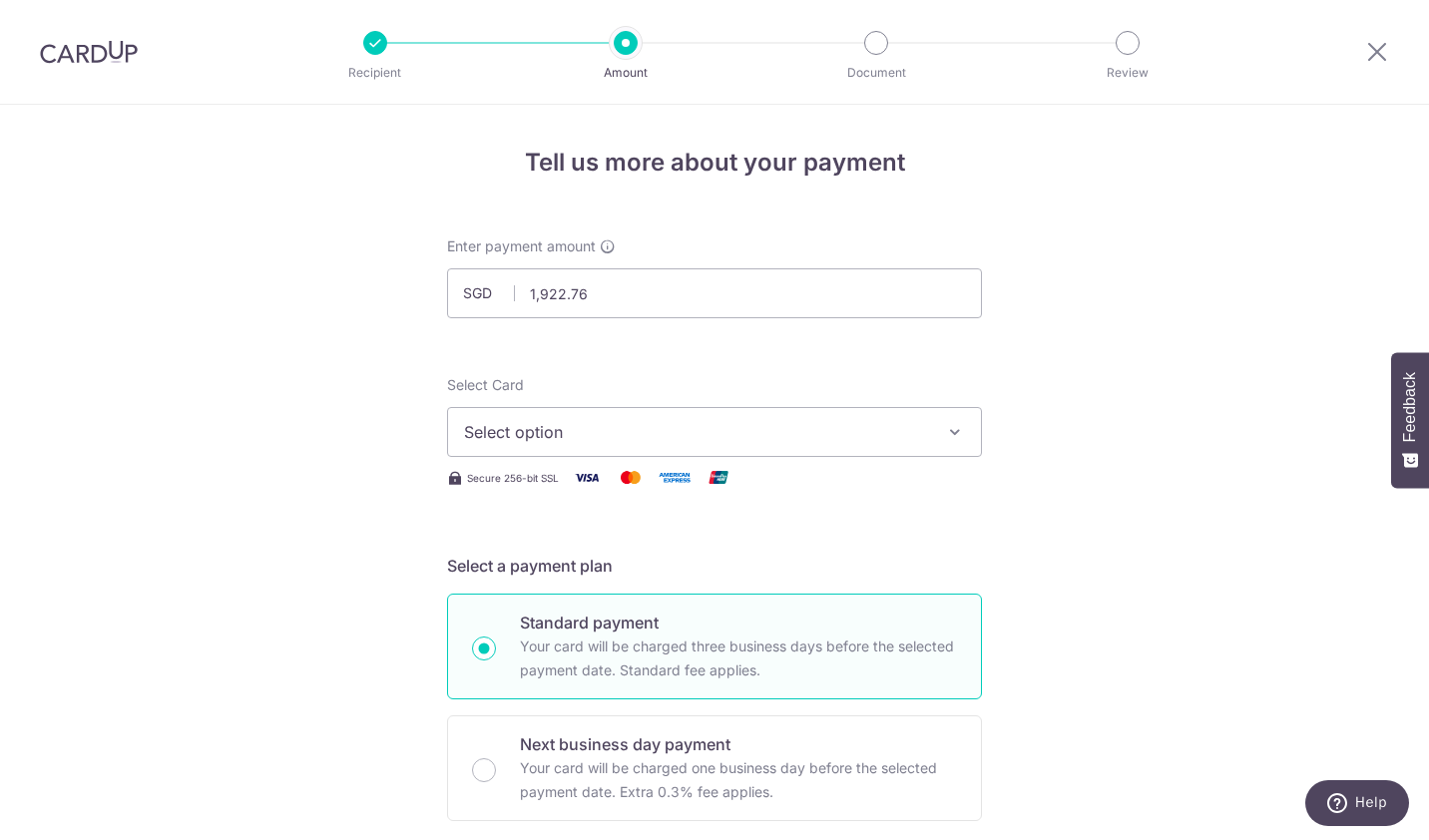 click on "Tell us more about your payment
Enter payment amount
SGD
1,922.76
1922.76
Select Card
Select option
Add credit card
Your Cards
**** 0706
Secure 256-bit SSL
Text
New card details
Card
Secure 256-bit SSL" at bounding box center [714, 1007] 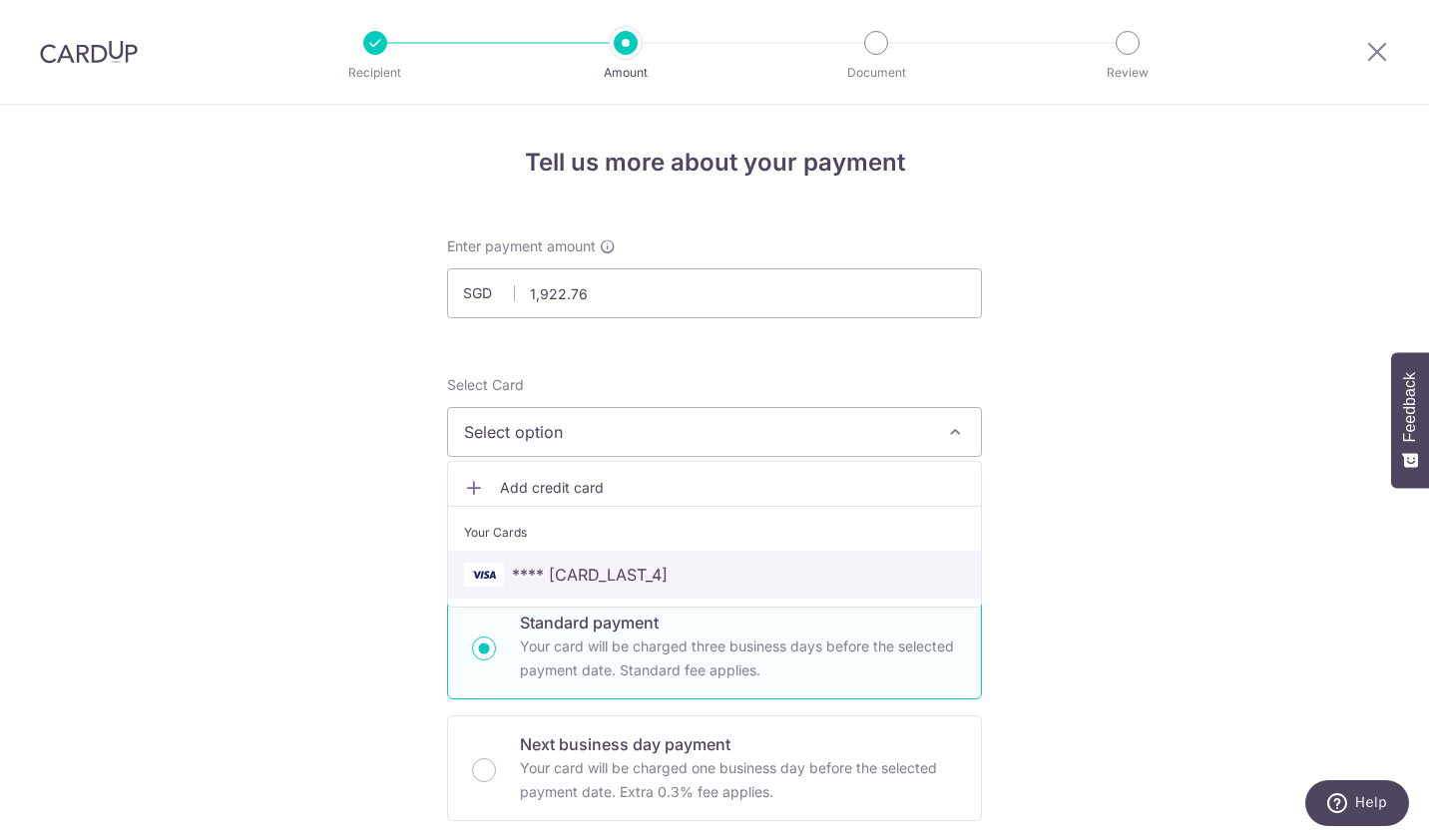 click on "**** 0706" at bounding box center [714, 575] 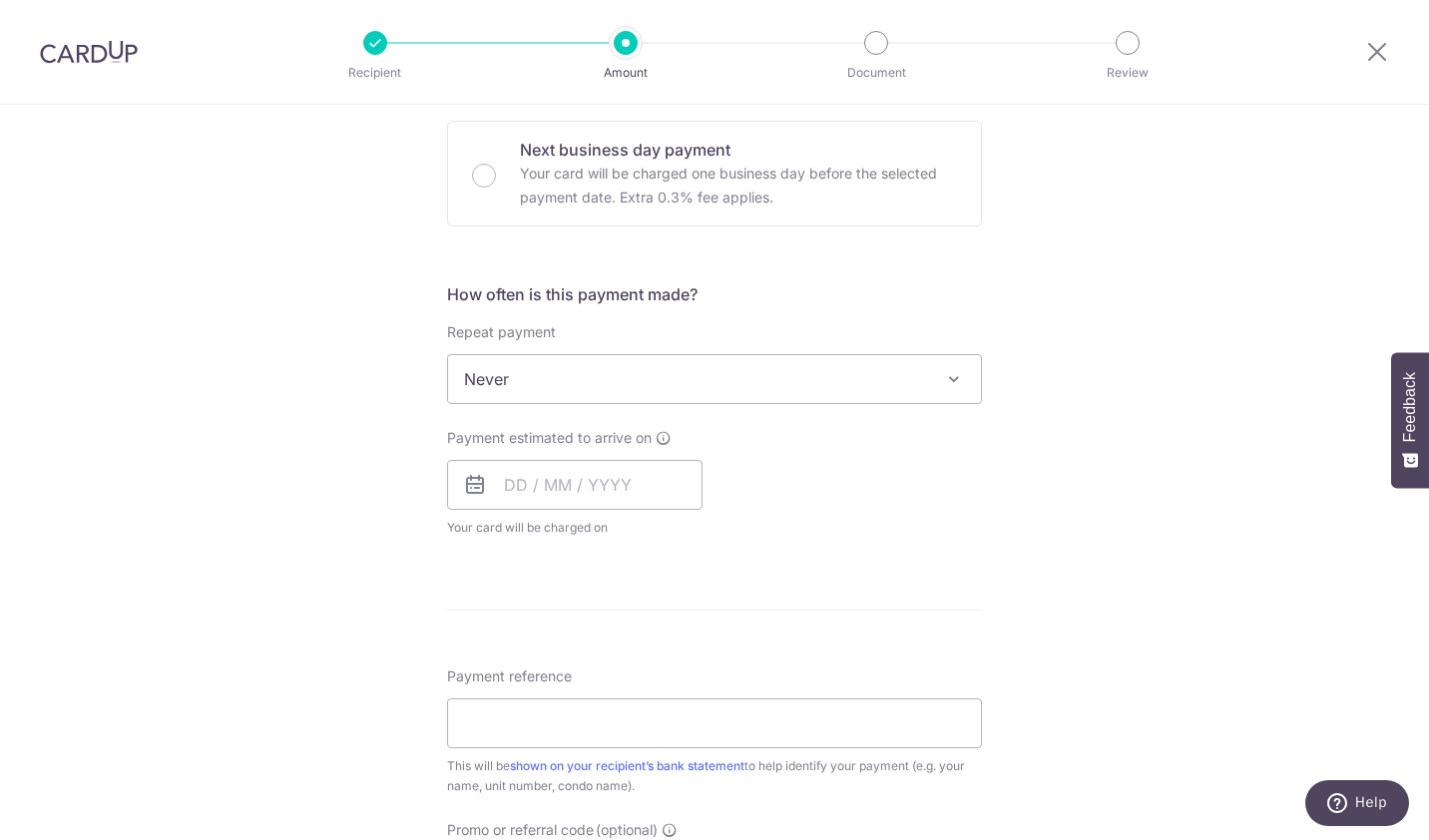 scroll, scrollTop: 599, scrollLeft: 0, axis: vertical 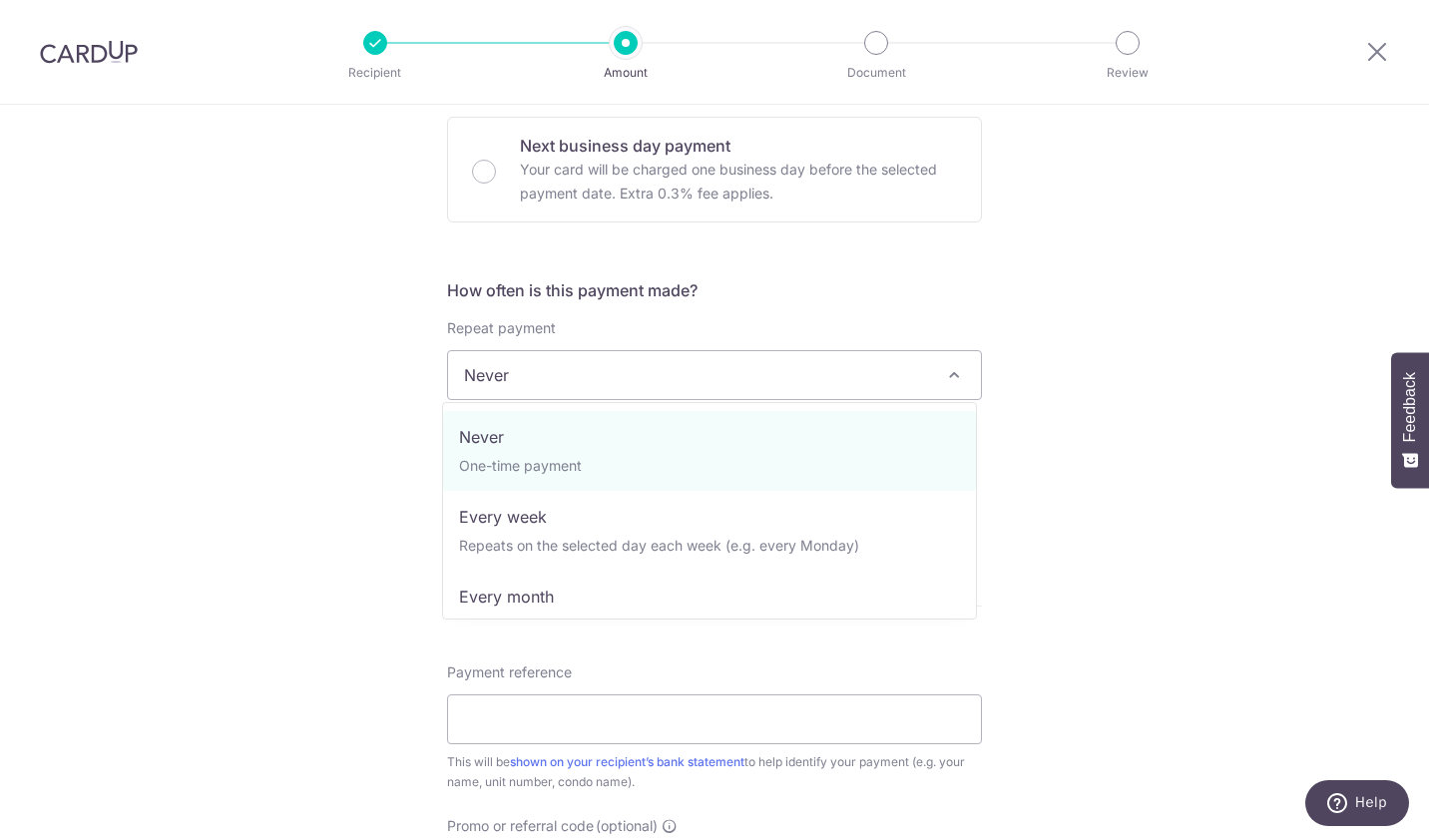 click on "Never" at bounding box center [714, 375] 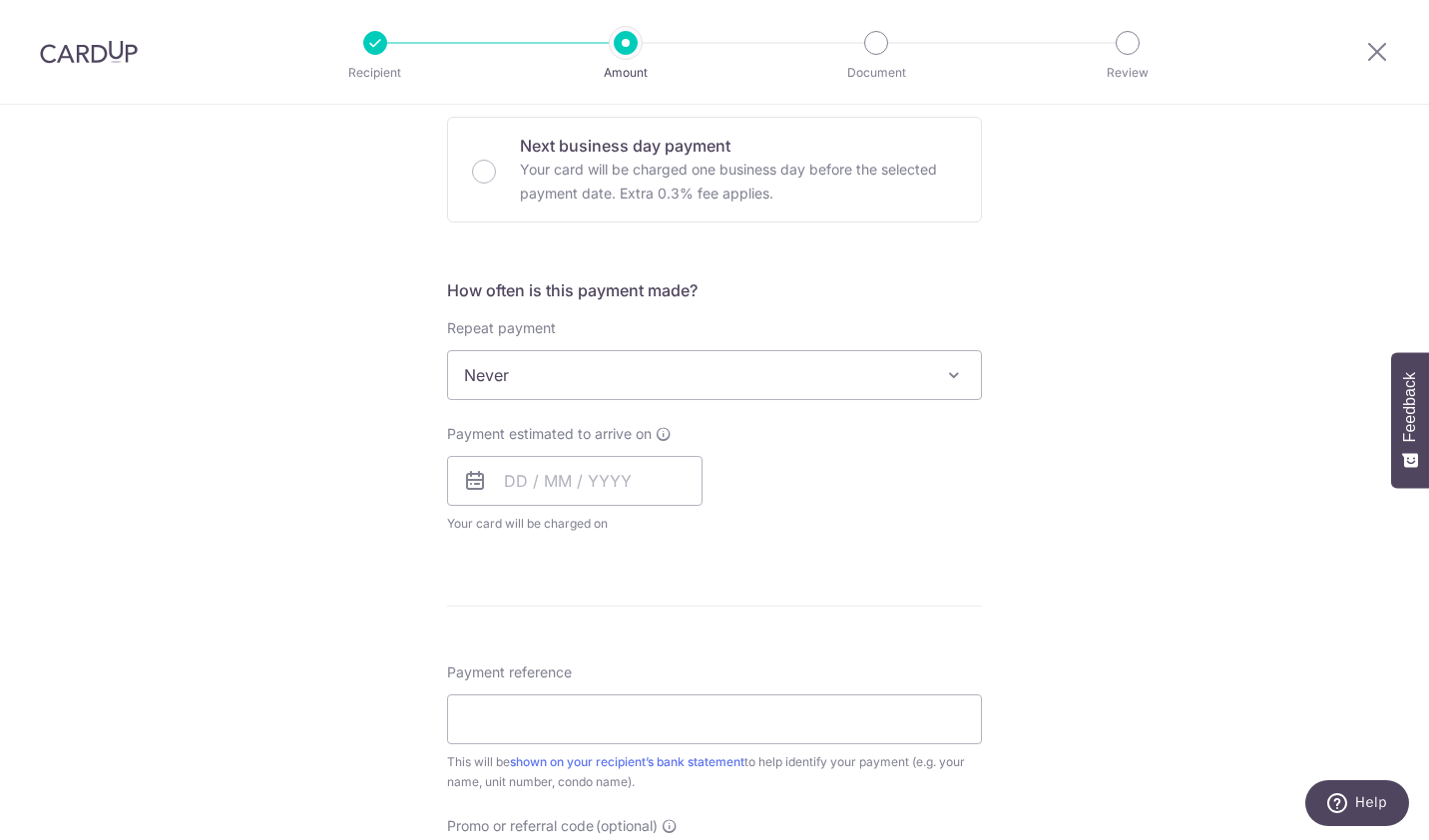 click on "Never" at bounding box center (714, 375) 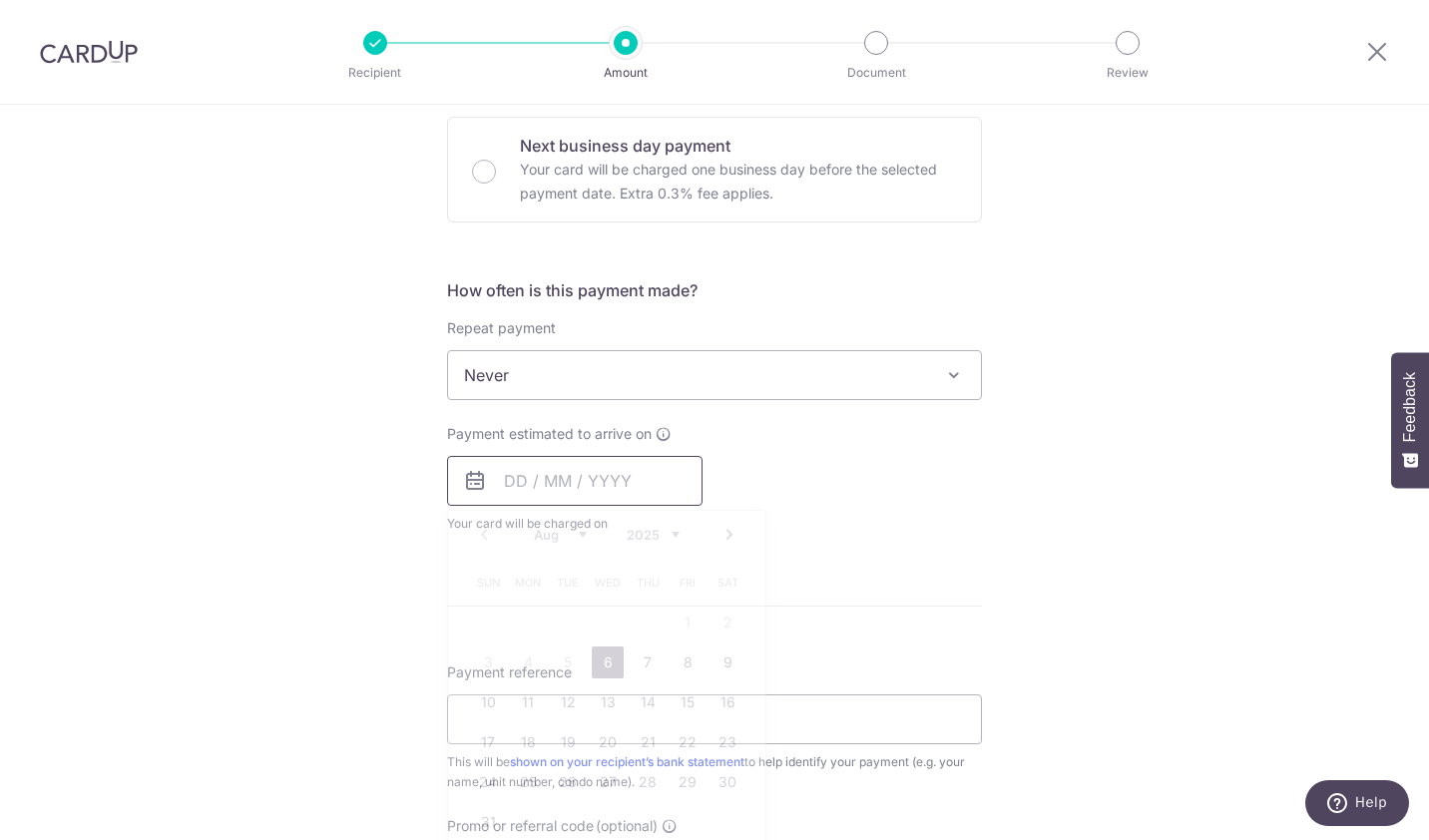 click at bounding box center [575, 481] 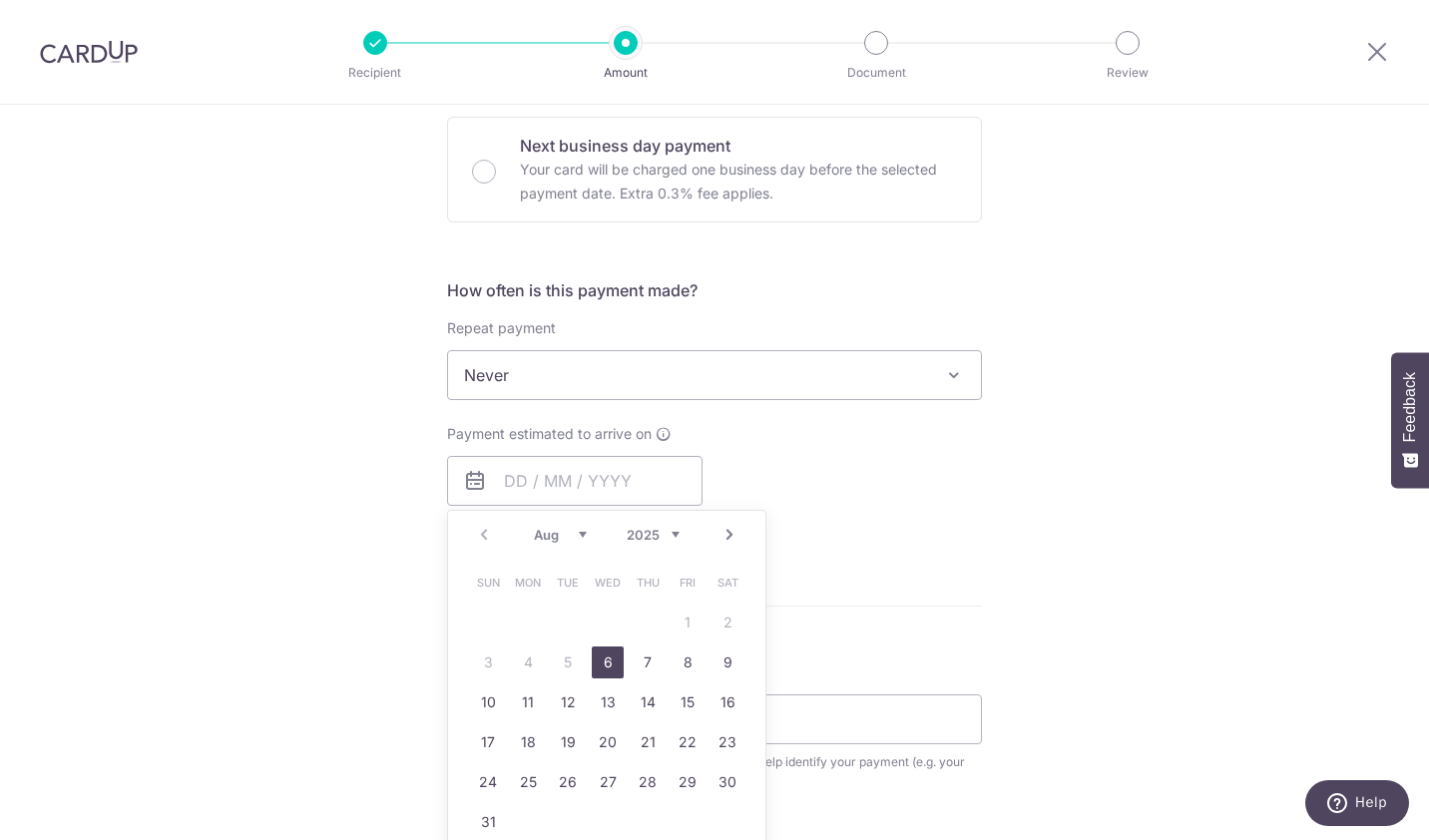 click on "6" at bounding box center (608, 662) 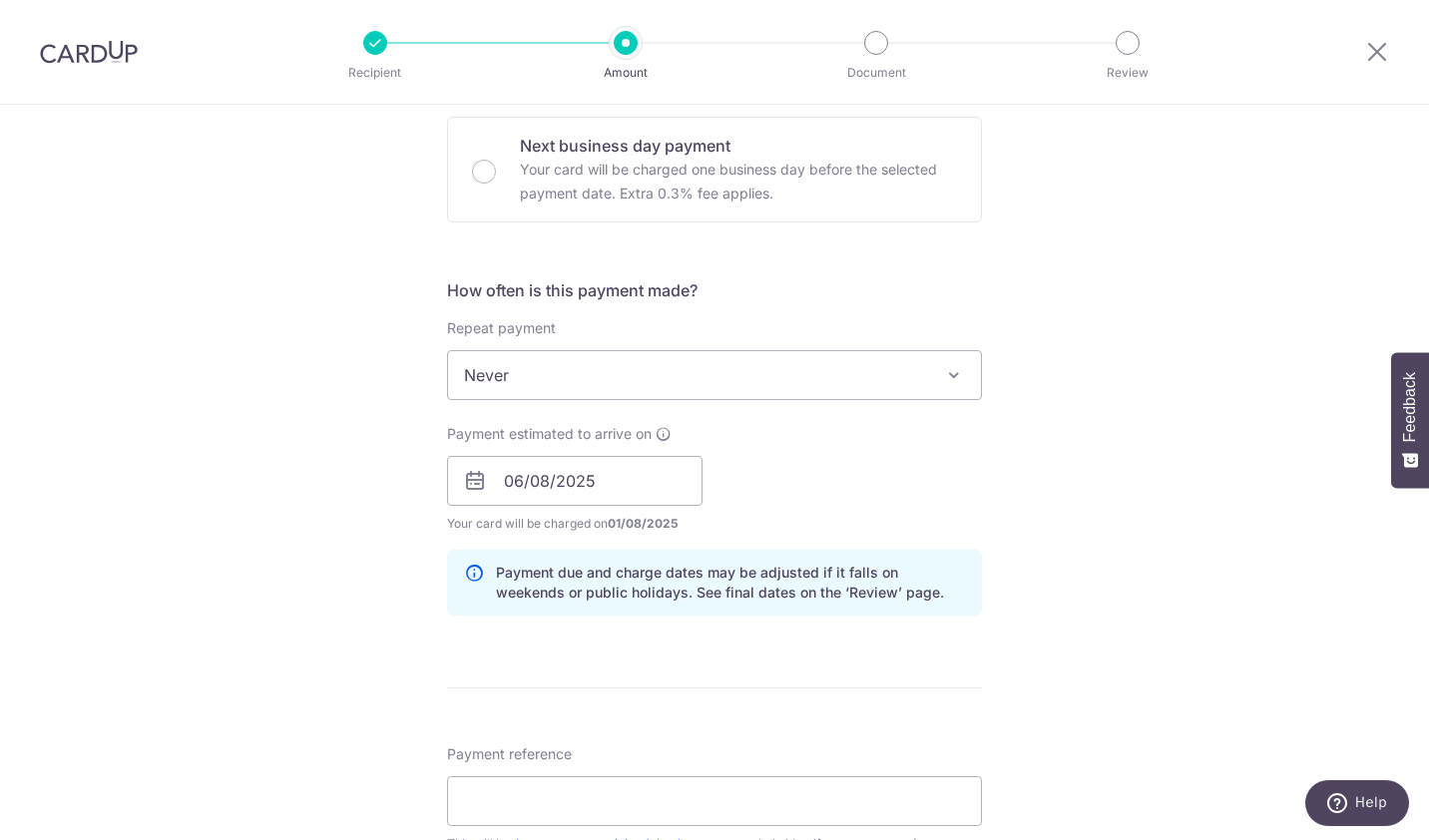 click on "Payment estimated to arrive on
06/08/2025
Prev Next Aug Sep Oct Nov Dec 2025 2026 2027 2028 2029 2030 2031 2032 2033 2034 2035 Sun Mon Tue Wed Thu Fri Sat           1 2 3 4 5 6 7 8 9 10 11 12 13 14 15 16 17 18 19 20 21 22 23 24 25 26 27 28 29 30 31
Your card will be charged on  01/08/2025  for the first payment
* If your payment is funded by  9:00am SGT on Monday 04/08/2025
04/08/2025
No. of Payments" at bounding box center [714, 479] 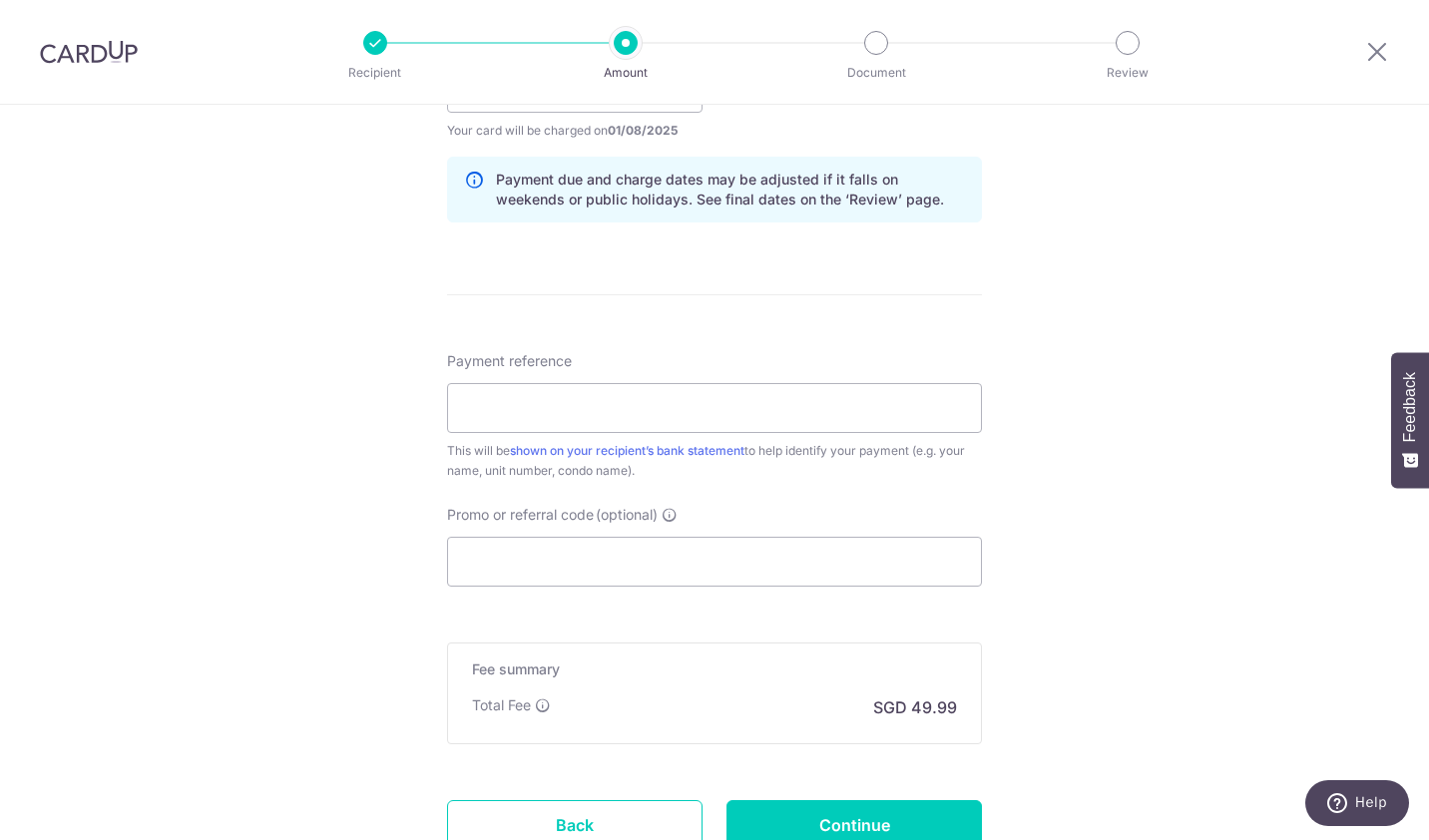 scroll, scrollTop: 998, scrollLeft: 0, axis: vertical 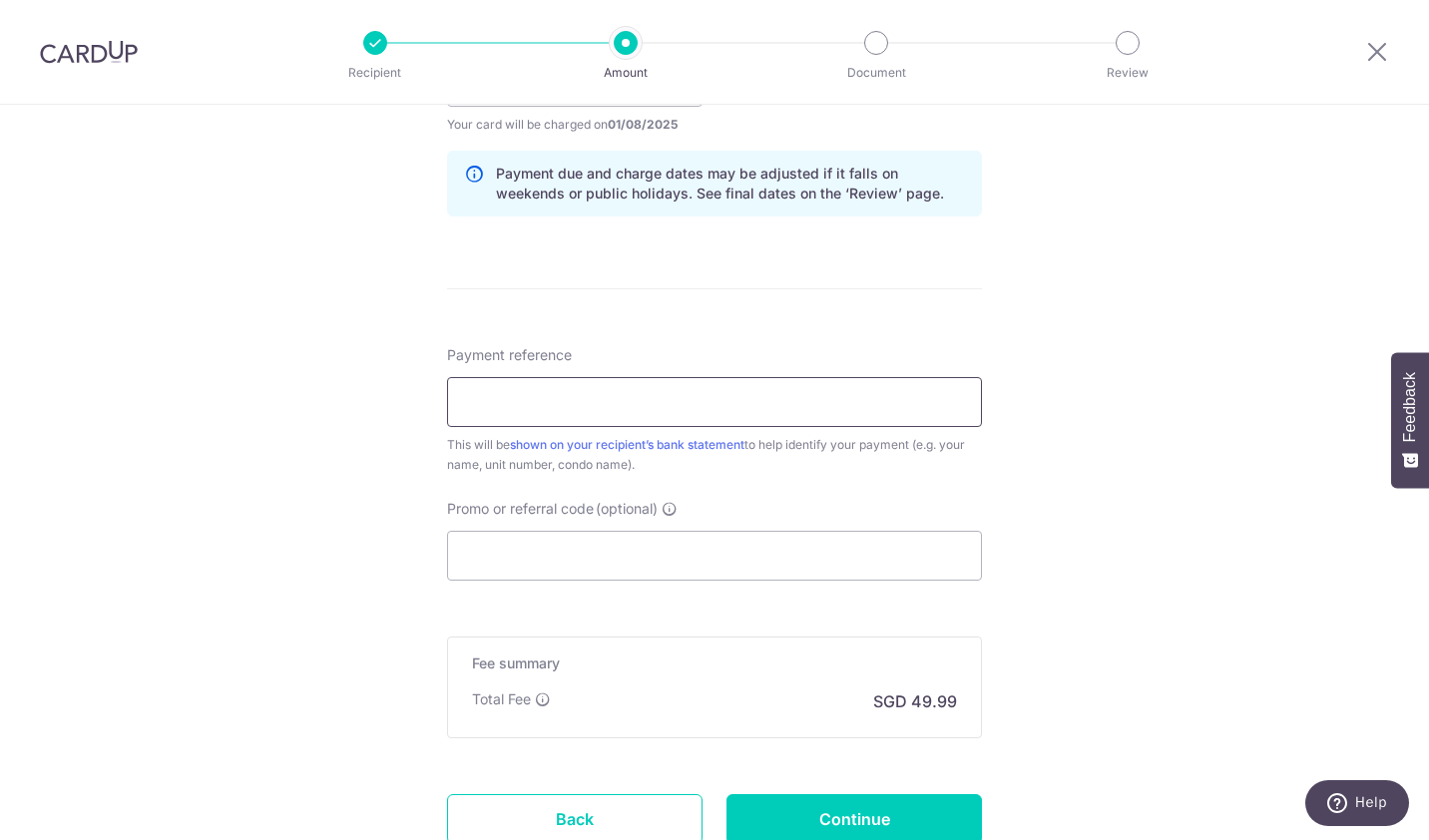 click on "Payment reference" at bounding box center [714, 402] 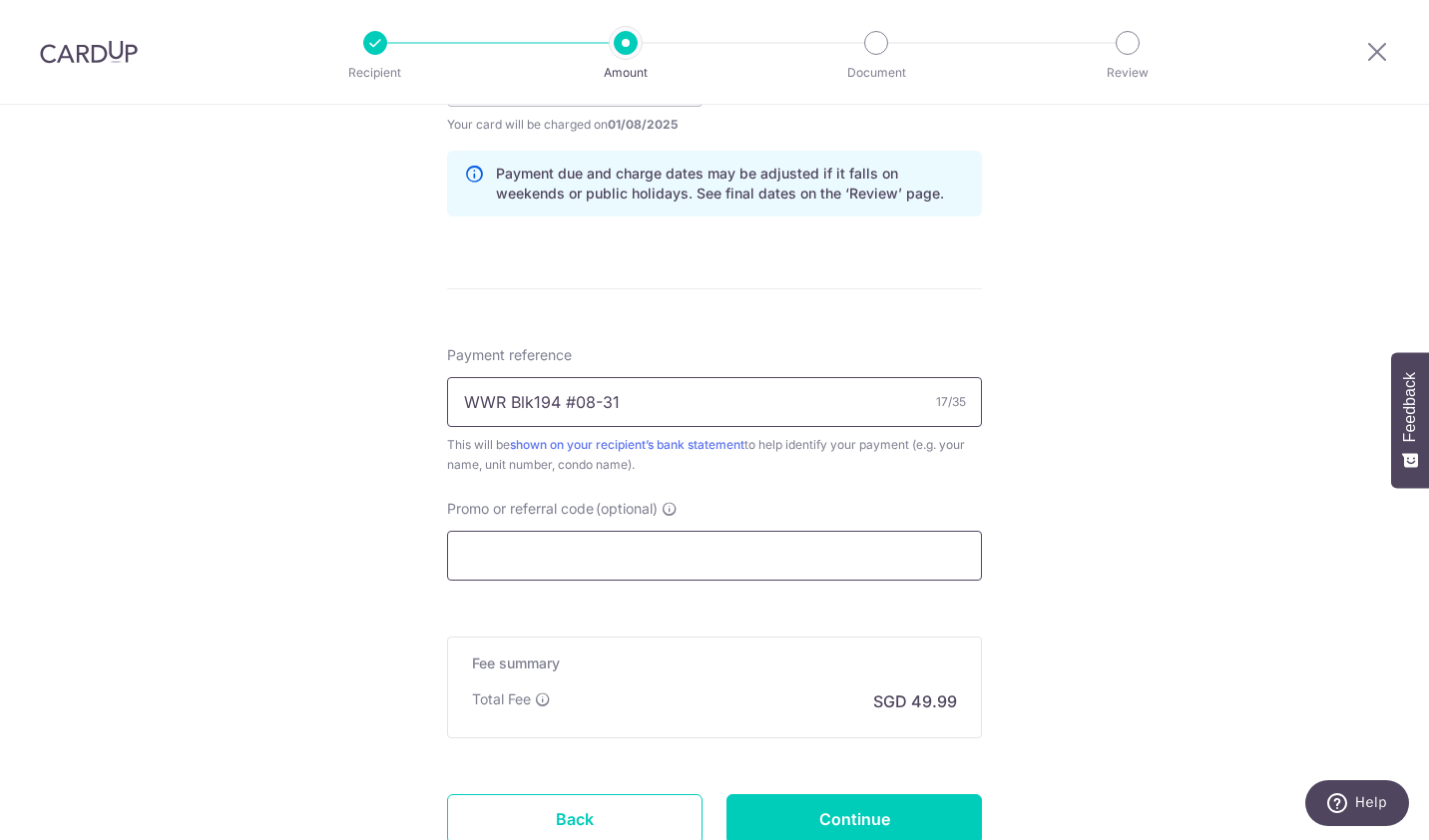 type on "WWR Blk194 #08-31" 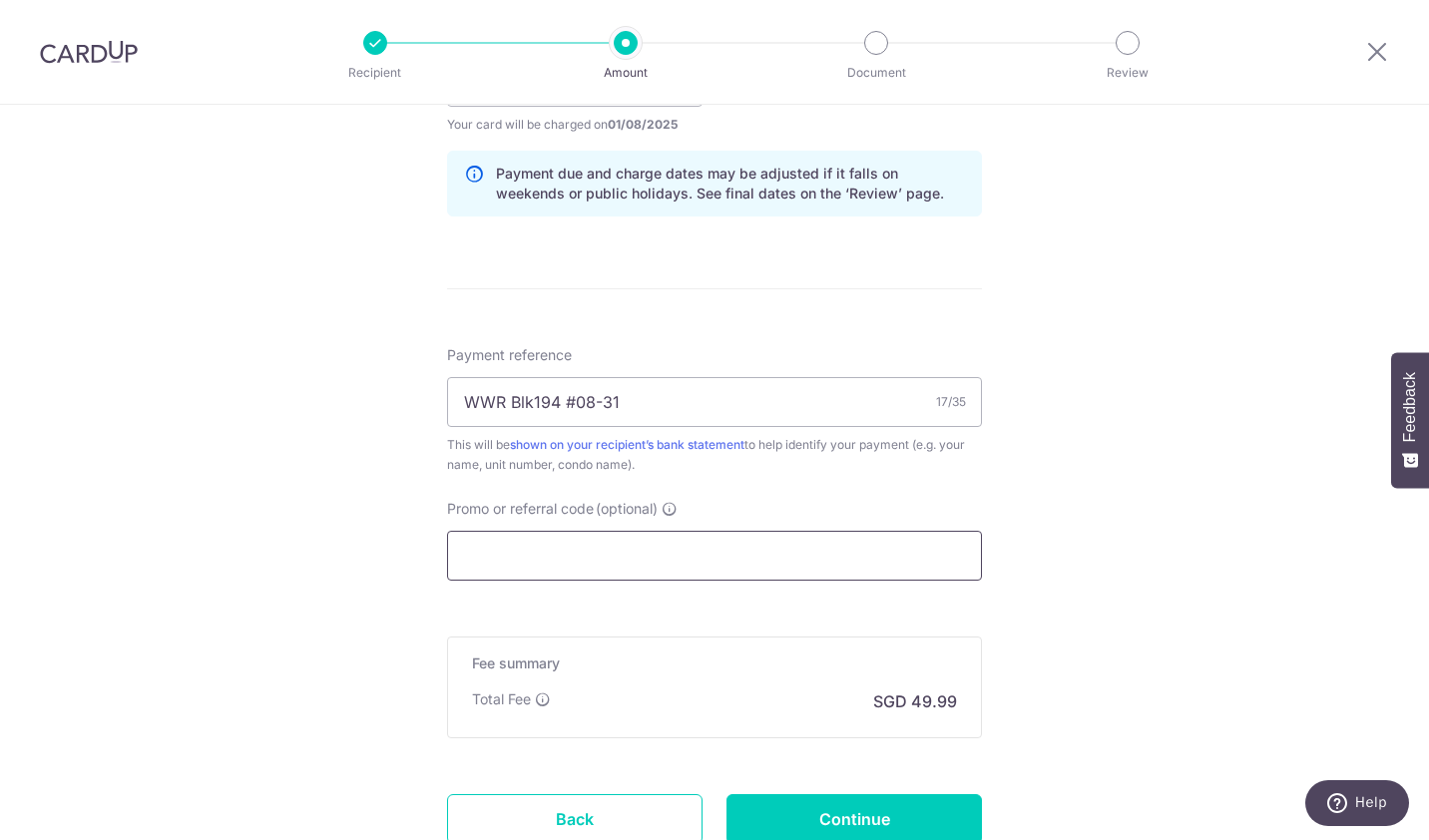 click on "Promo or referral code
(optional)" at bounding box center (714, 556) 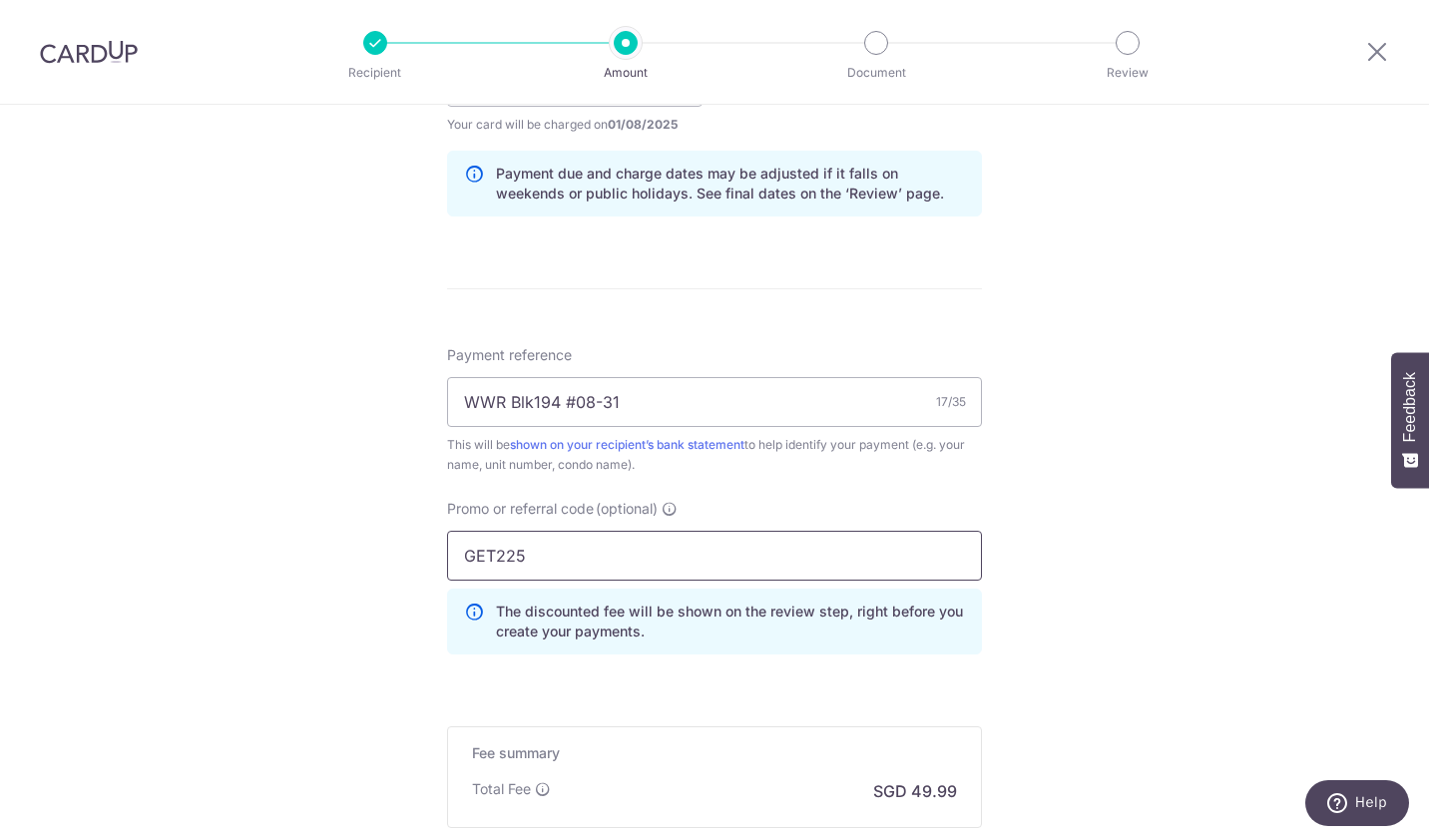 type on "GET225" 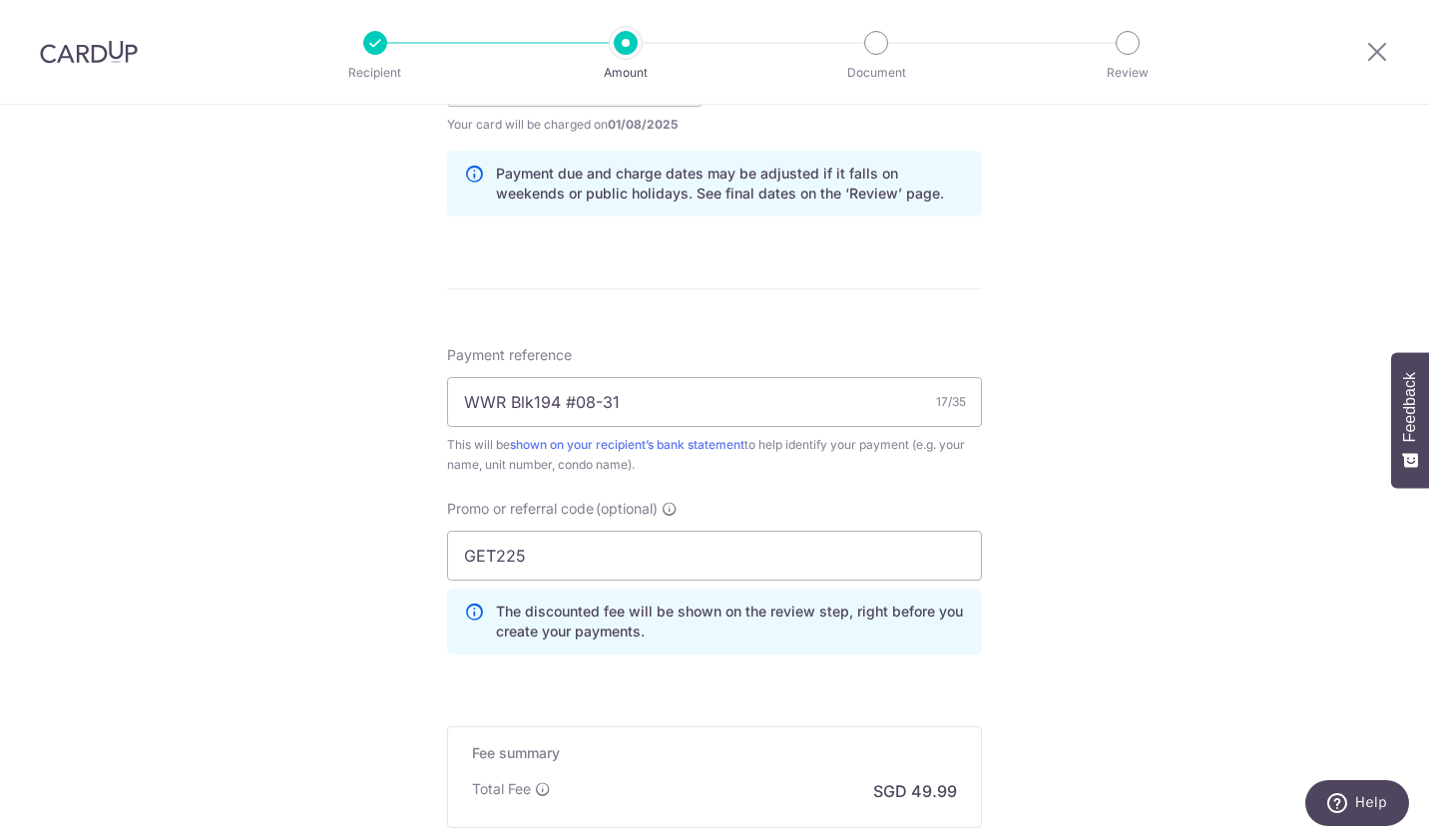 click on "Tell us more about your payment
Enter payment amount
SGD
1,922.76
1922.76
Select Card
**** 0706
Add credit card
Your Cards
**** 0706
Secure 256-bit SSL
Text
New card details
Card
Secure 256-bit SSL" at bounding box center [714, 95] 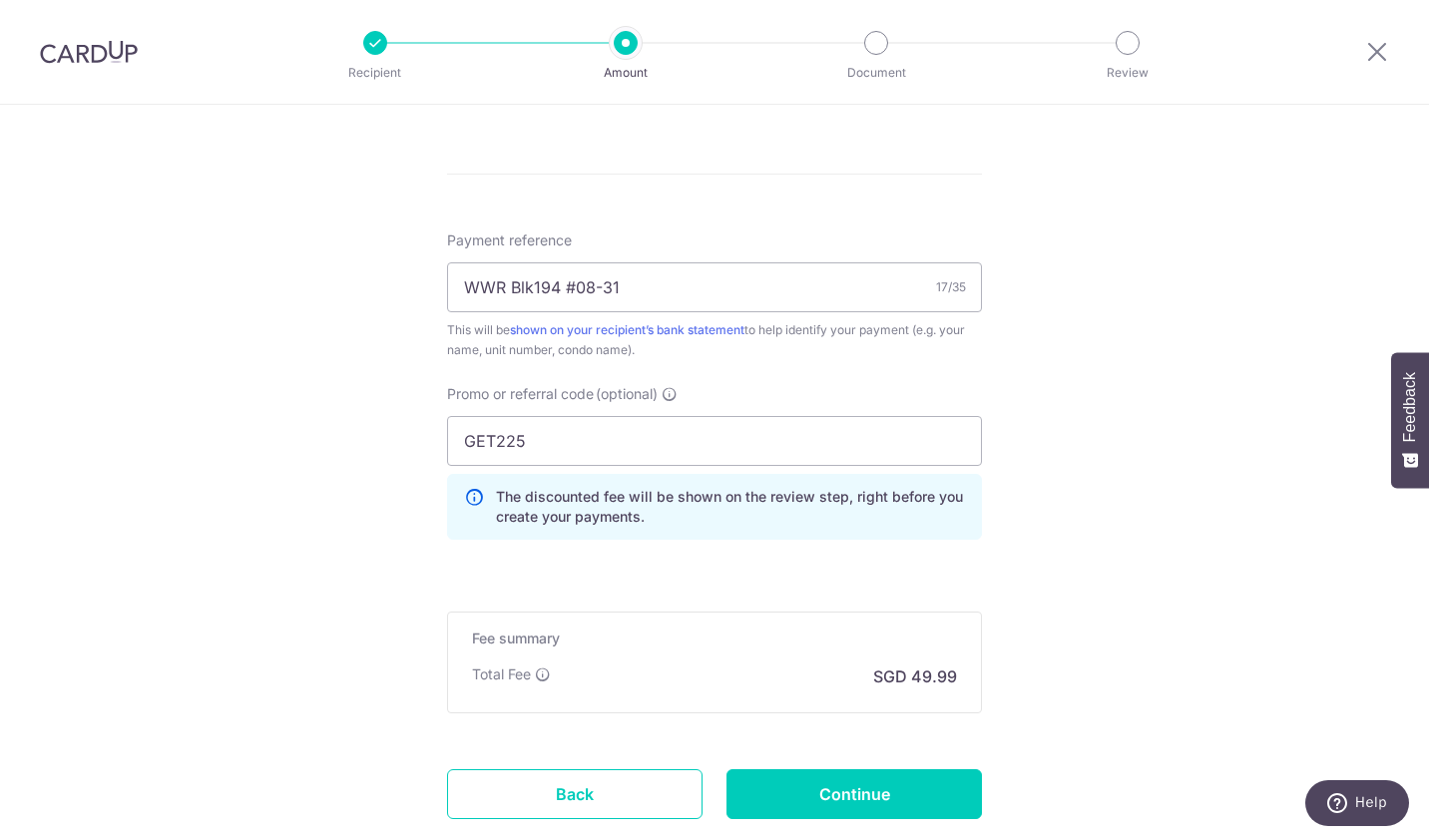 scroll, scrollTop: 1235, scrollLeft: 0, axis: vertical 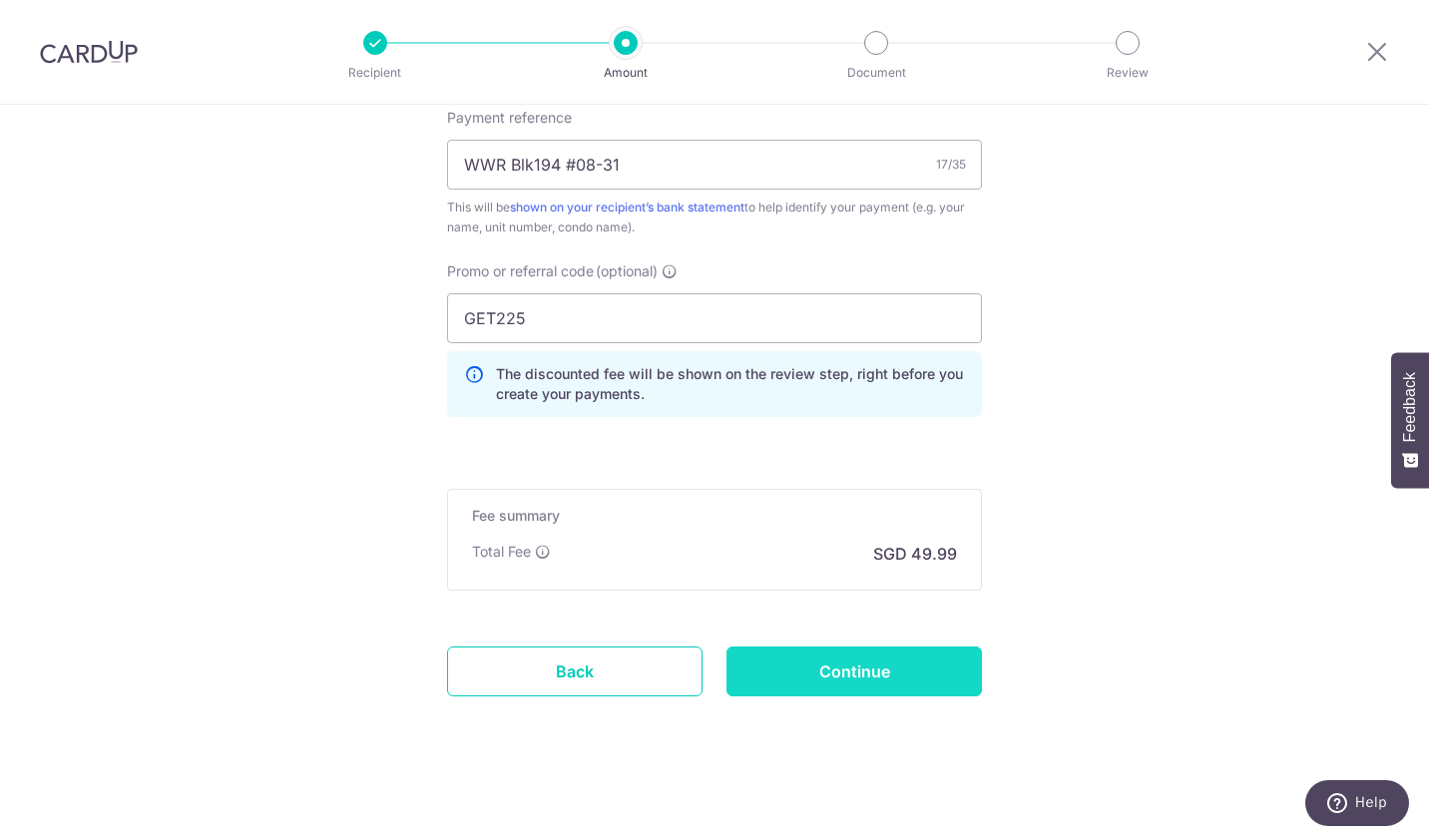 click on "Continue" at bounding box center [854, 671] 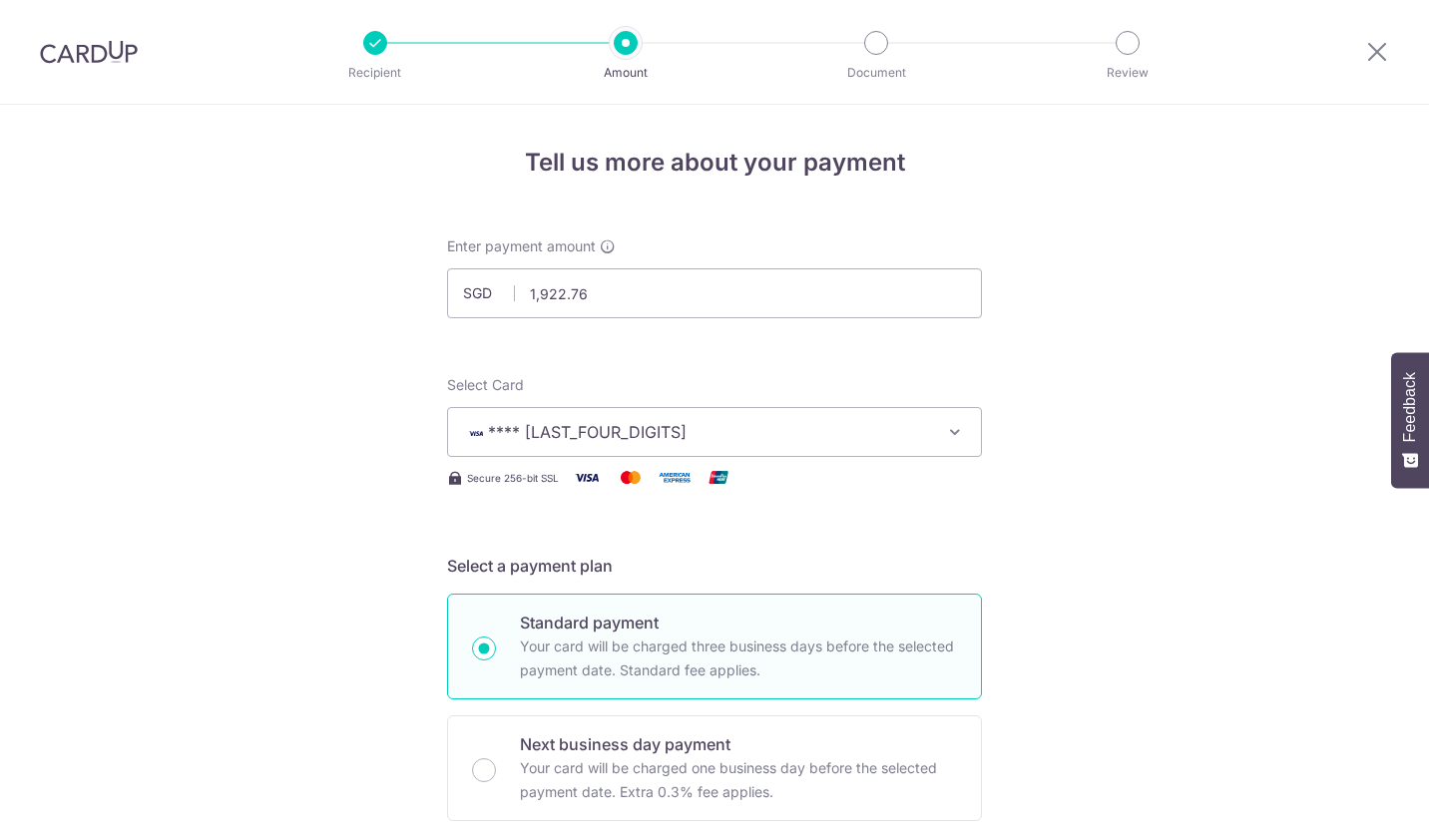 scroll, scrollTop: 0, scrollLeft: 0, axis: both 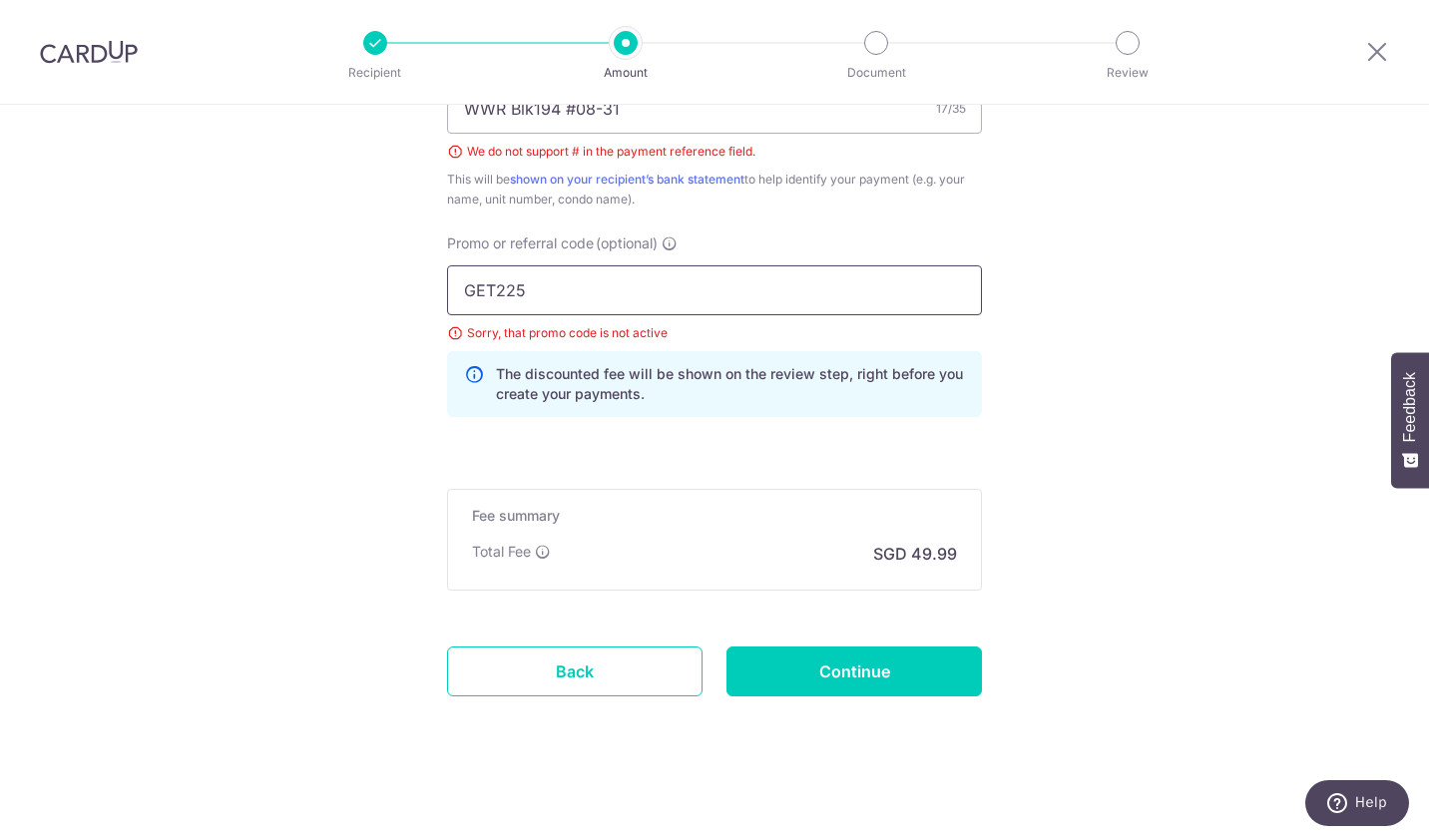 drag, startPoint x: 543, startPoint y: 282, endPoint x: 353, endPoint y: 277, distance: 190.06578 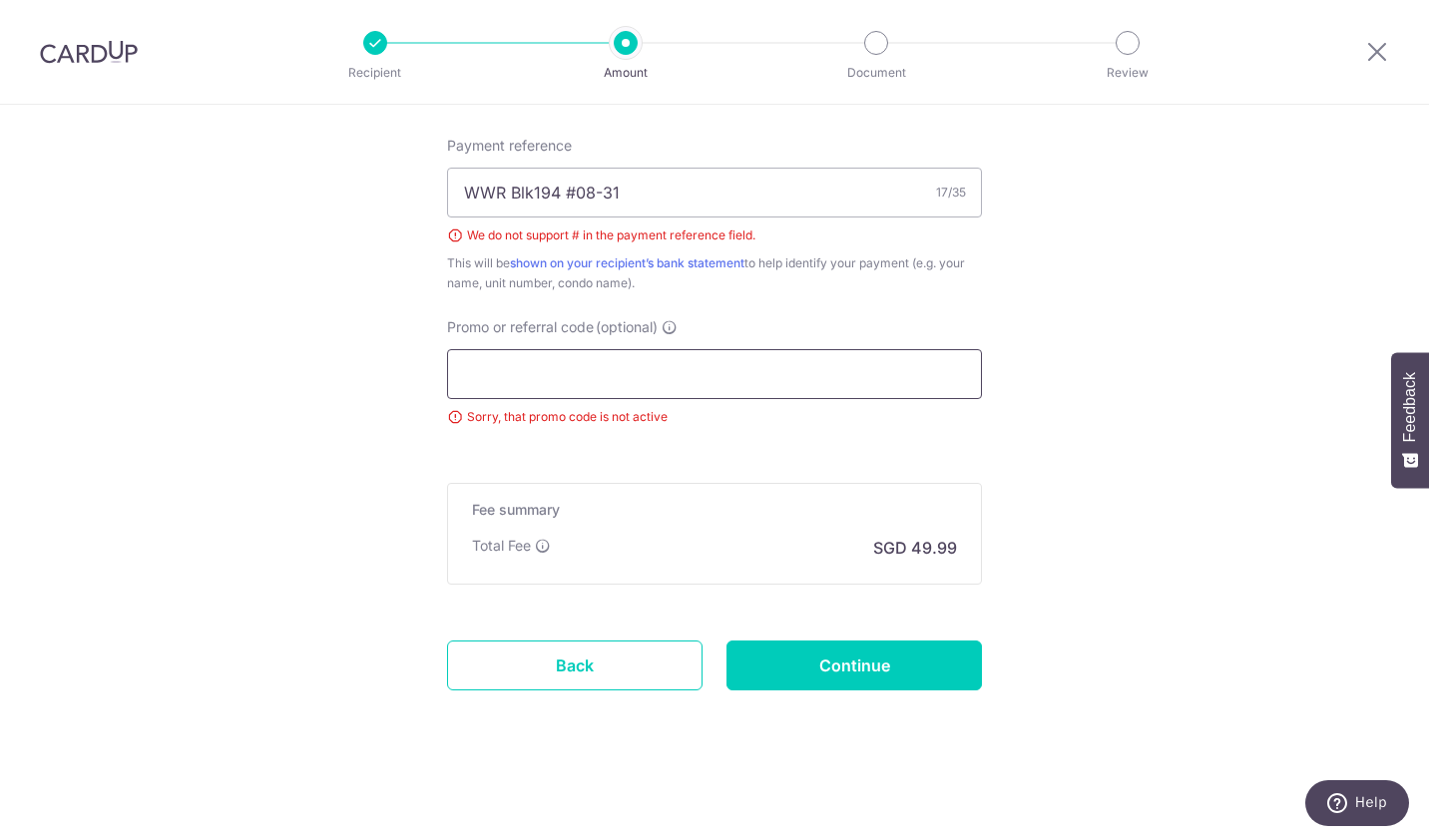scroll, scrollTop: 1202, scrollLeft: 0, axis: vertical 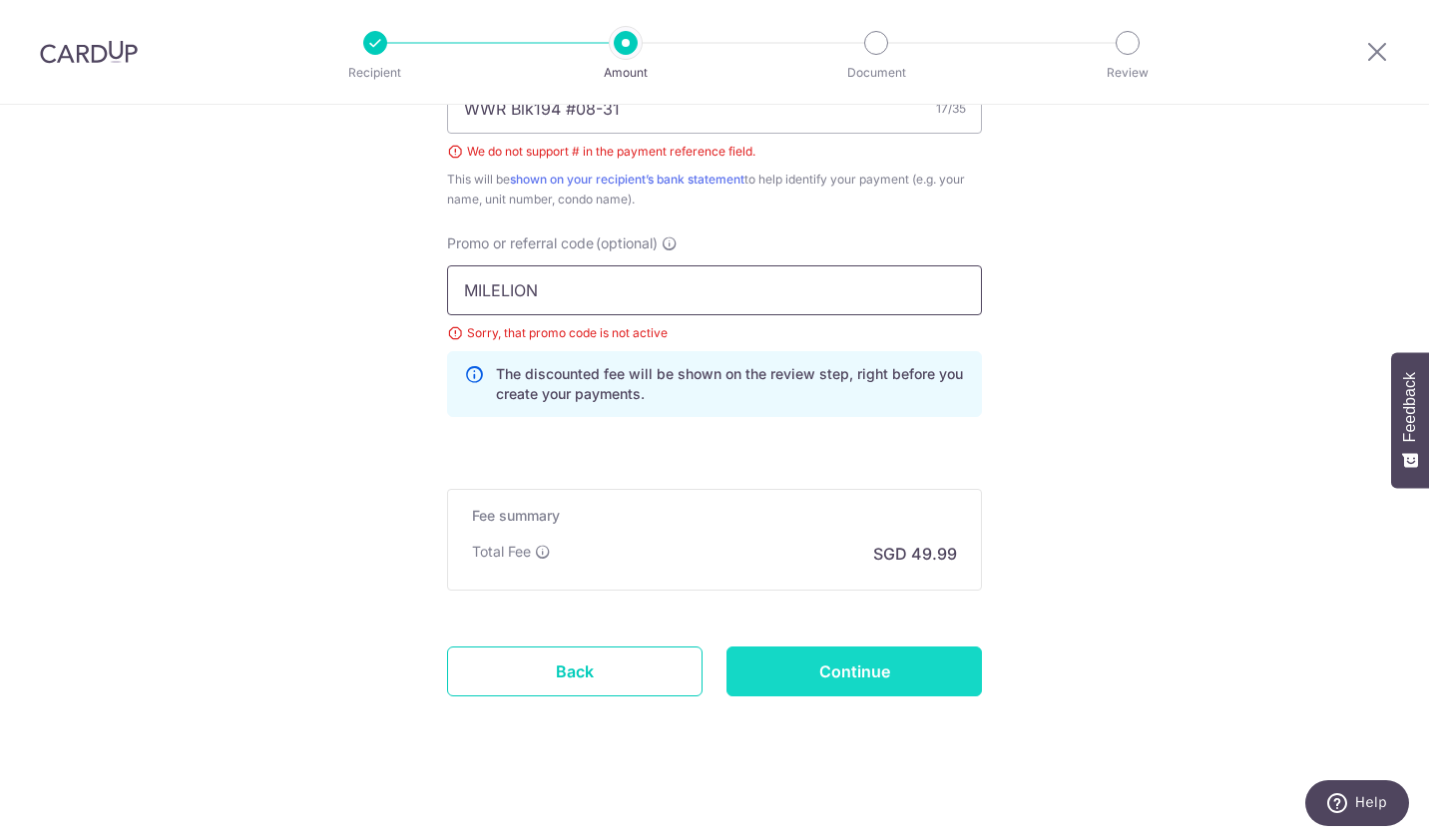 type on "MILELION" 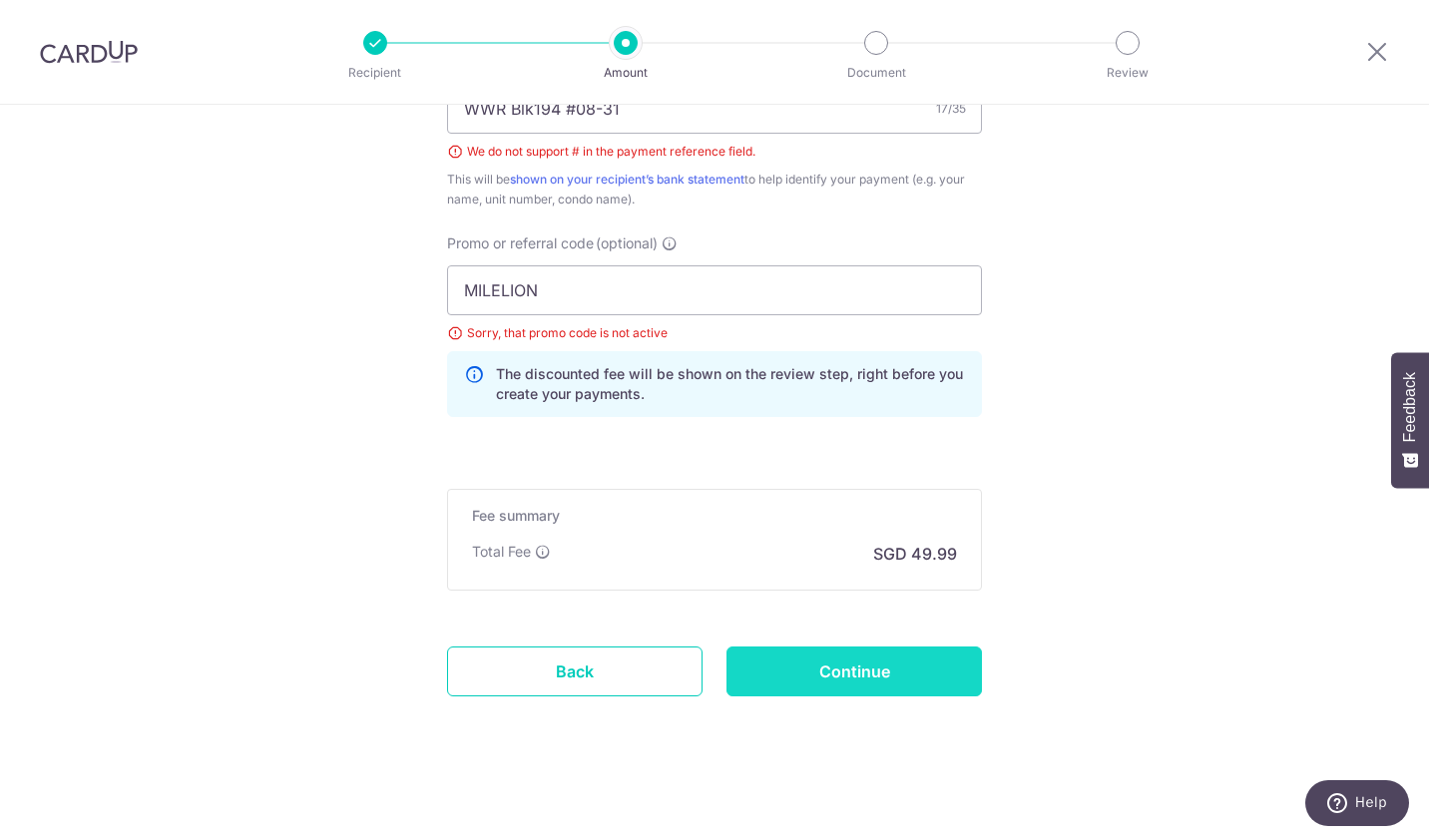 click on "Continue" at bounding box center (854, 671) 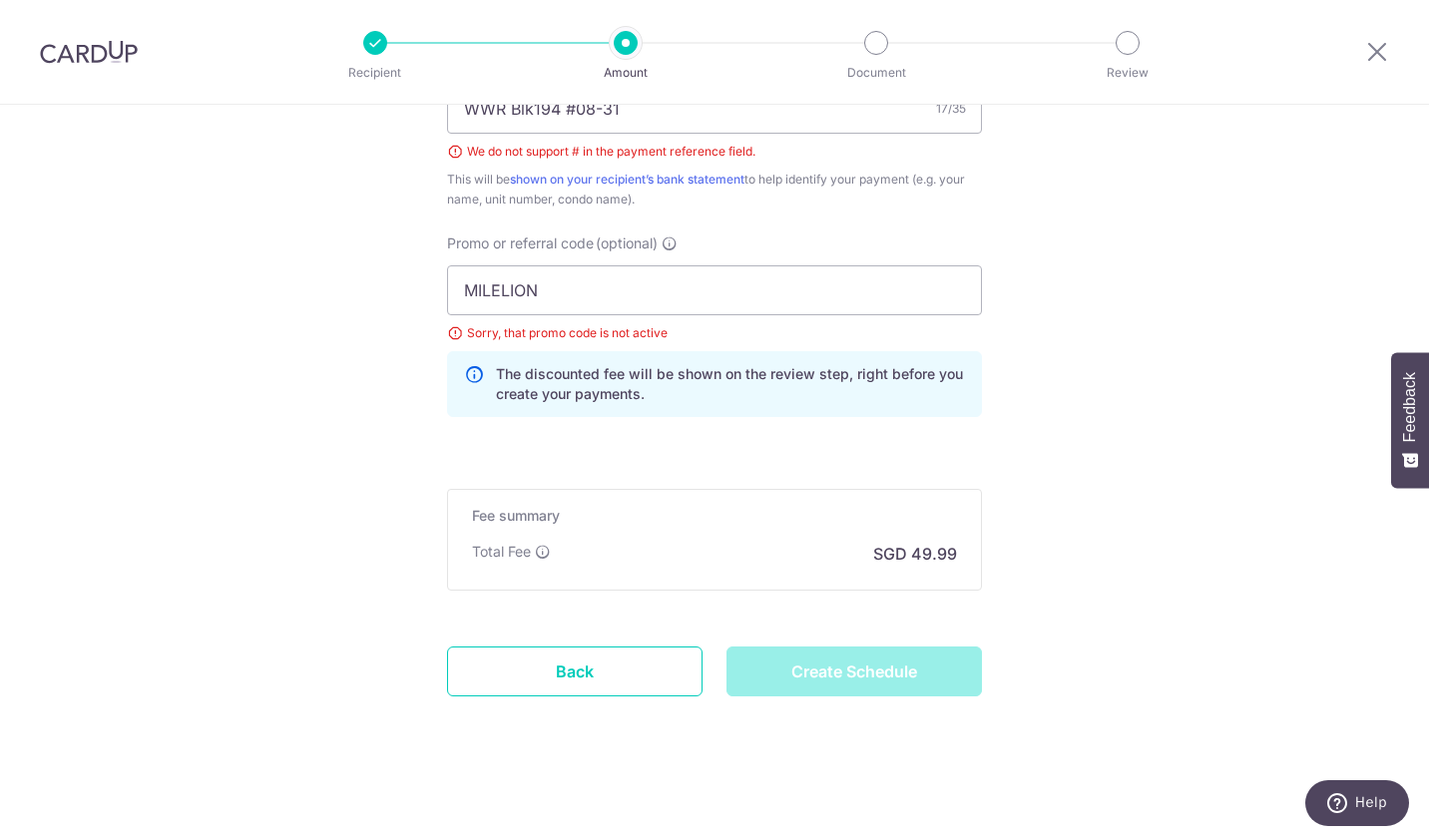 type on "Create Schedule" 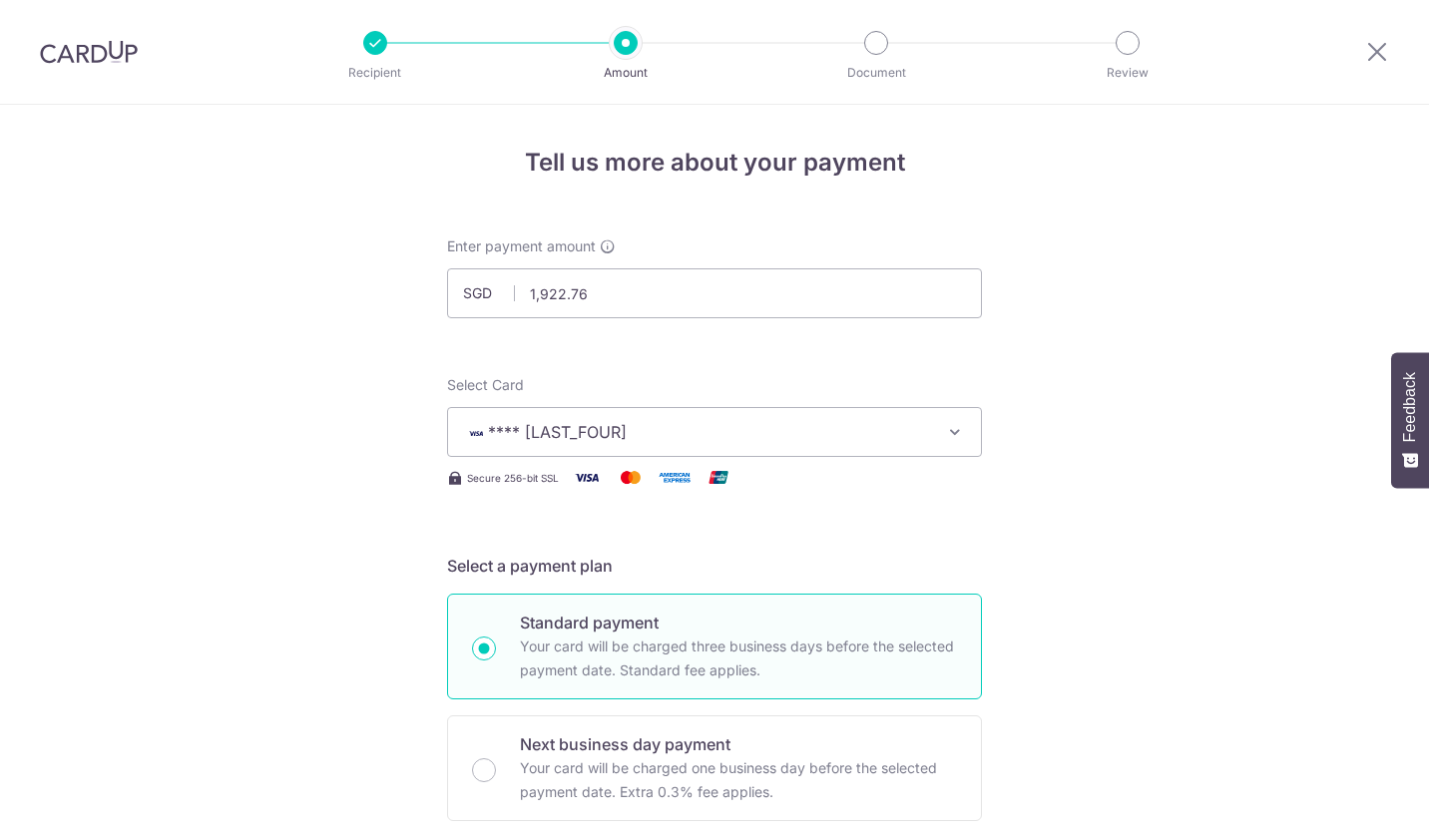 scroll, scrollTop: 0, scrollLeft: 0, axis: both 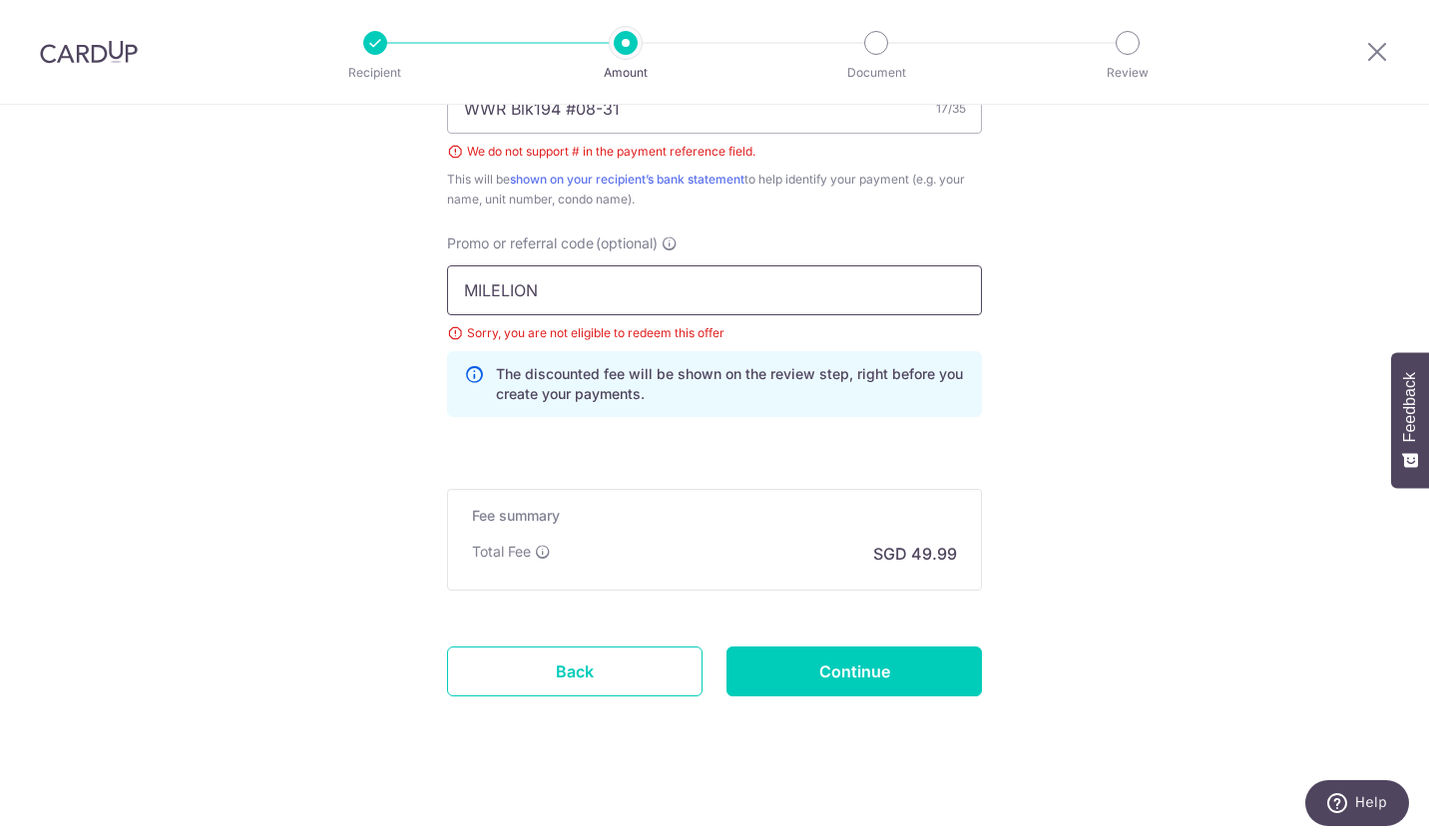 drag, startPoint x: 535, startPoint y: 289, endPoint x: 458, endPoint y: 269, distance: 79.555012 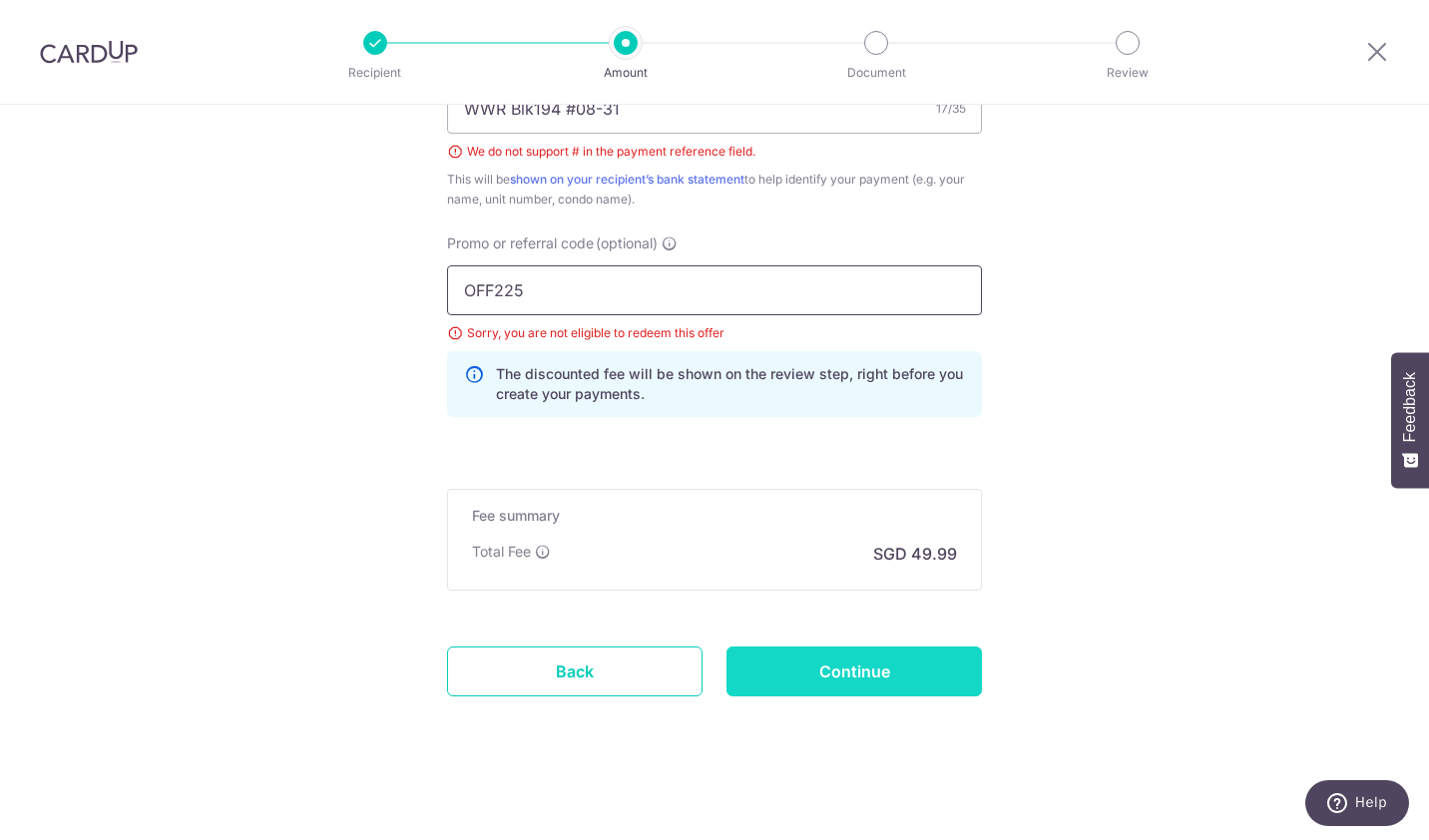 type on "OFF225" 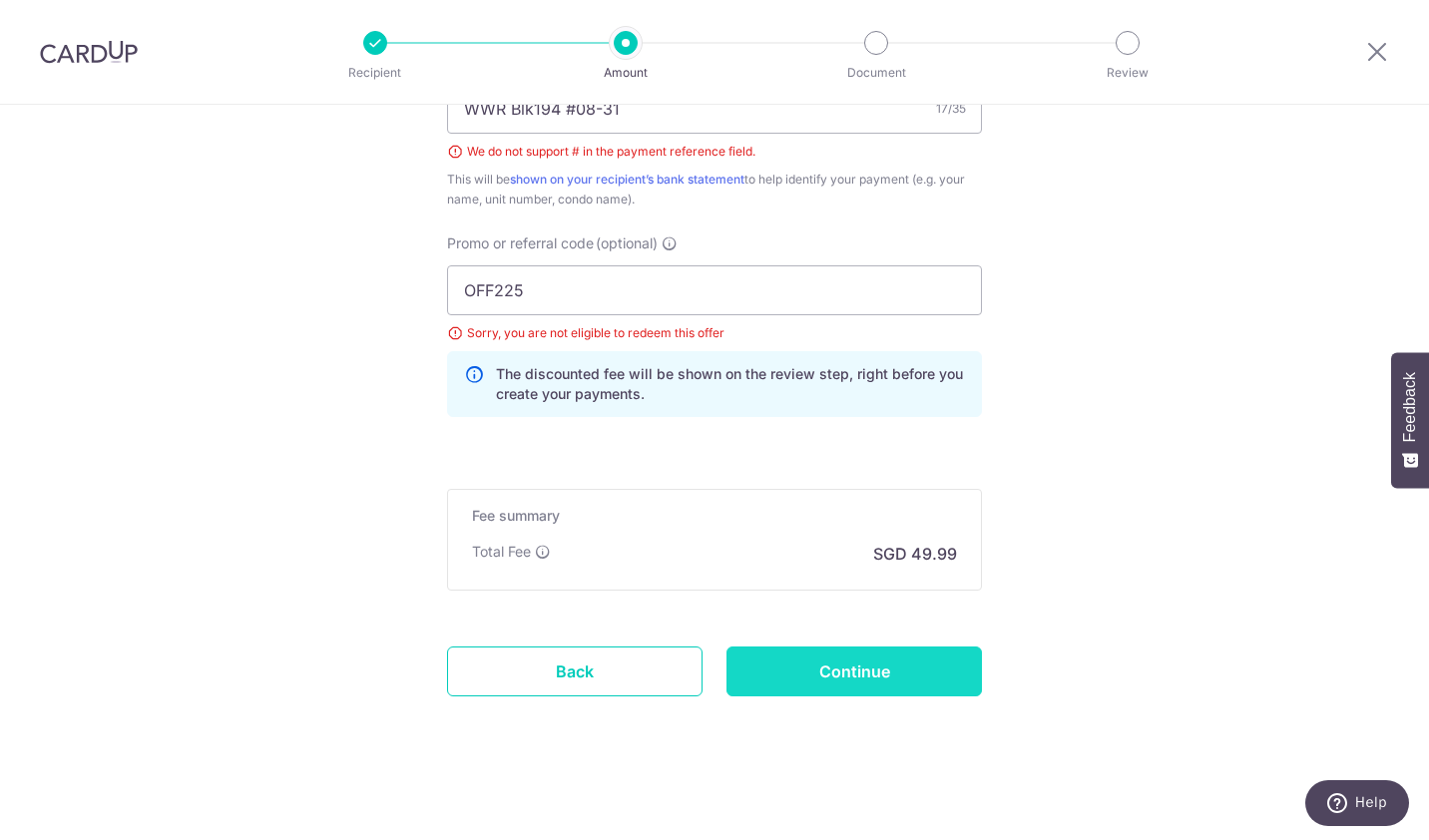 click on "Continue" at bounding box center [854, 671] 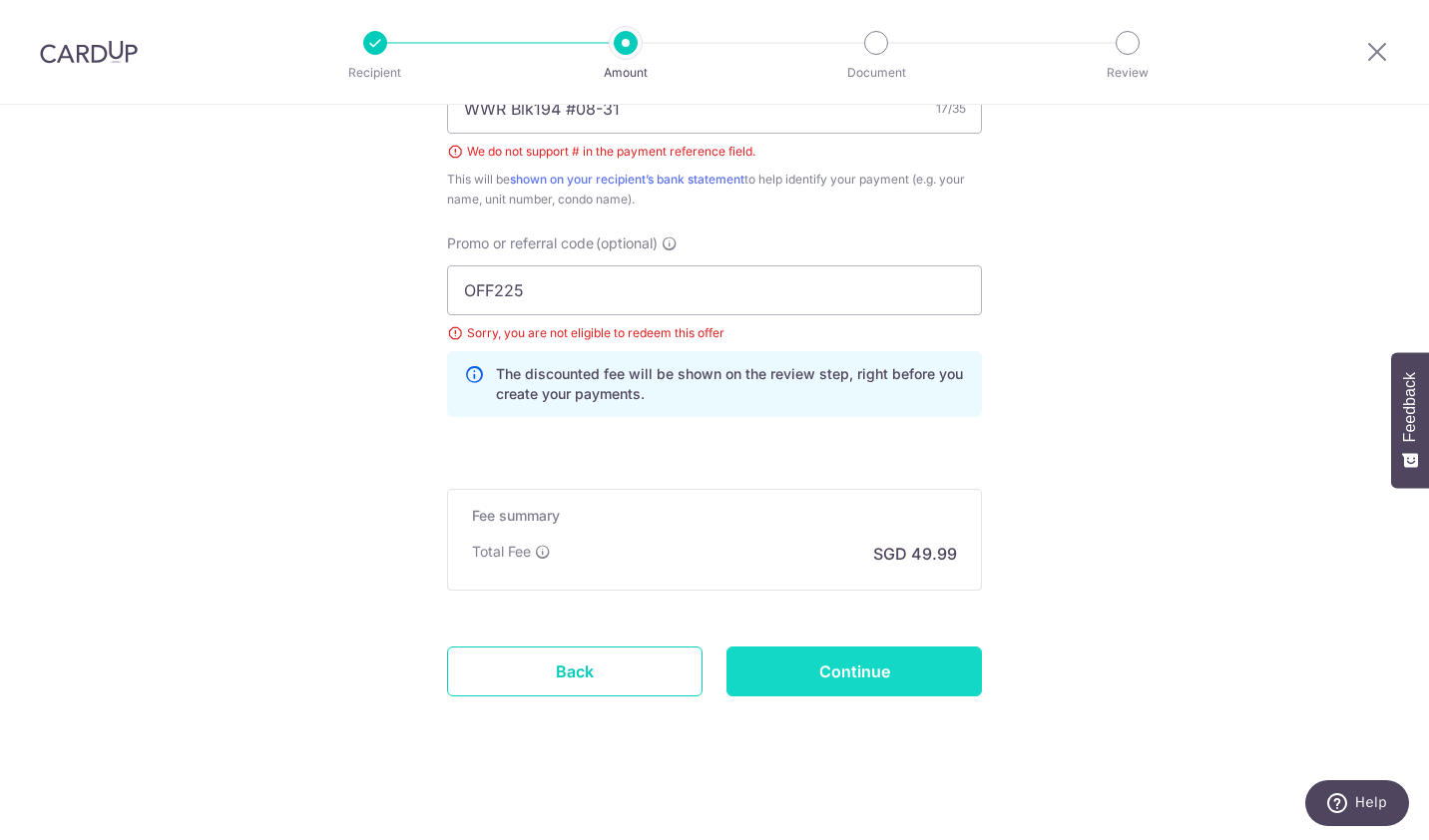 type on "Create Schedule" 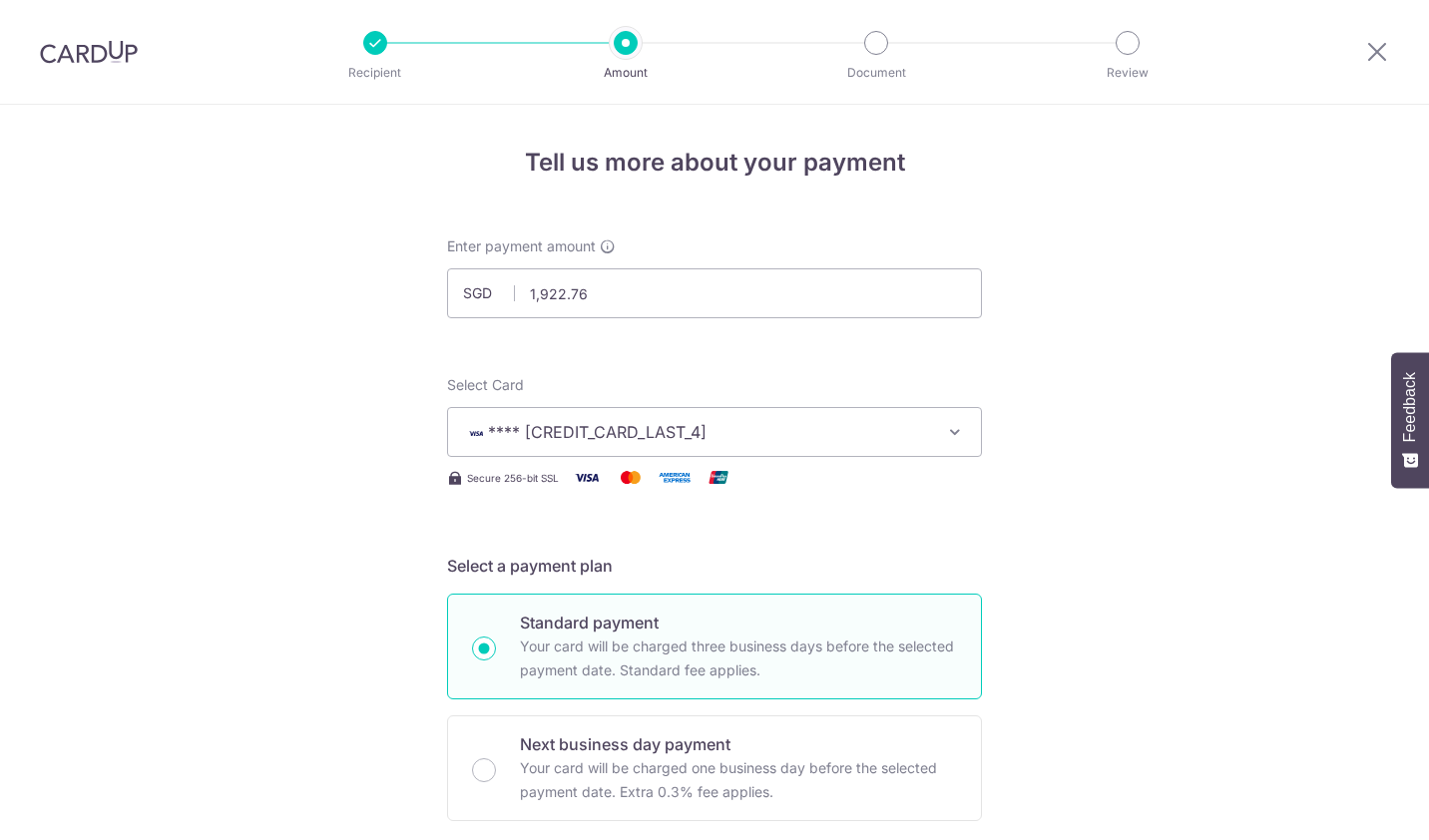 scroll, scrollTop: 0, scrollLeft: 0, axis: both 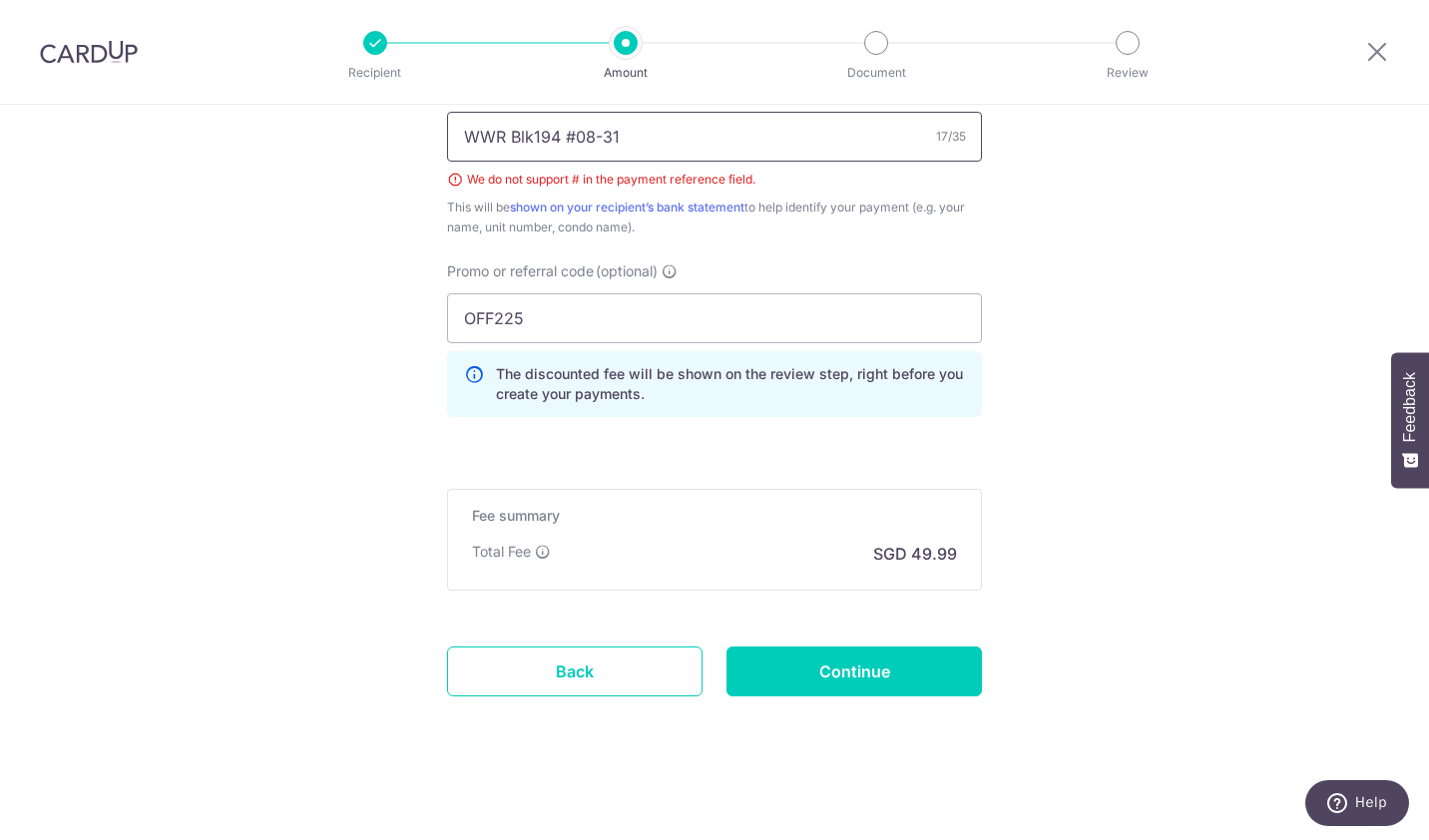 click on "WWR Blk194 #08-31" at bounding box center (714, 137) 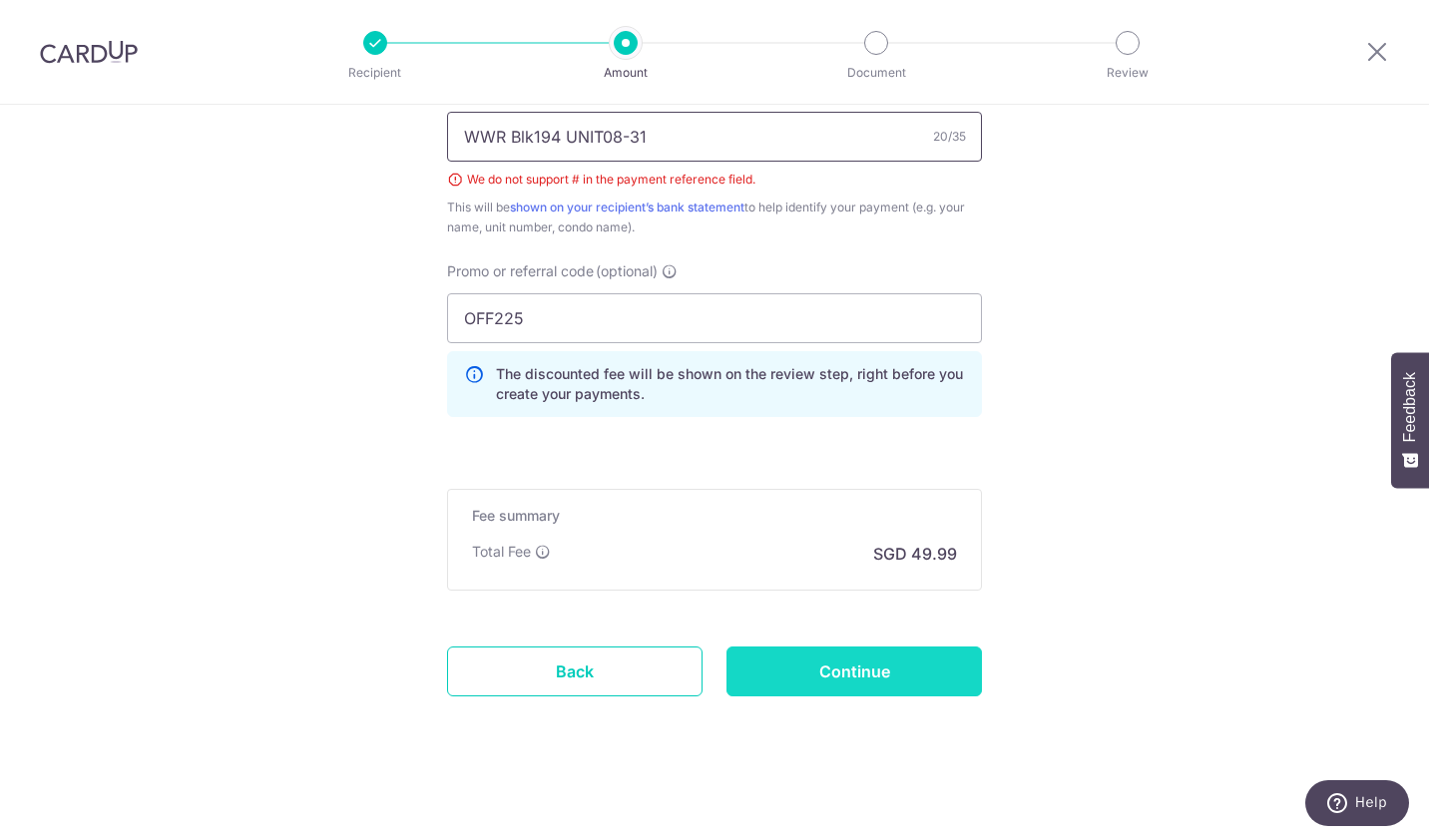 type on "WWR Blk194 UNIT08-31" 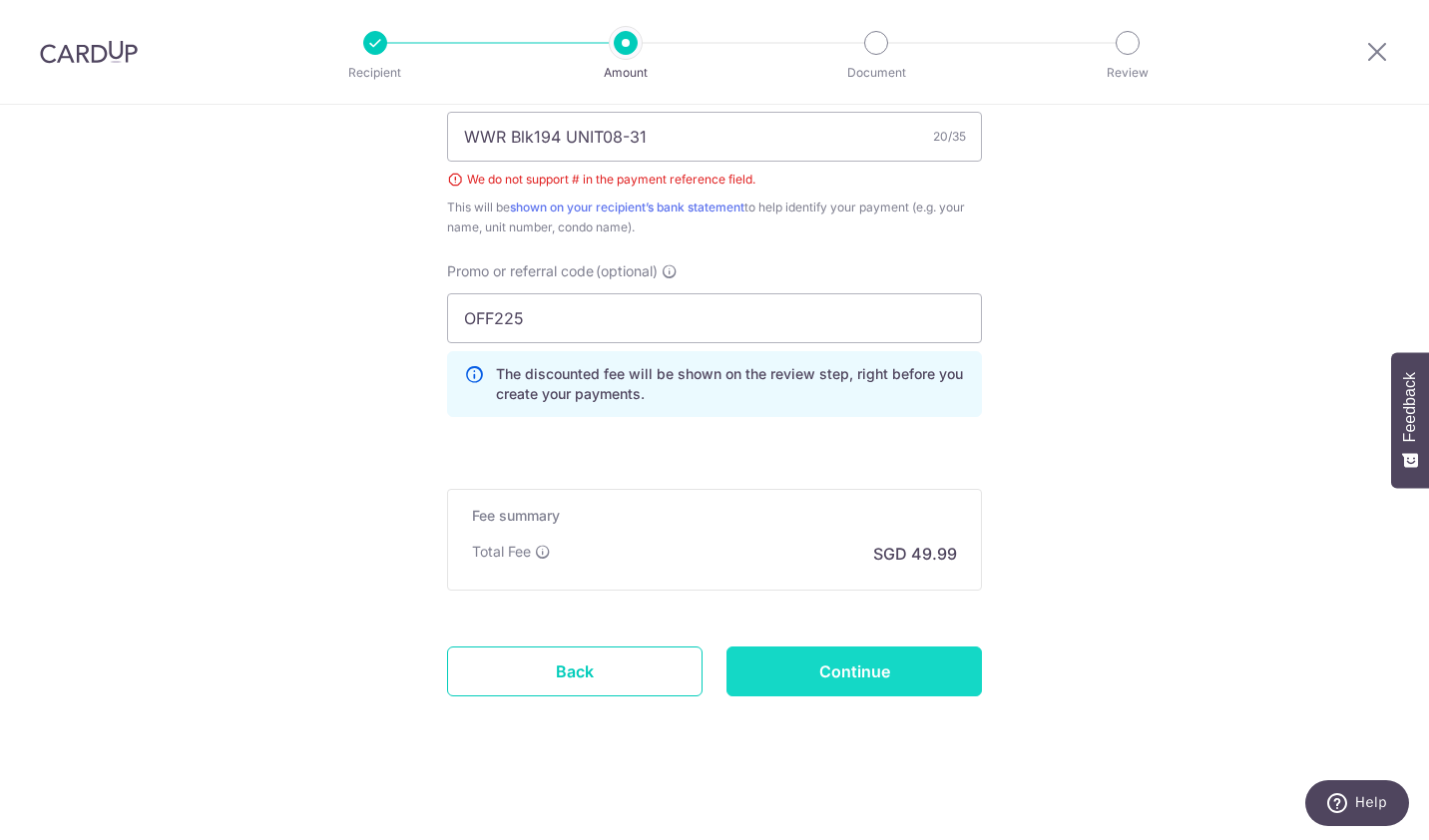 click on "Continue" at bounding box center (854, 671) 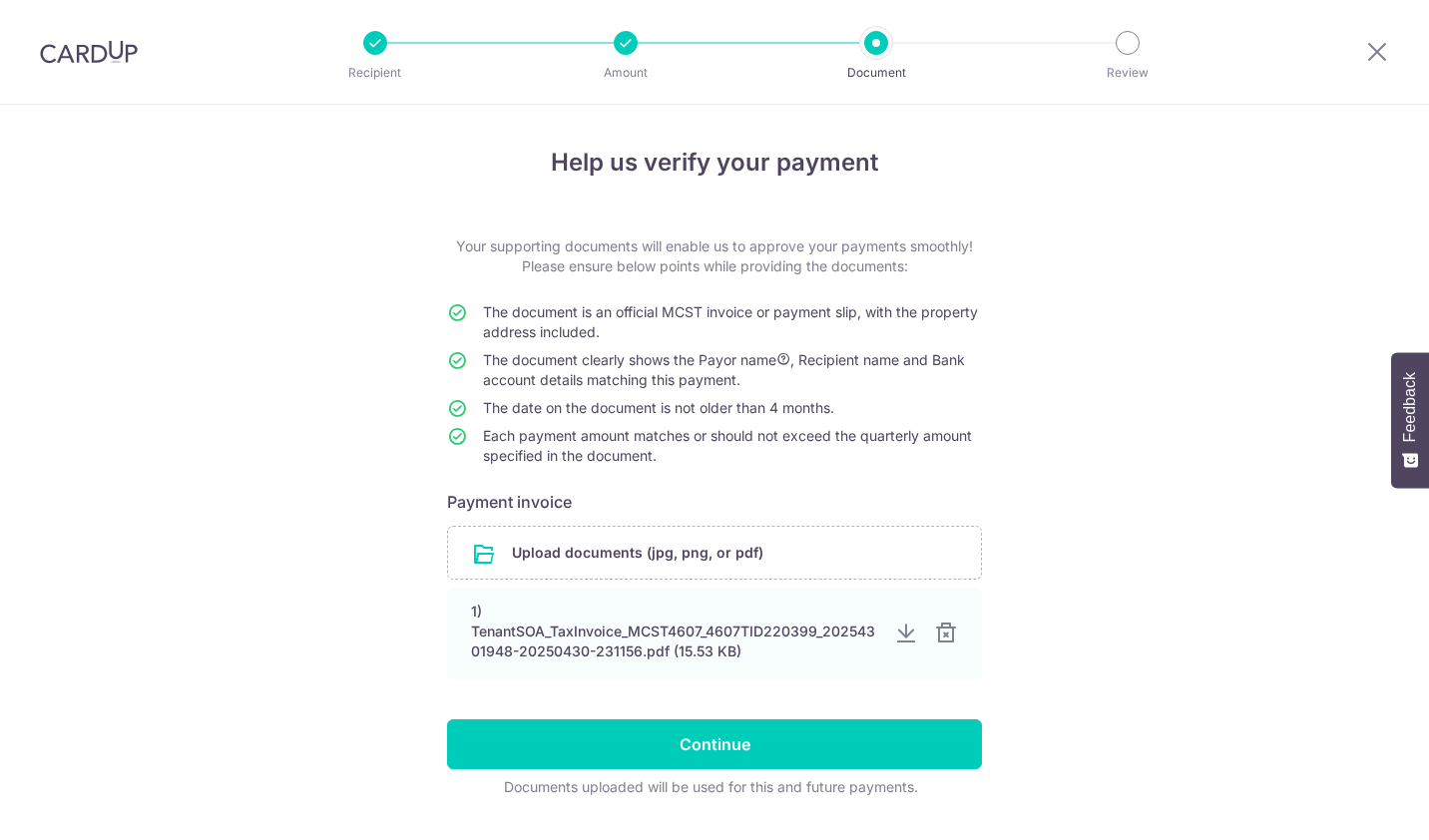 scroll, scrollTop: 0, scrollLeft: 0, axis: both 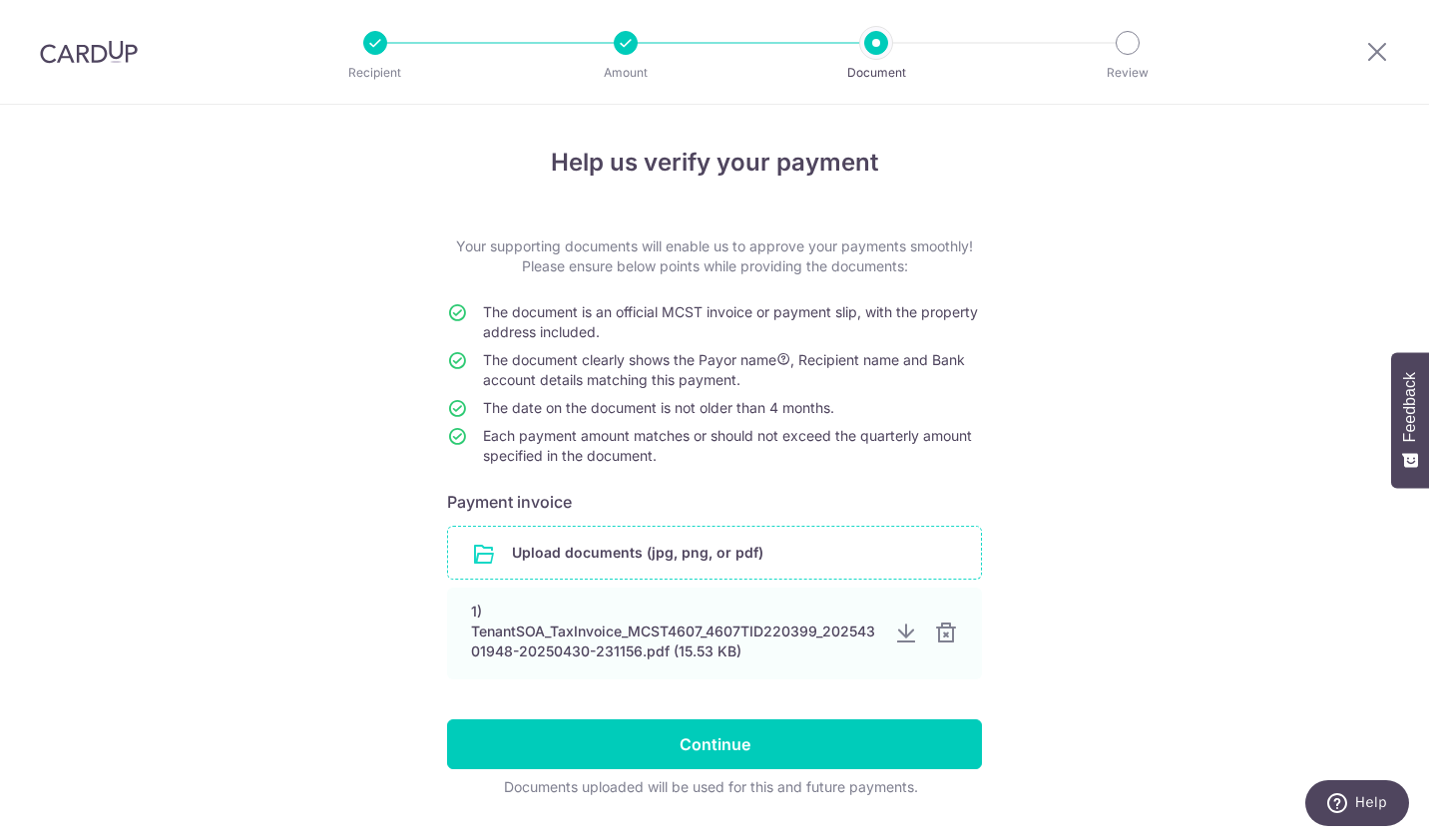 click at bounding box center (714, 553) 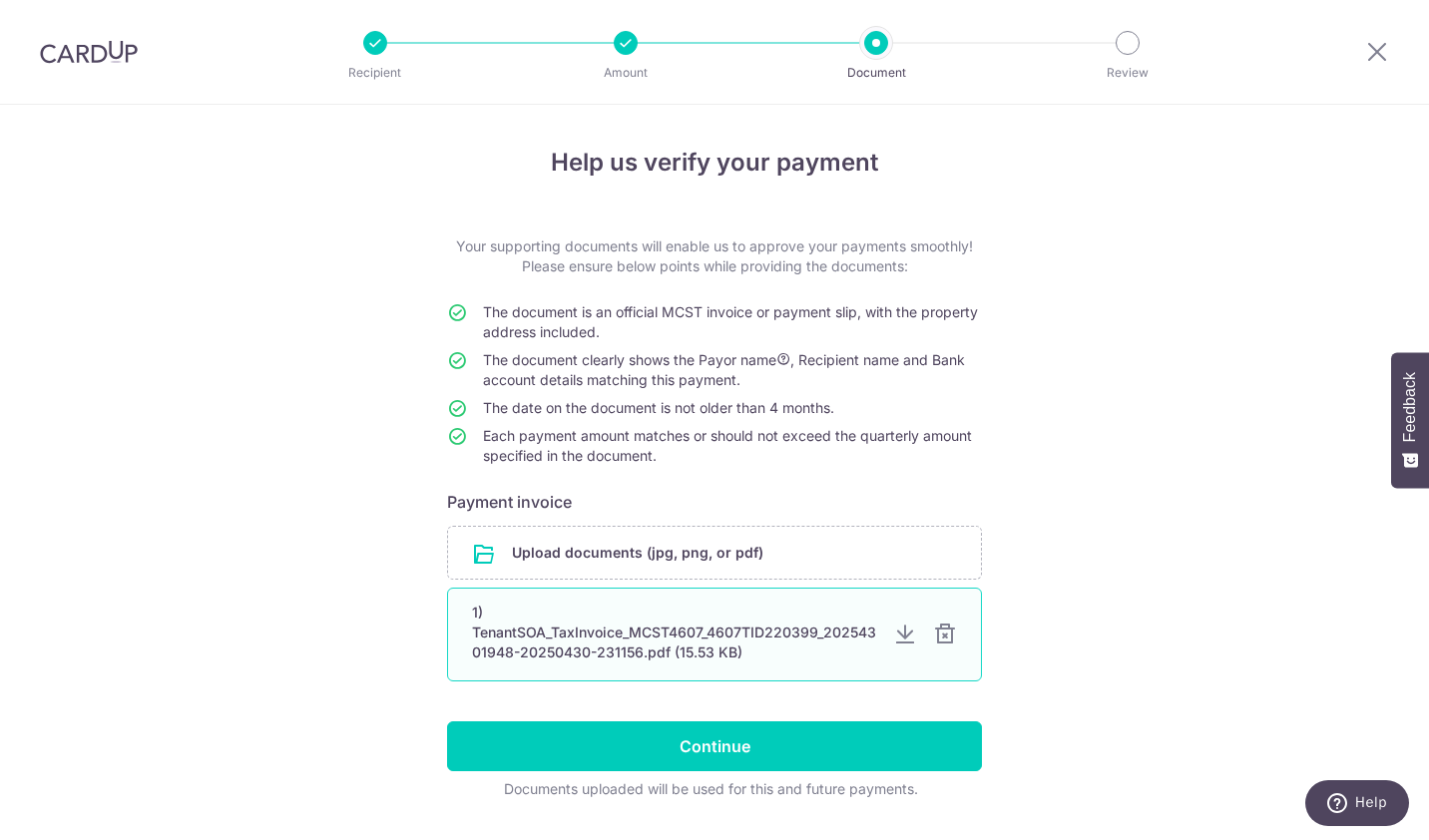 click at bounding box center (945, 634) 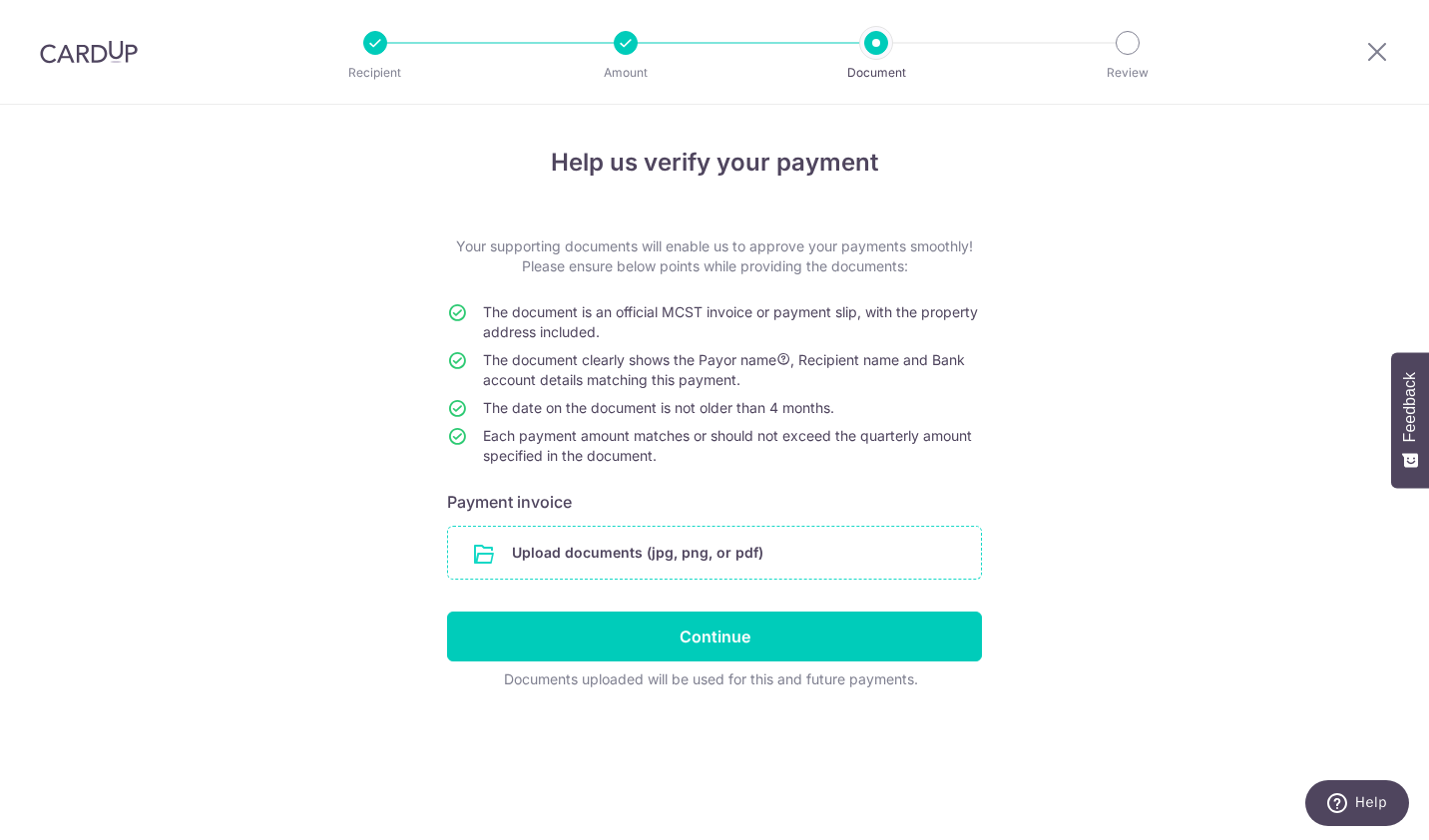 click at bounding box center (714, 553) 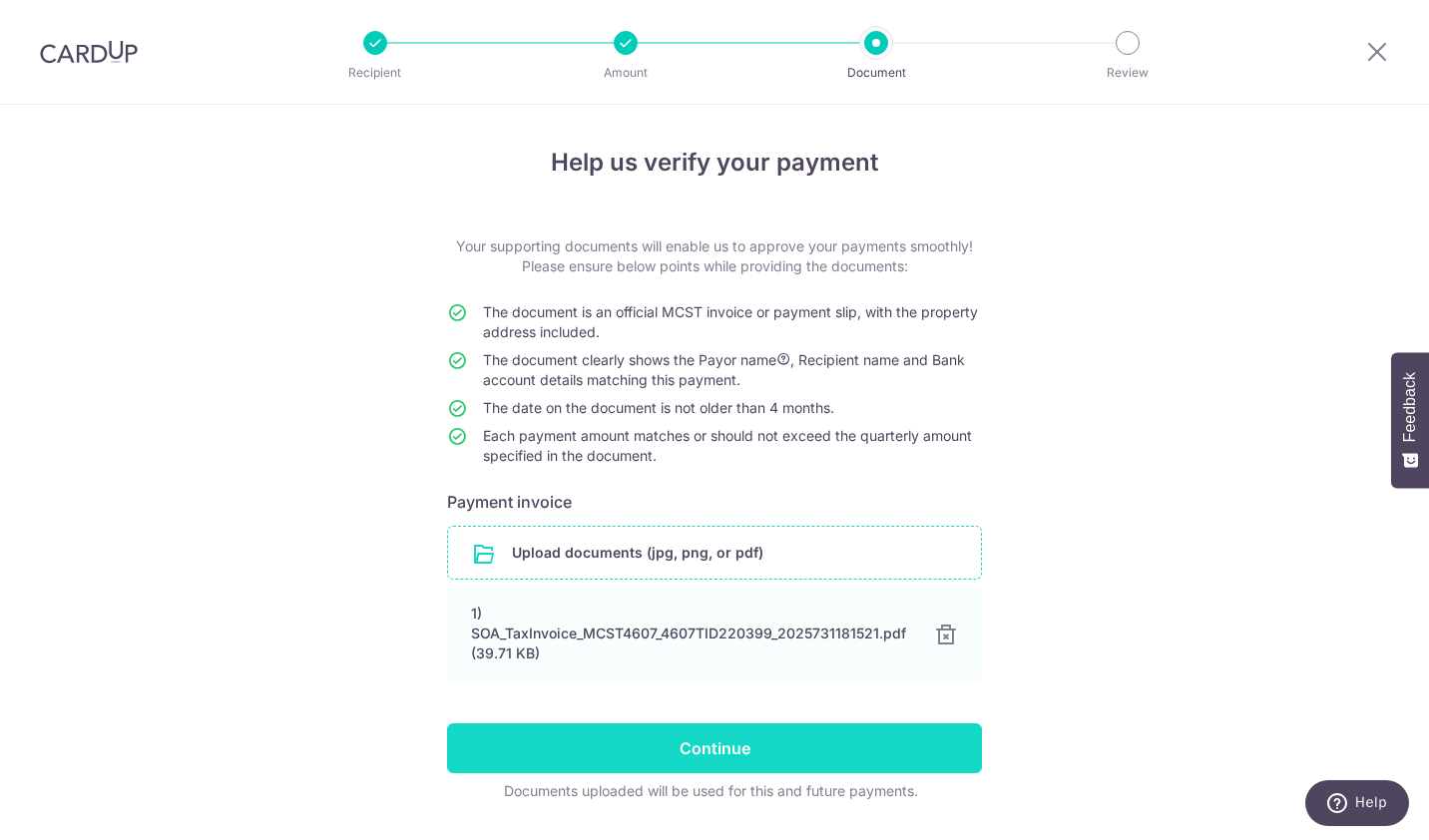 click on "Continue" at bounding box center [714, 748] 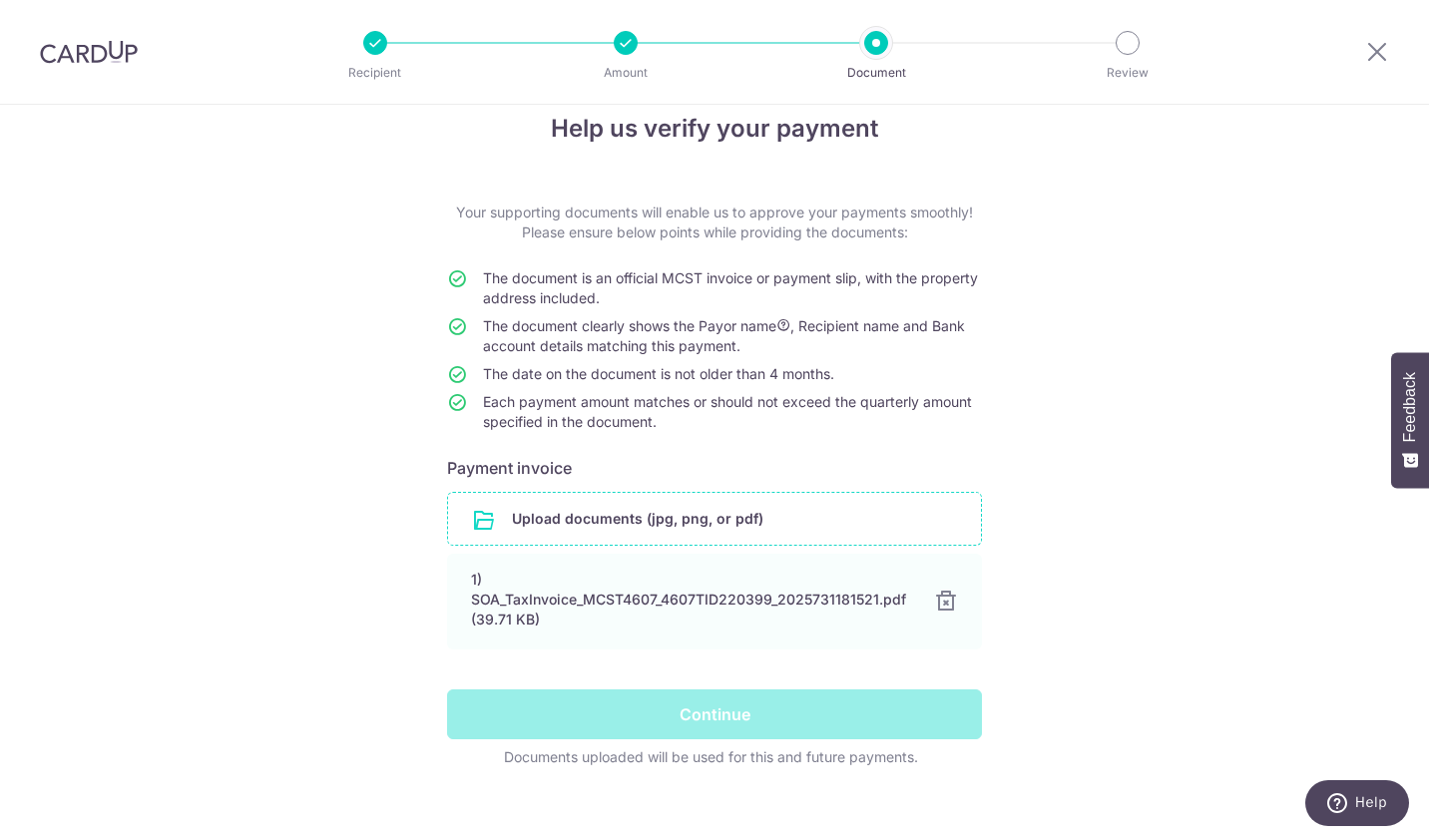 scroll, scrollTop: 53, scrollLeft: 0, axis: vertical 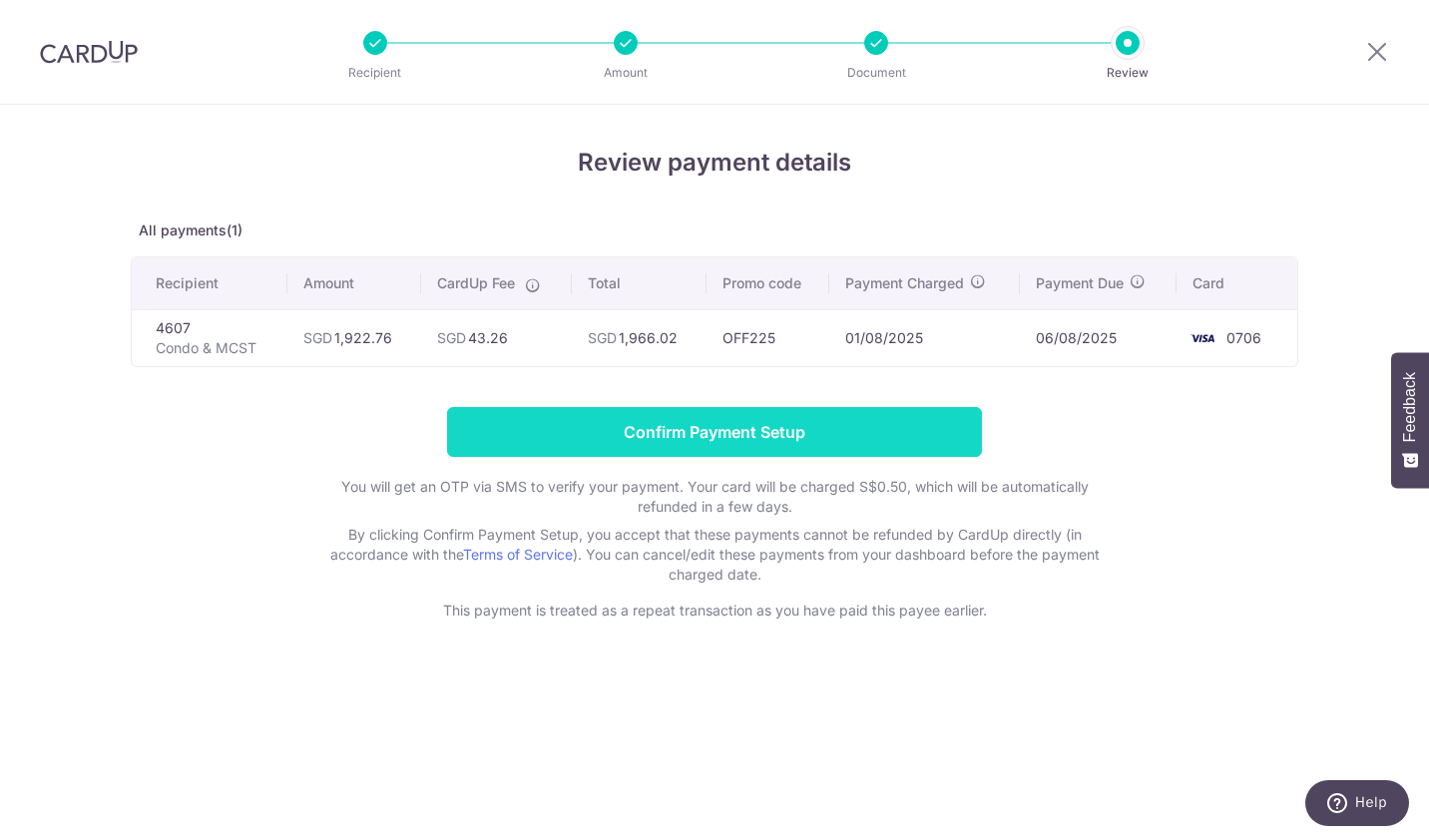 click on "Confirm Payment Setup" at bounding box center [714, 432] 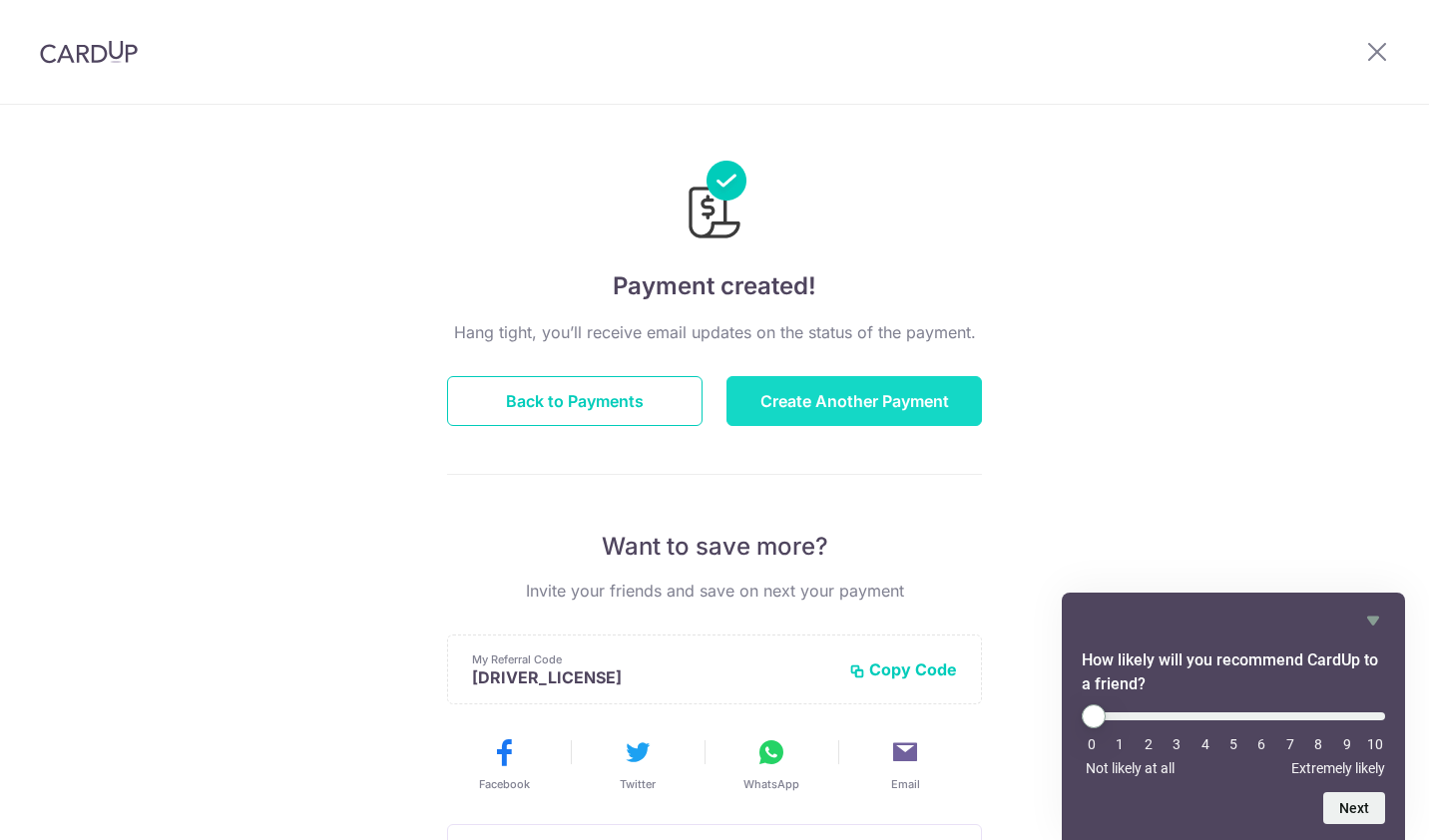 scroll, scrollTop: 0, scrollLeft: 0, axis: both 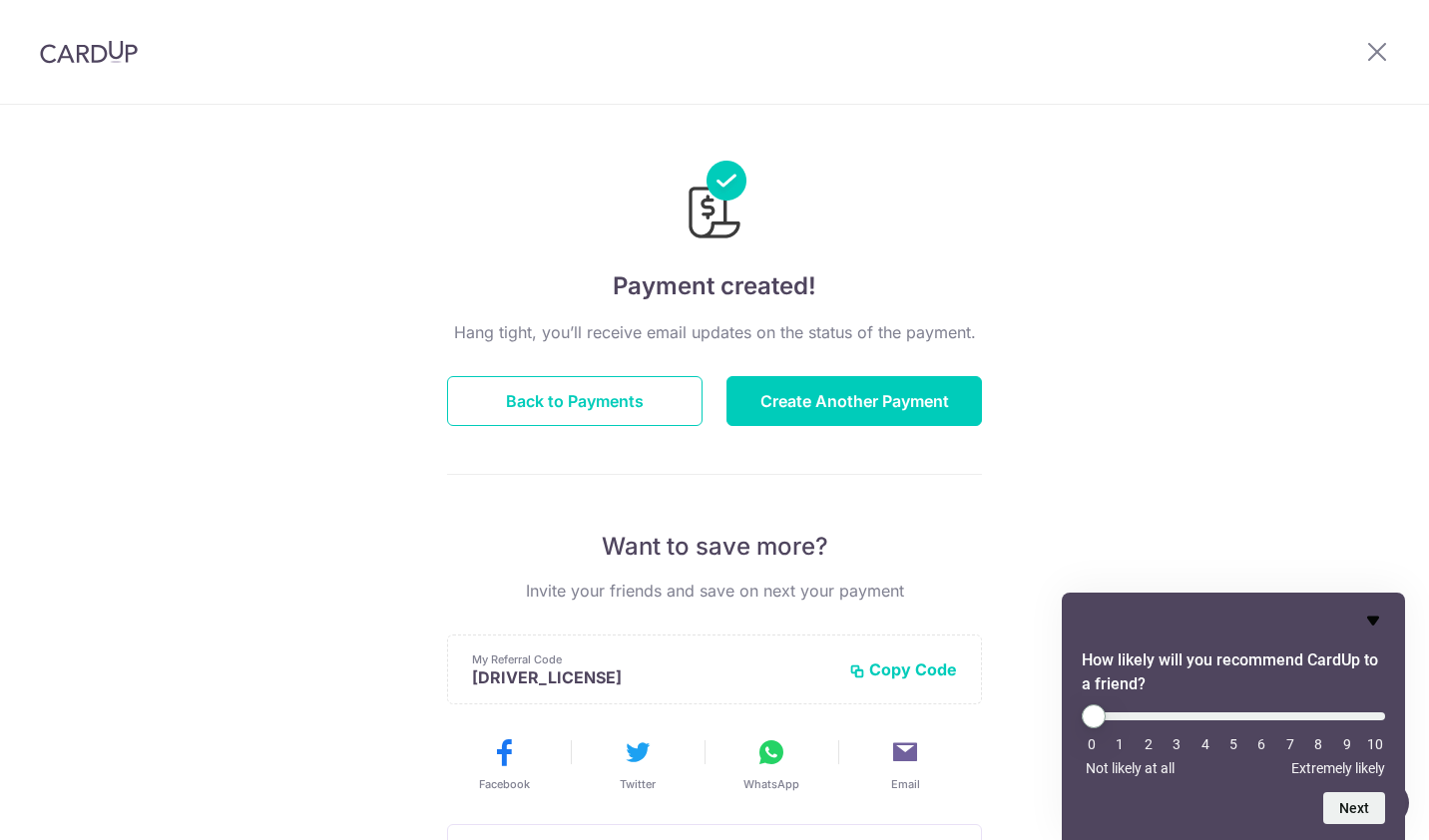 click 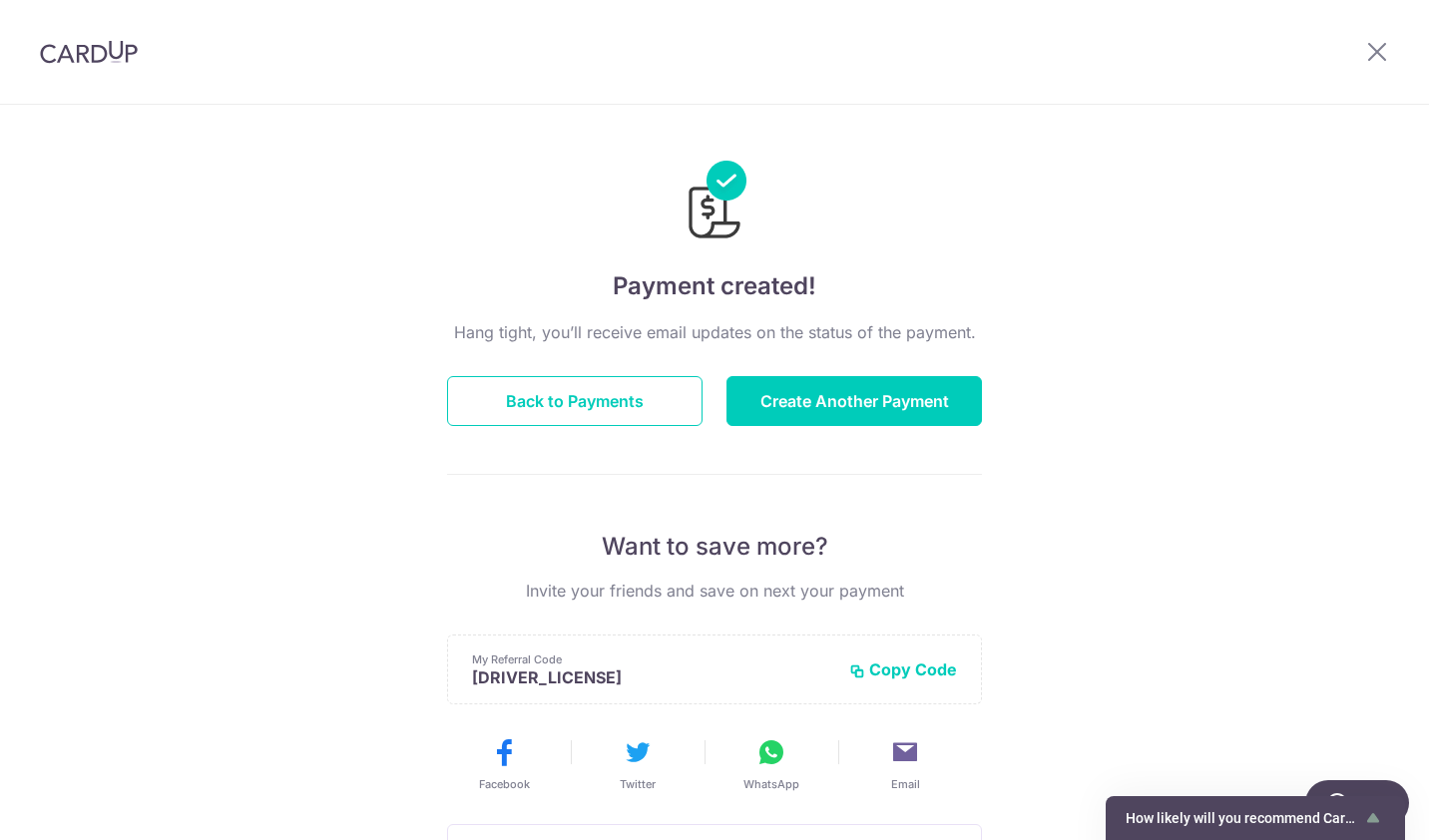 click at bounding box center [89, 52] 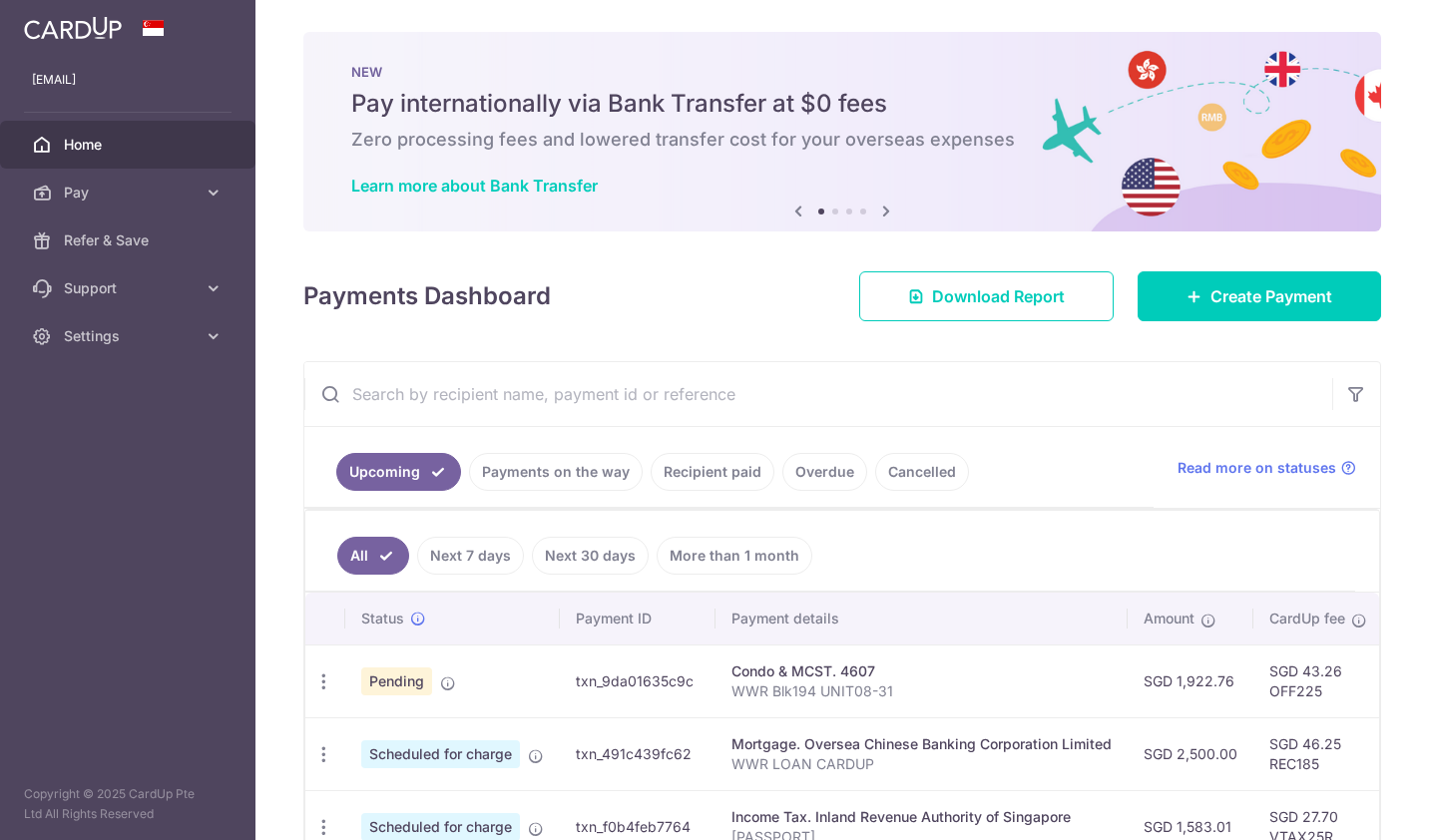 scroll, scrollTop: 0, scrollLeft: 0, axis: both 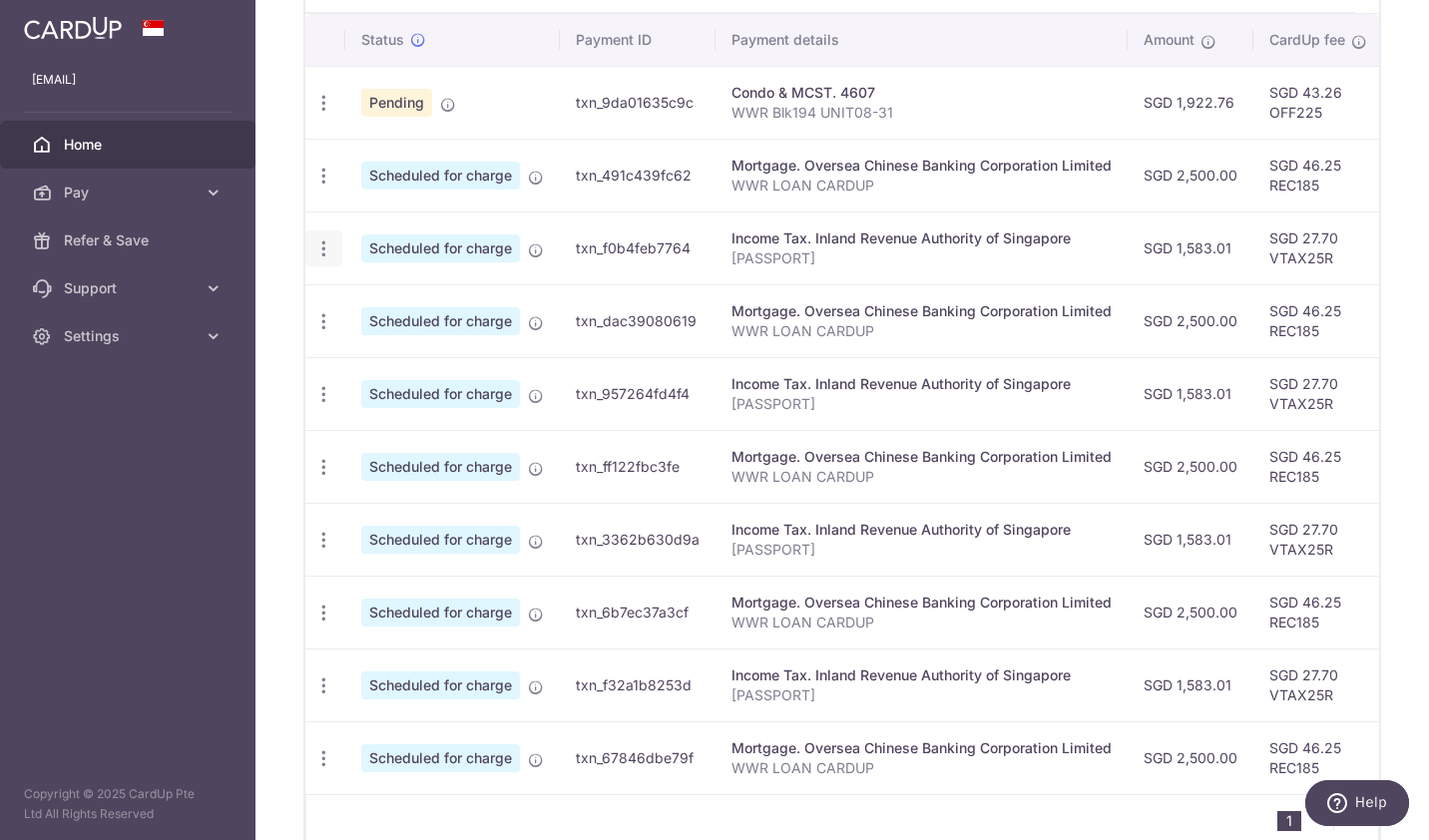 click at bounding box center [323, 103] 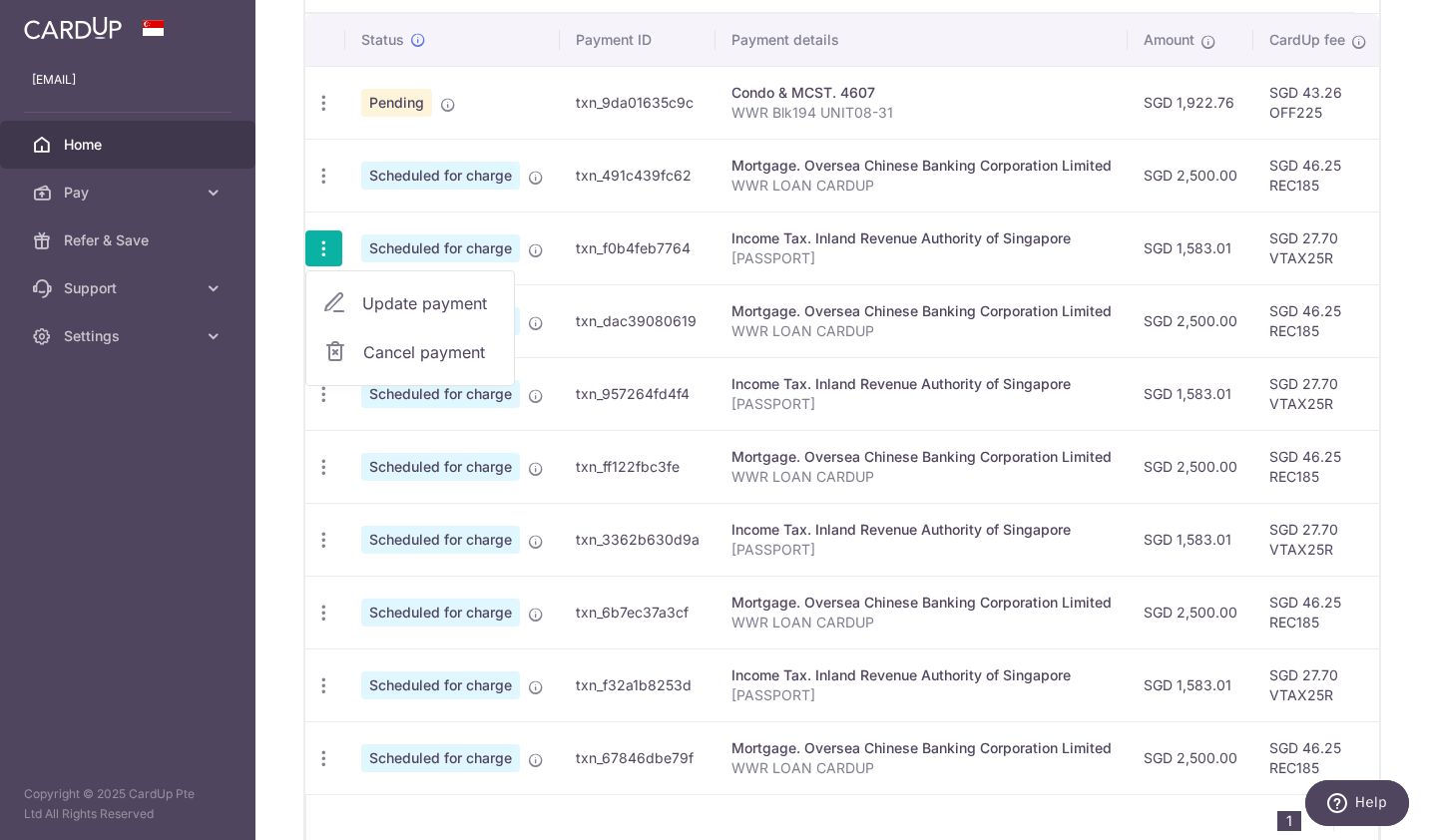click on "Update payment" at bounding box center (410, 303) 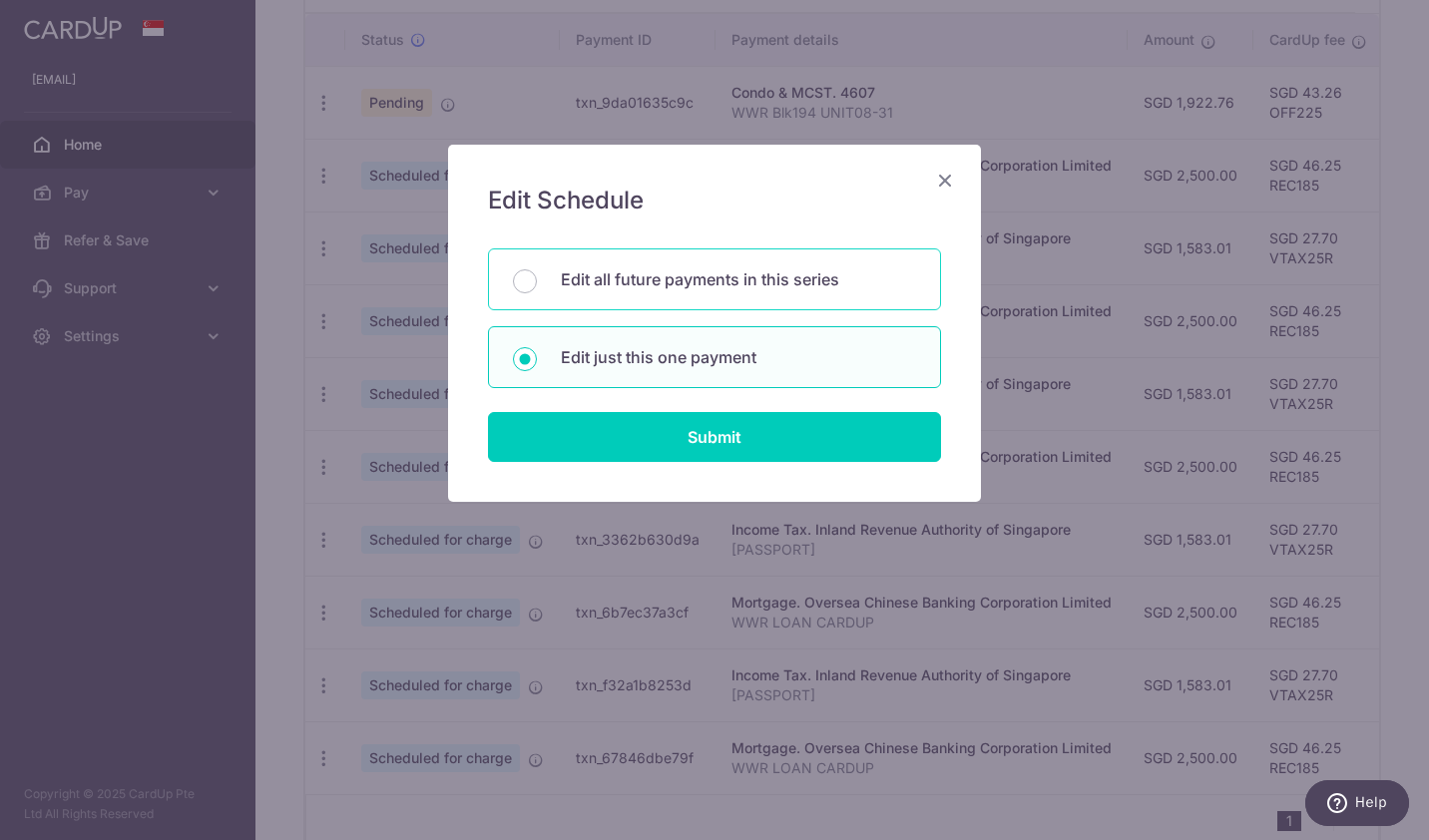 click on "Edit all future payments in this series" at bounding box center (738, 279) 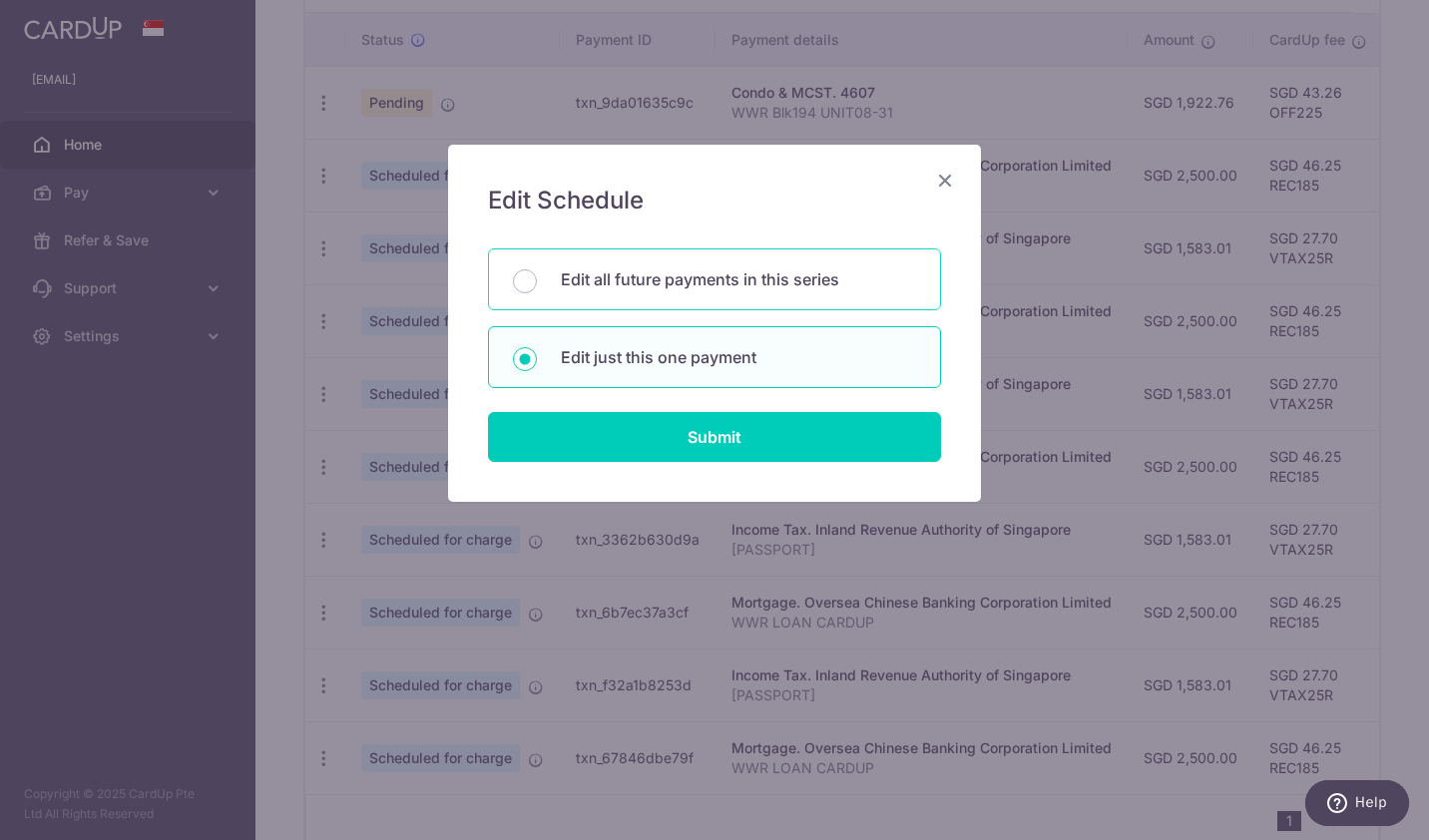 click on "Edit all future payments in this series" at bounding box center (525, 281) 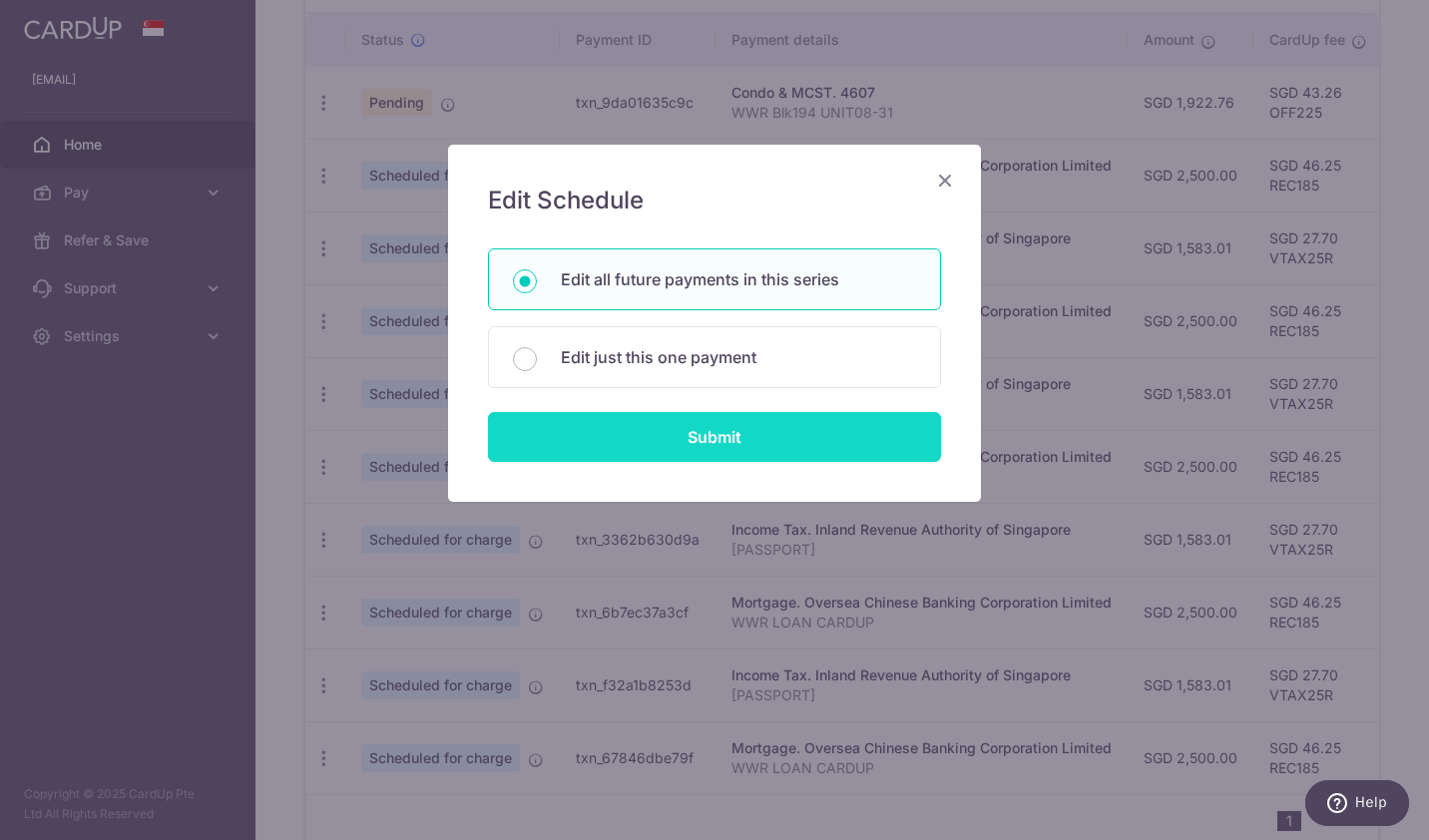 click on "Submit" at bounding box center (714, 437) 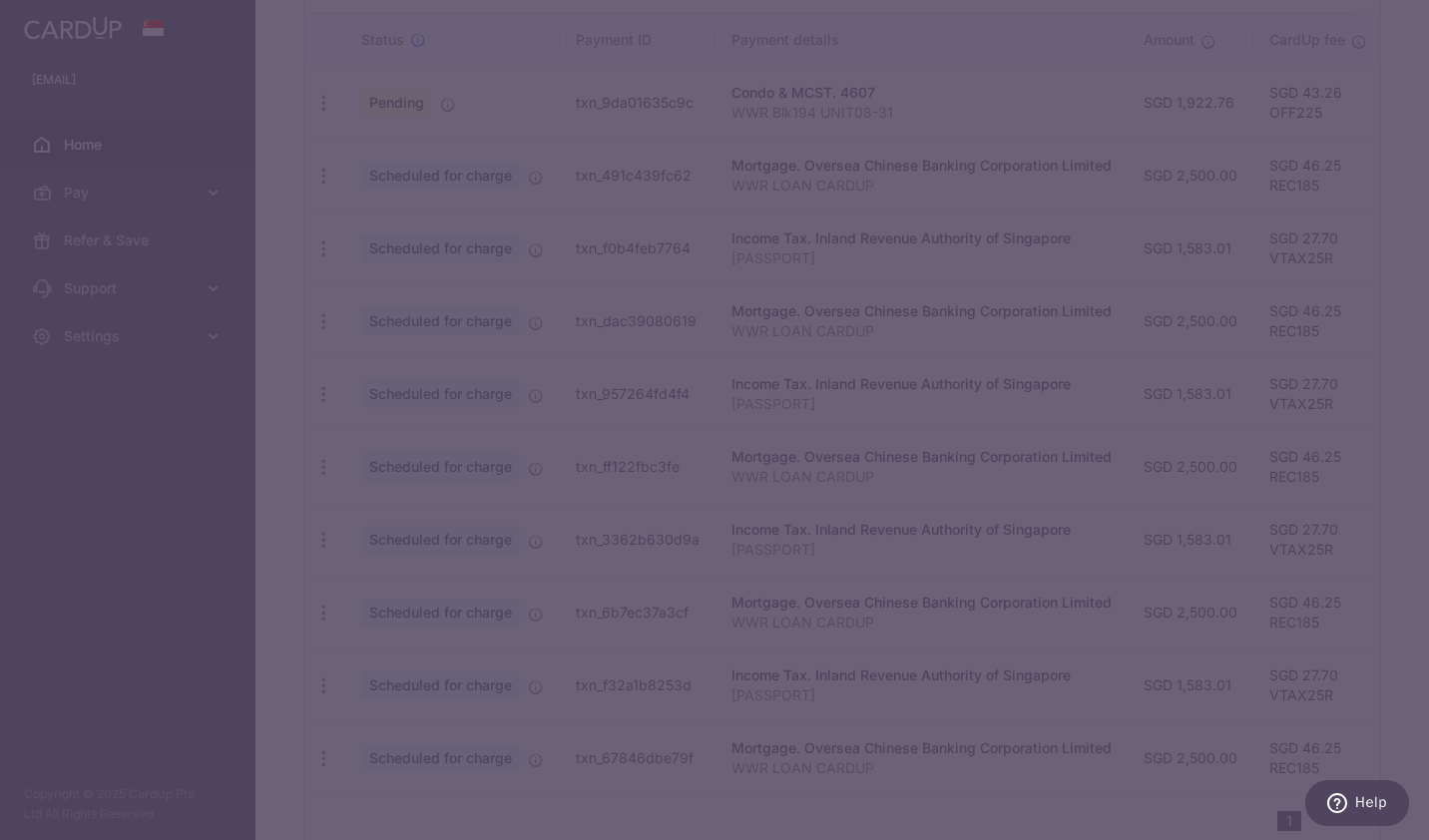 type on "1,583.01" 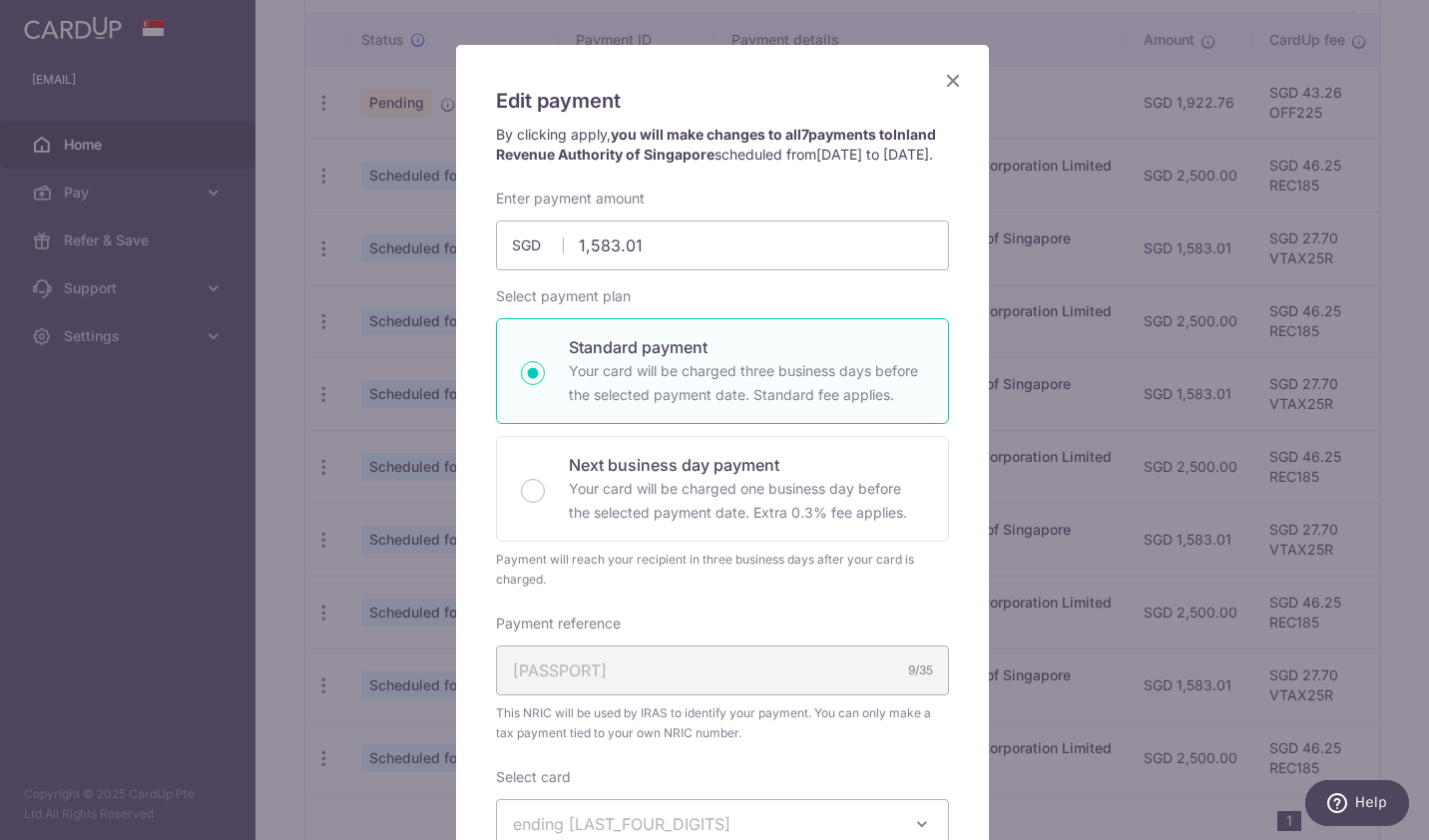 scroll, scrollTop: 0, scrollLeft: 0, axis: both 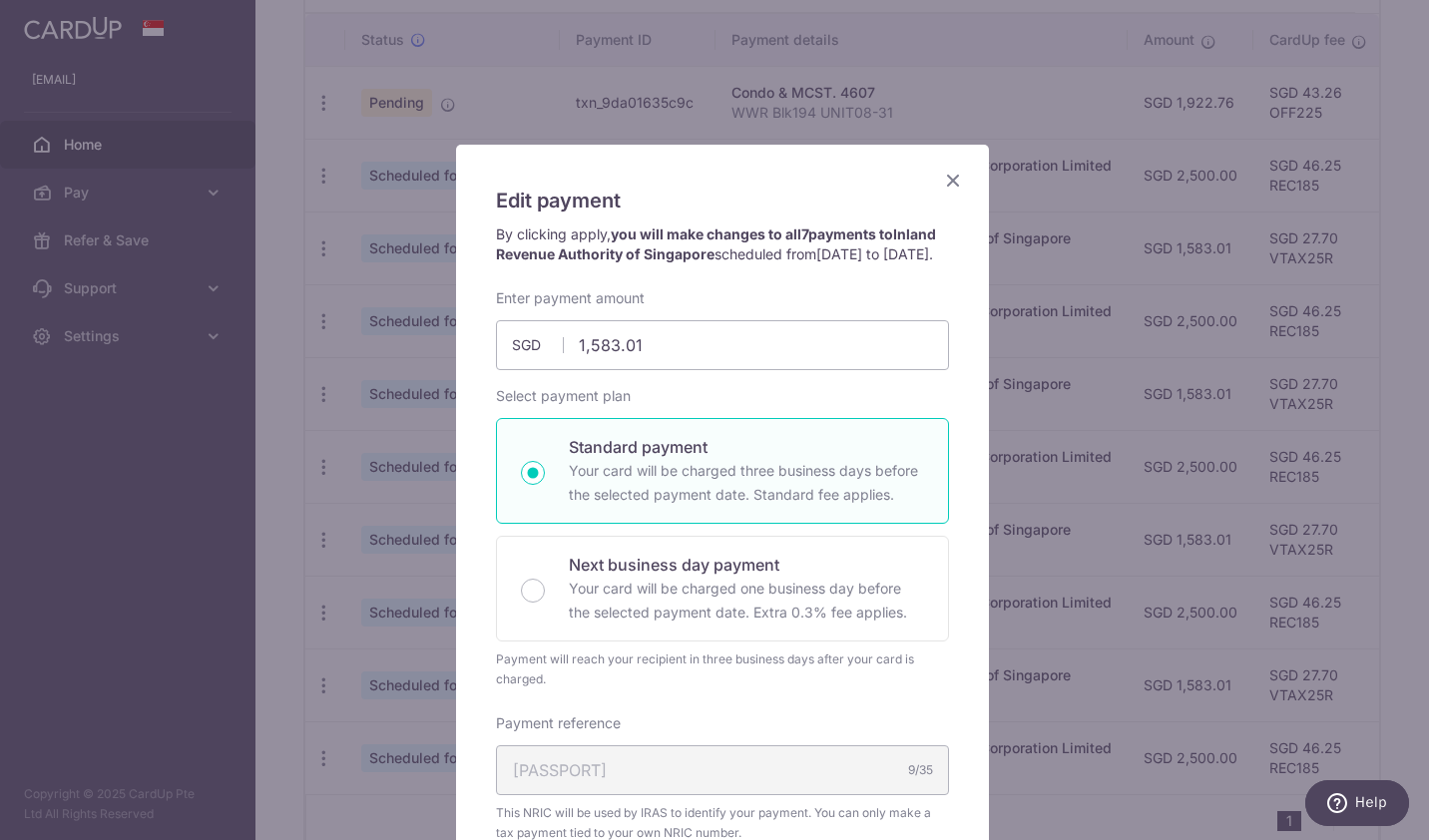 click at bounding box center [953, 180] 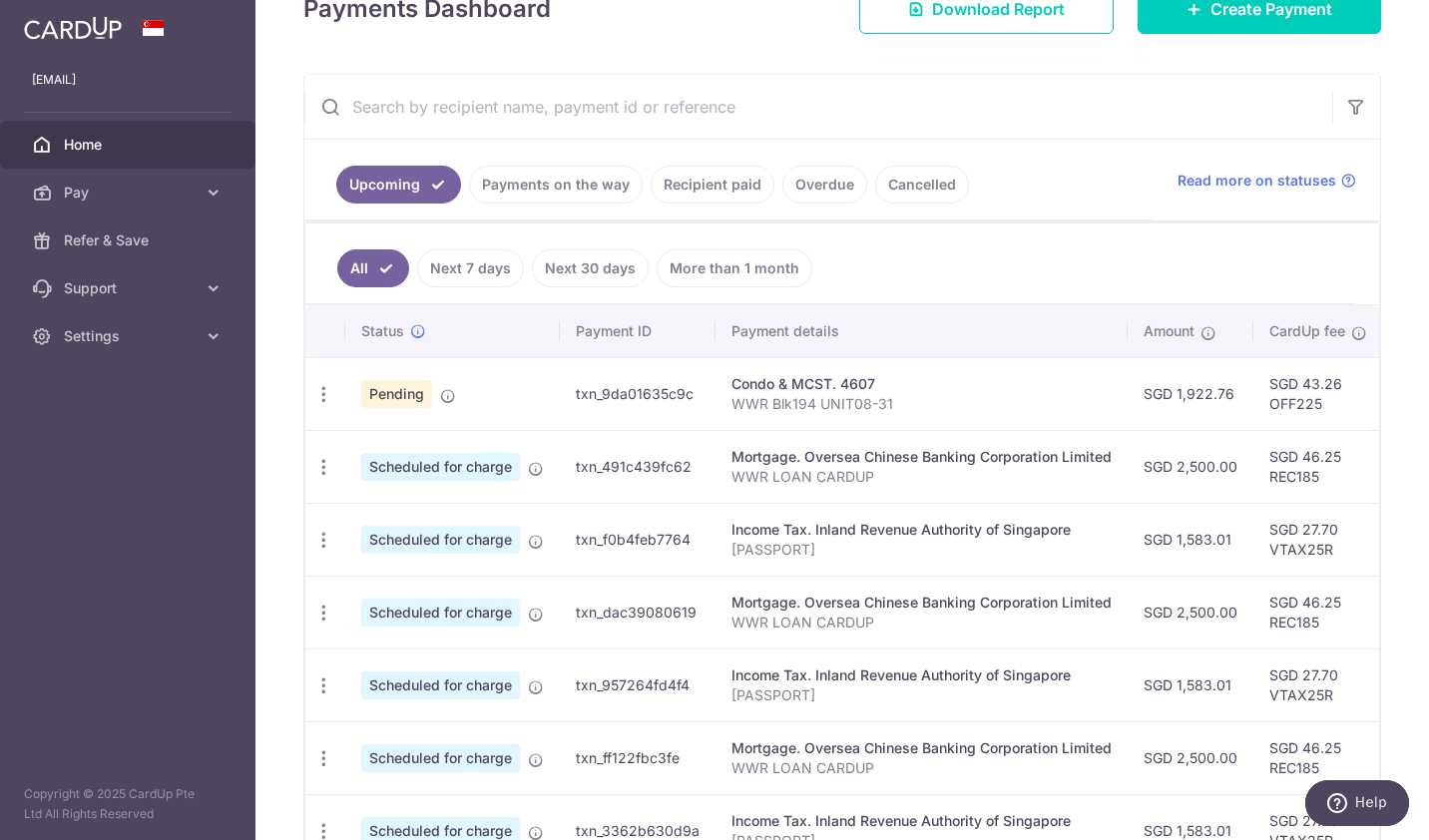 scroll, scrollTop: 0, scrollLeft: 0, axis: both 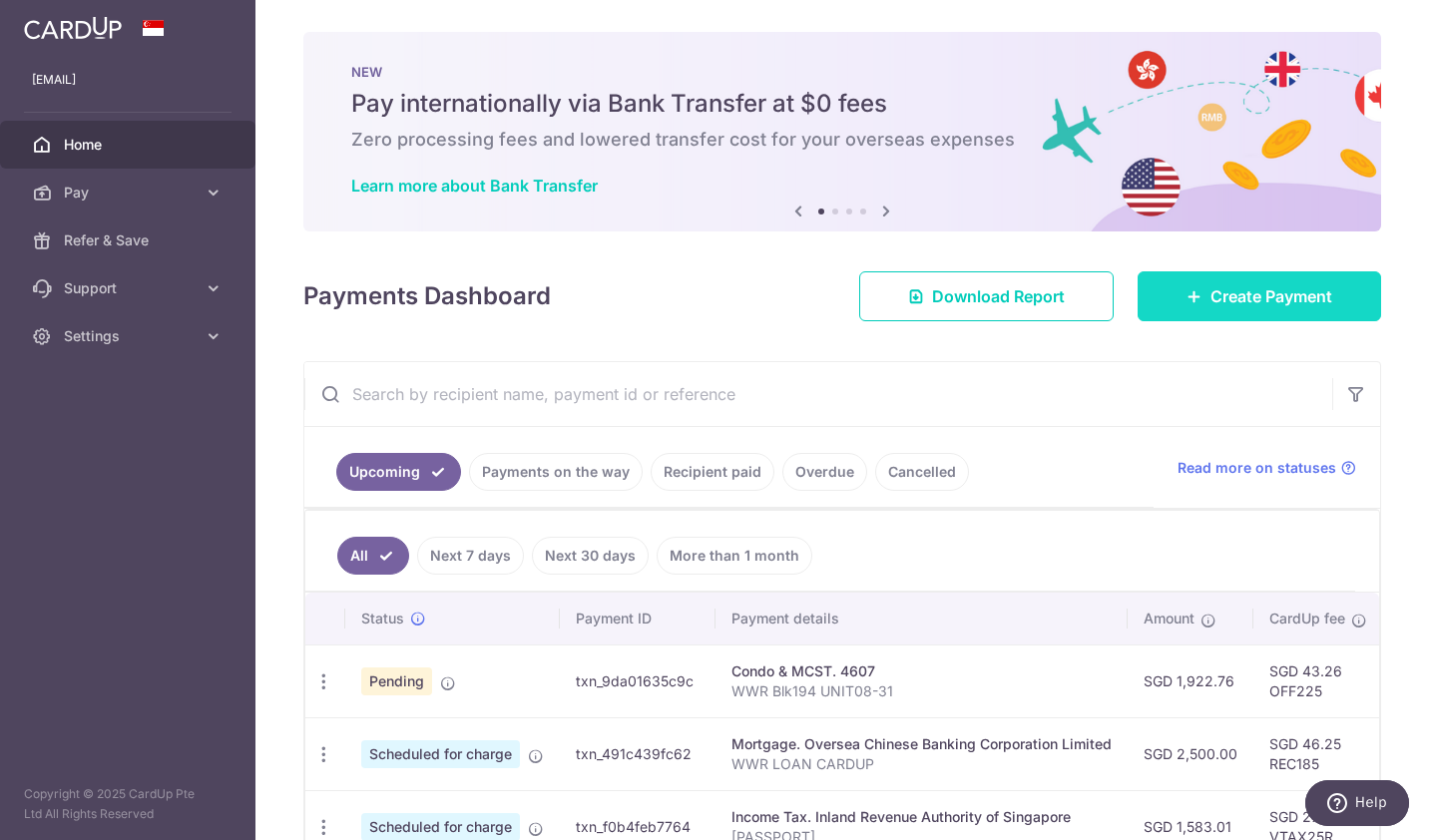 click on "Create Payment" at bounding box center [1271, 296] 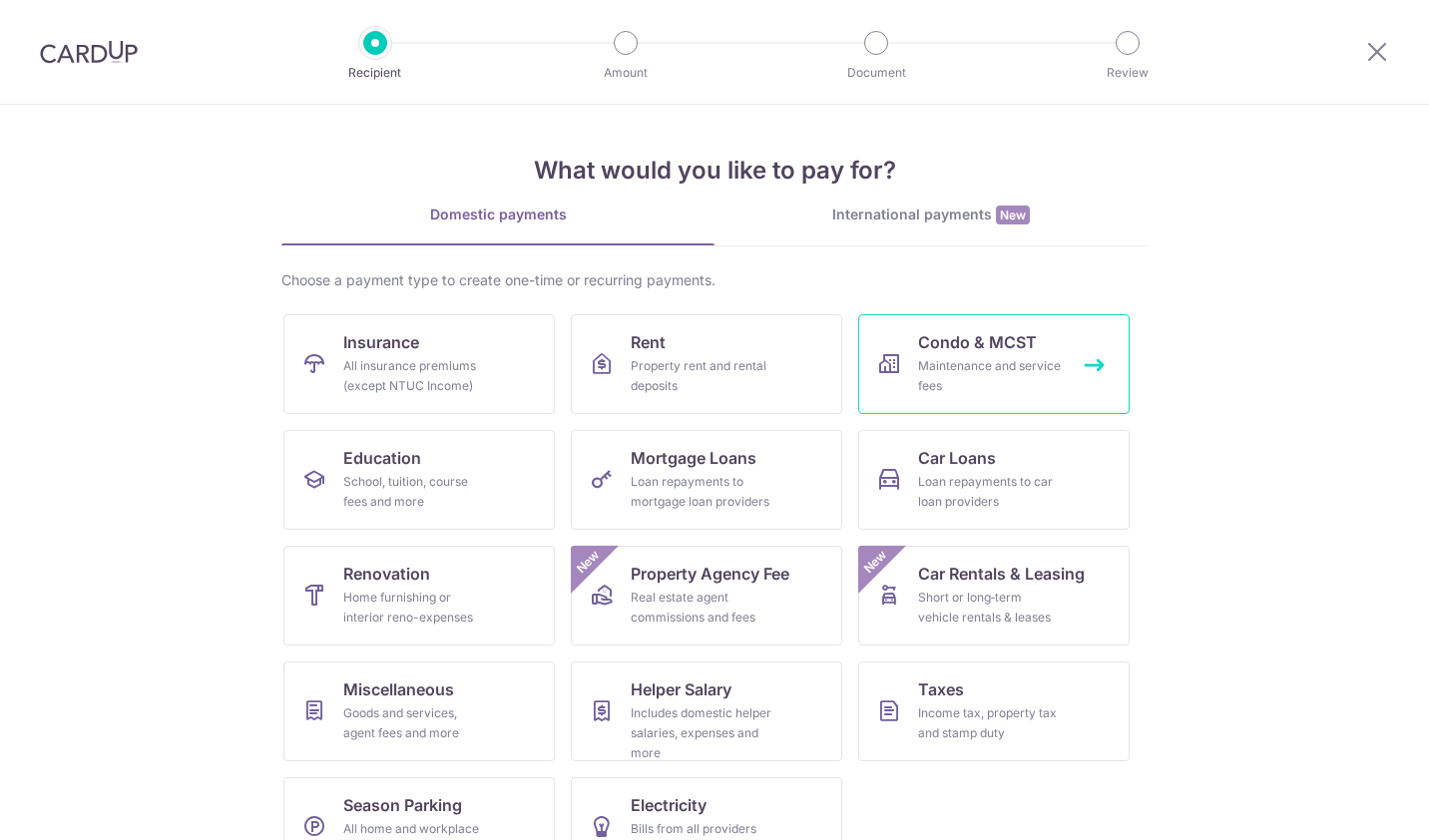 scroll, scrollTop: 0, scrollLeft: 0, axis: both 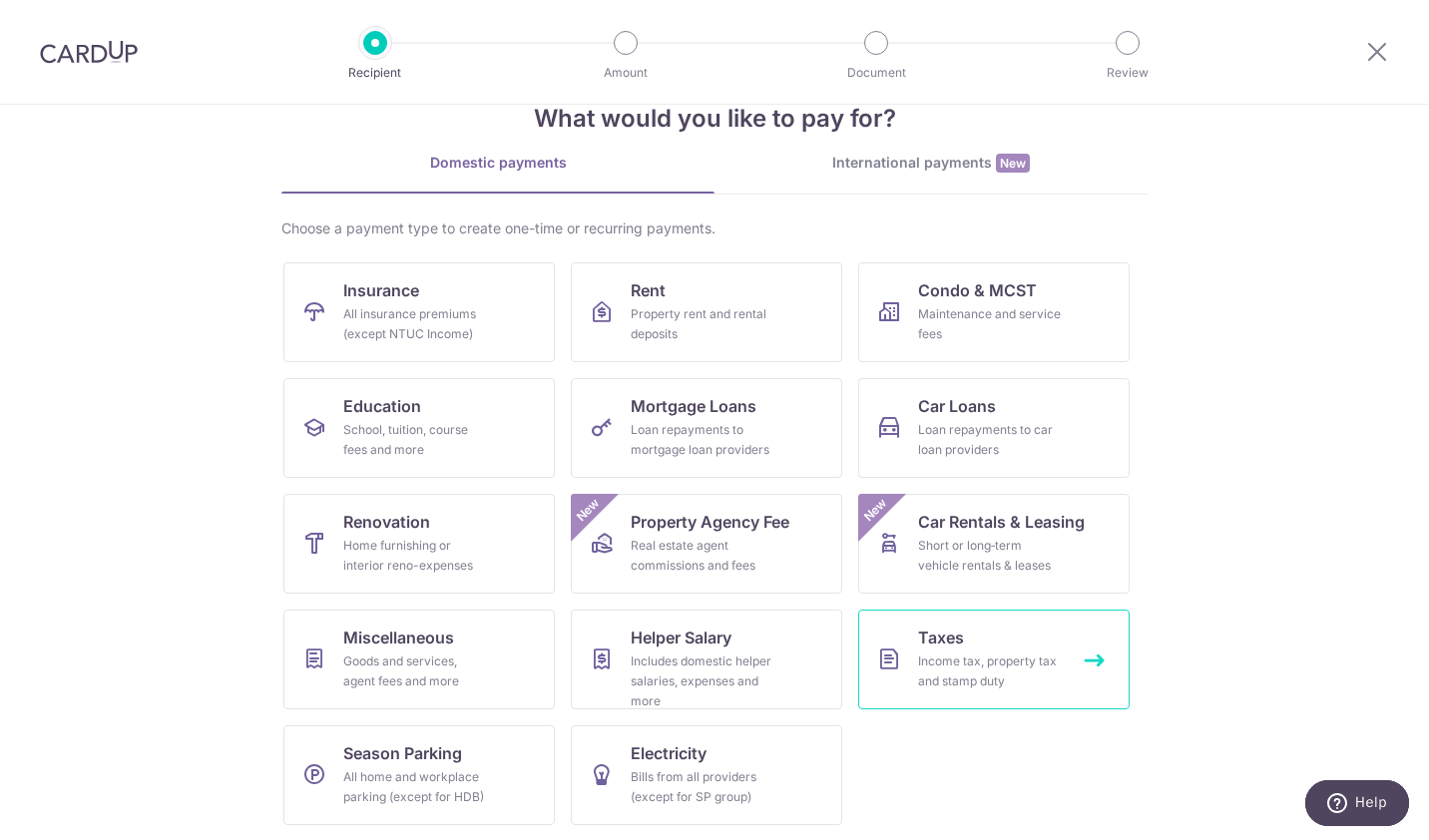 click on "Taxes" at bounding box center [941, 637] 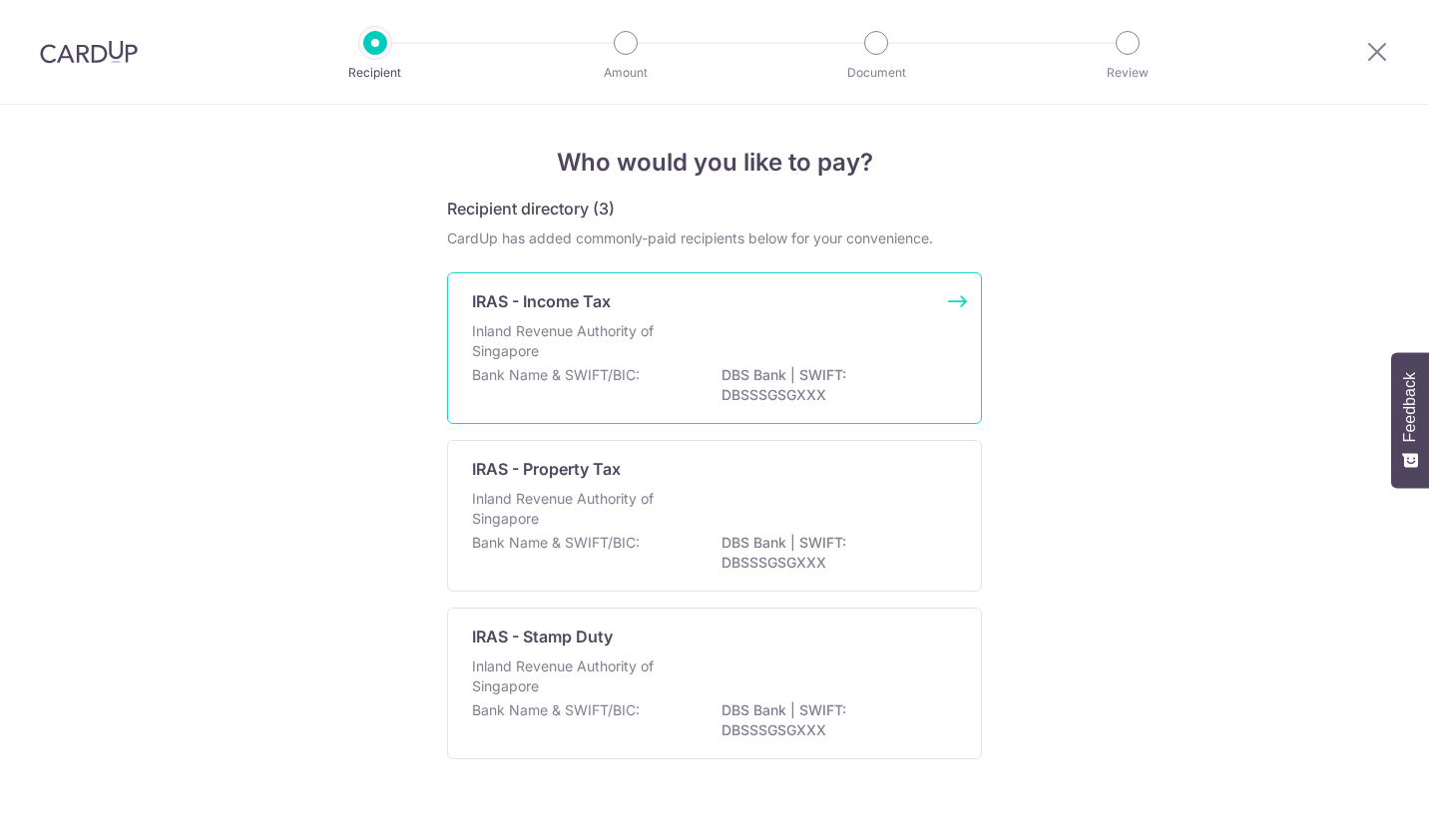 scroll, scrollTop: 0, scrollLeft: 0, axis: both 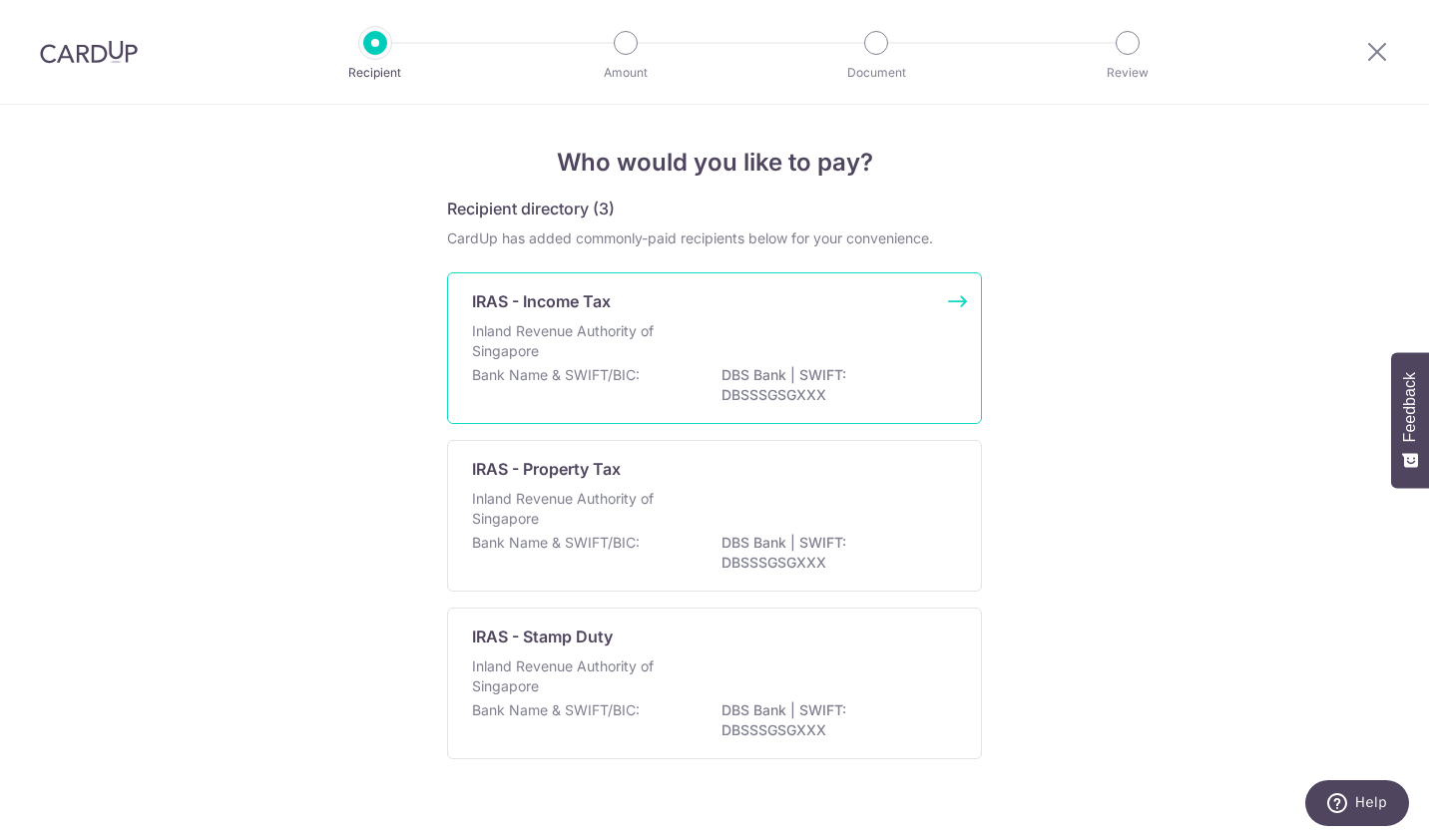 click on "Inland Revenue Authority of Singapore" at bounding box center [578, 341] 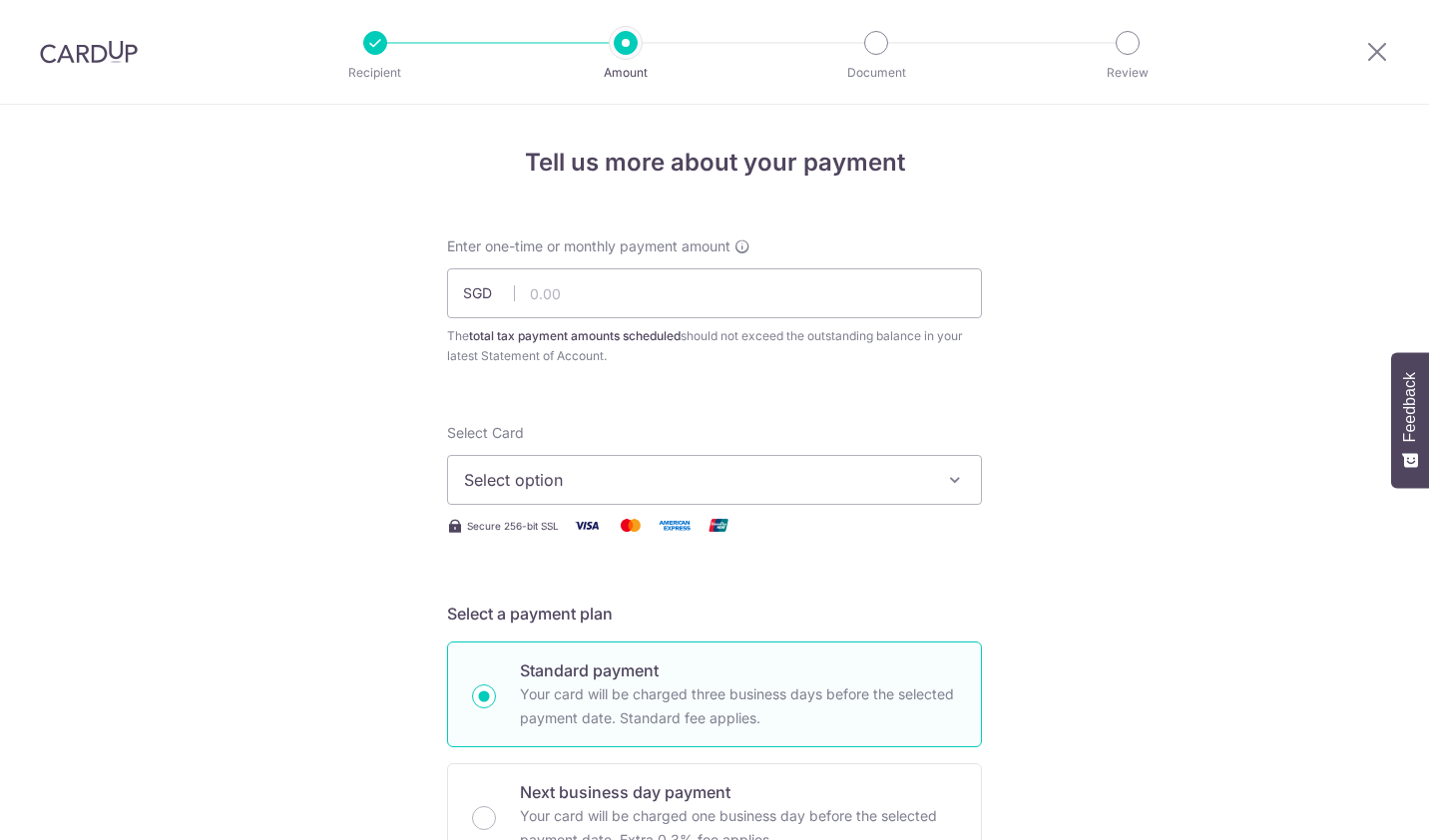 scroll, scrollTop: 0, scrollLeft: 0, axis: both 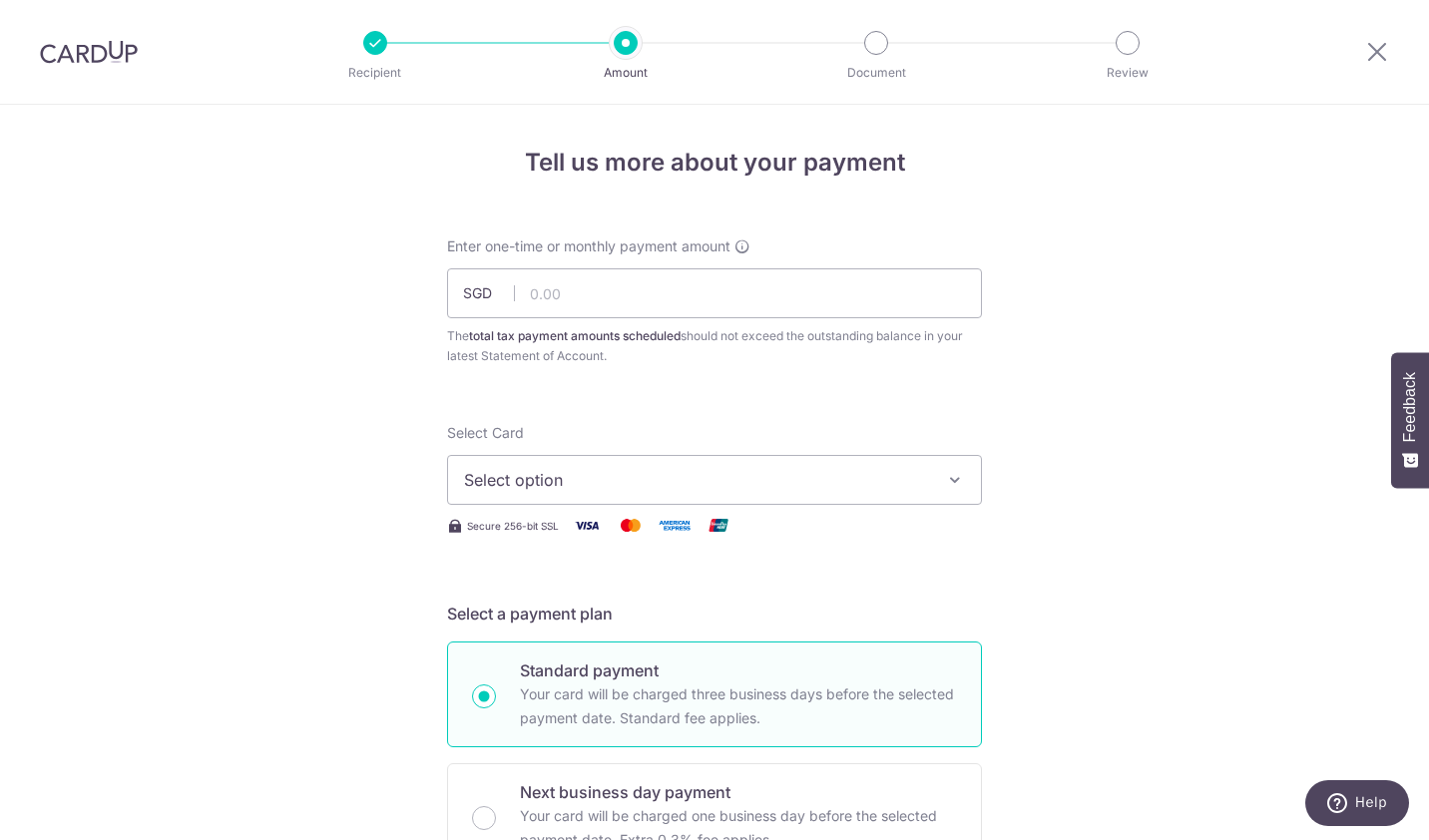 click on "Select option" at bounding box center [697, 480] 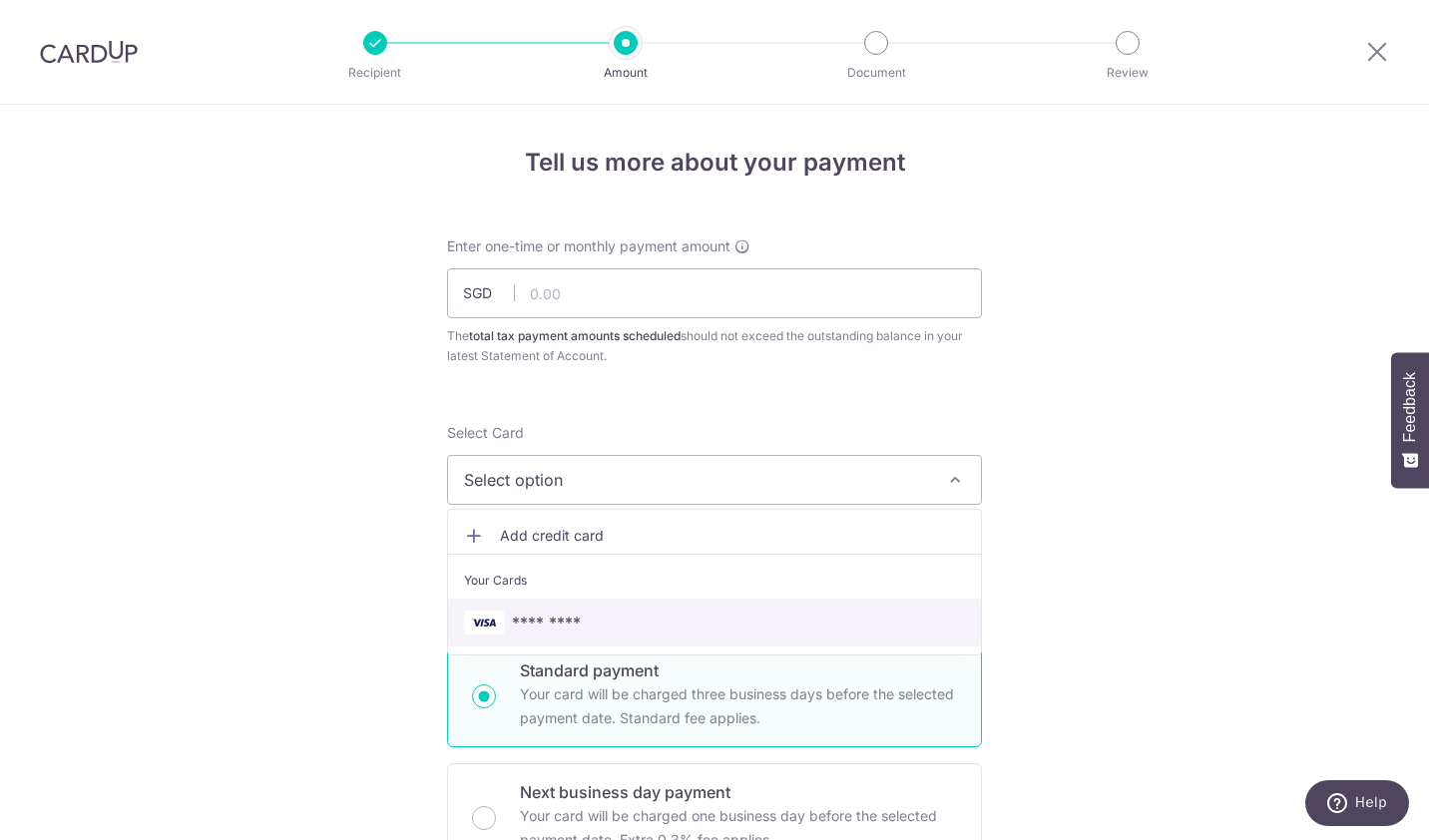 click on "**** 0706" at bounding box center [714, 623] 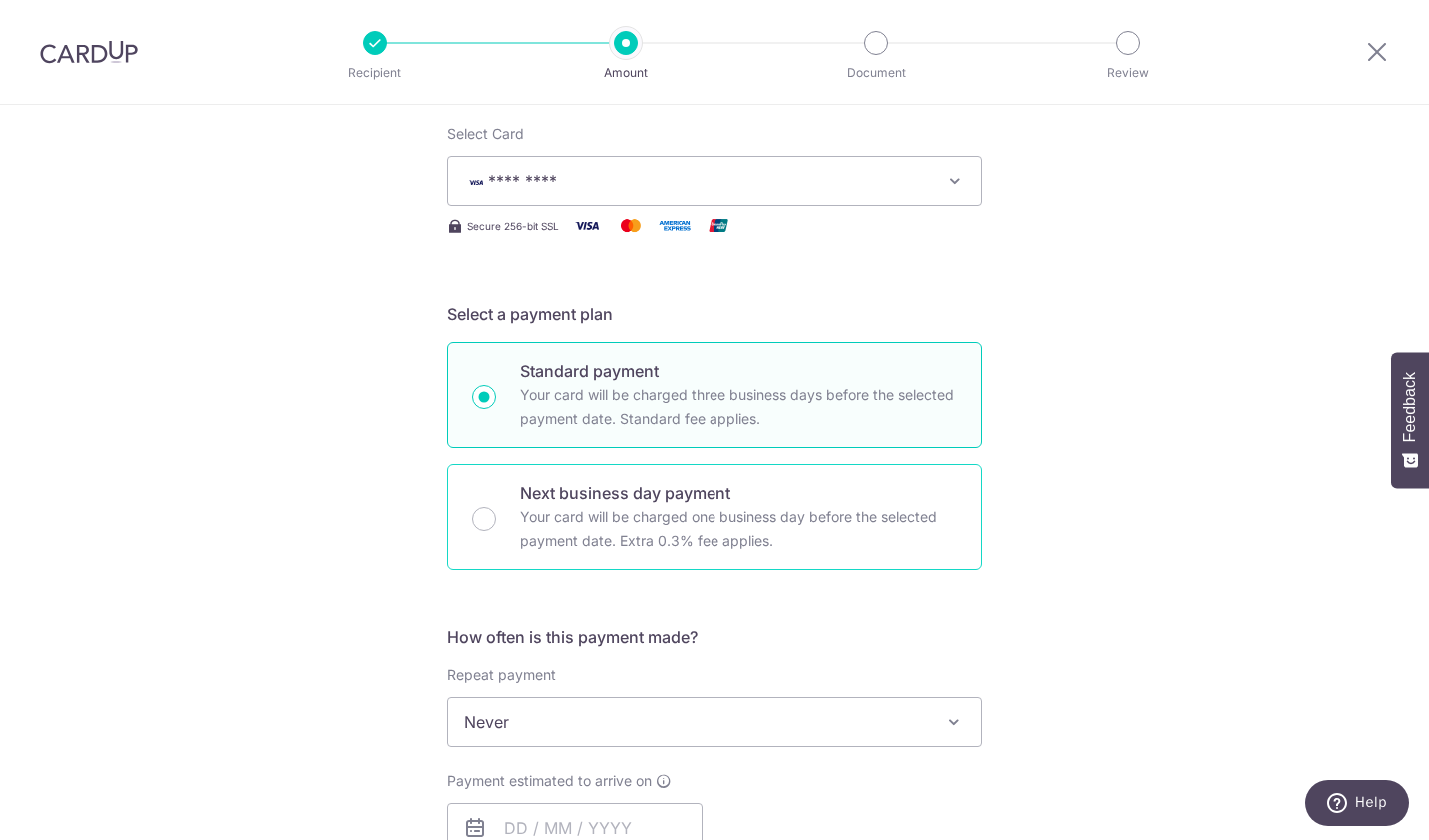 scroll, scrollTop: 698, scrollLeft: 0, axis: vertical 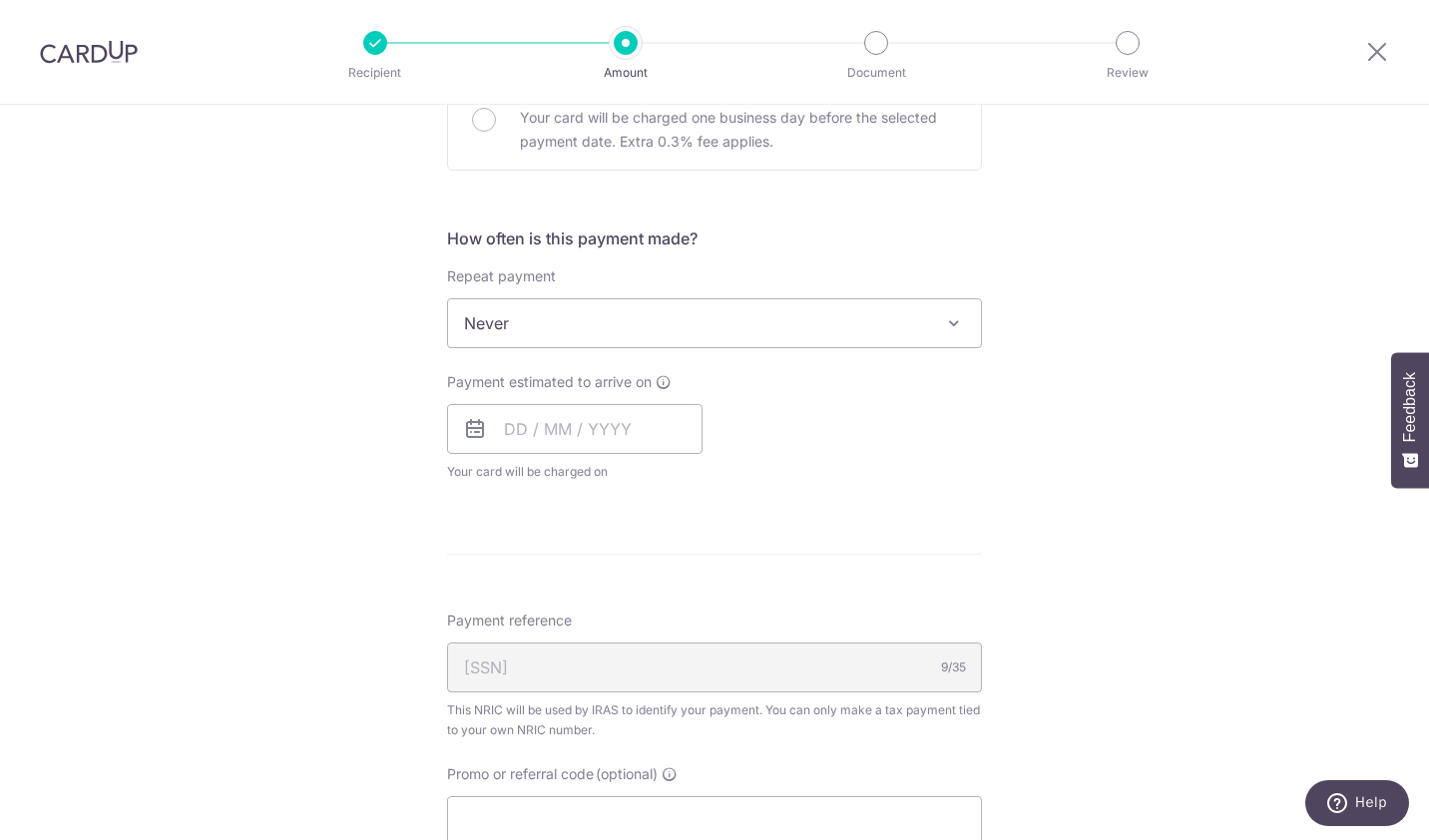 click on "Never" at bounding box center (714, 323) 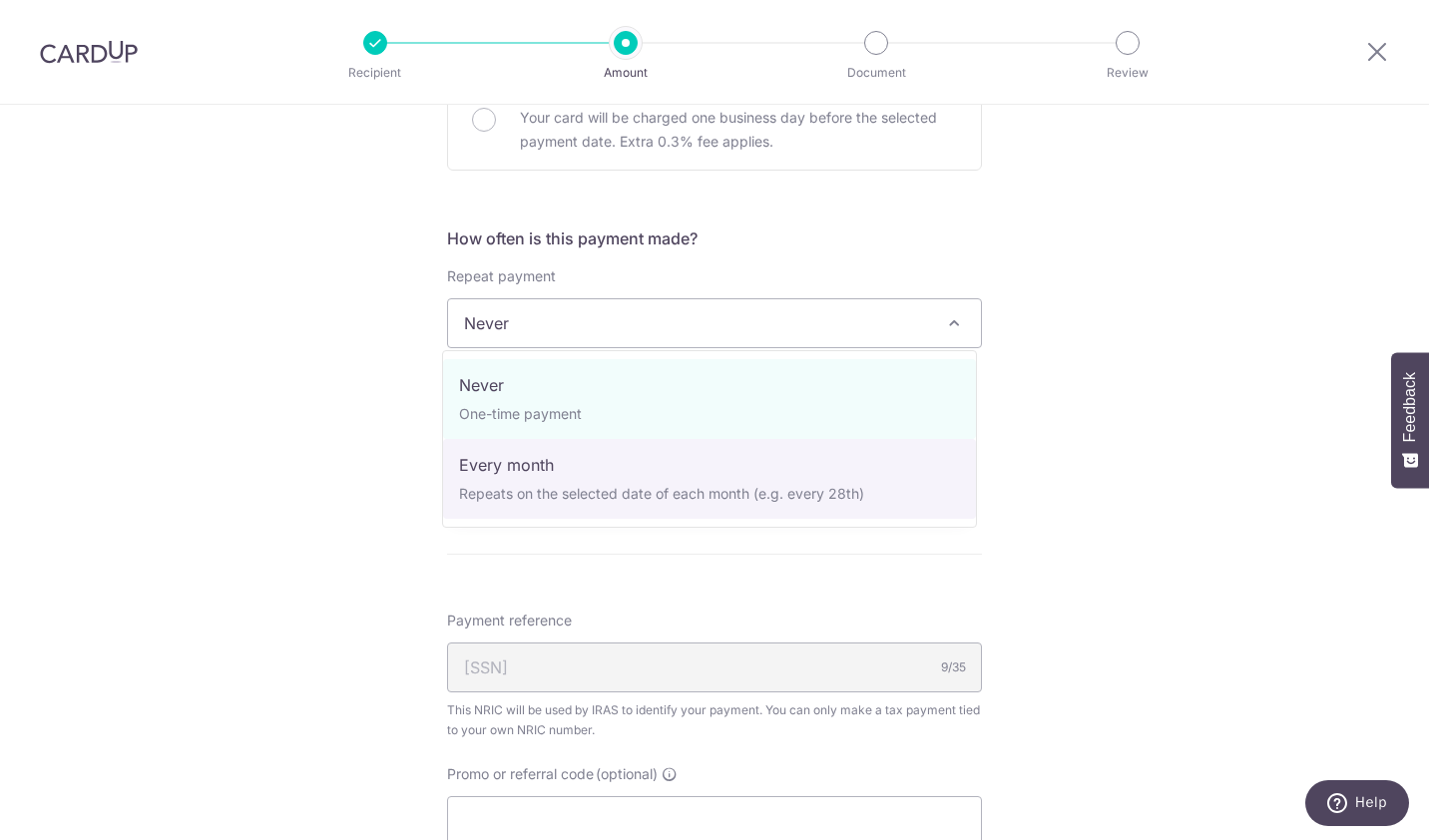 select on "3" 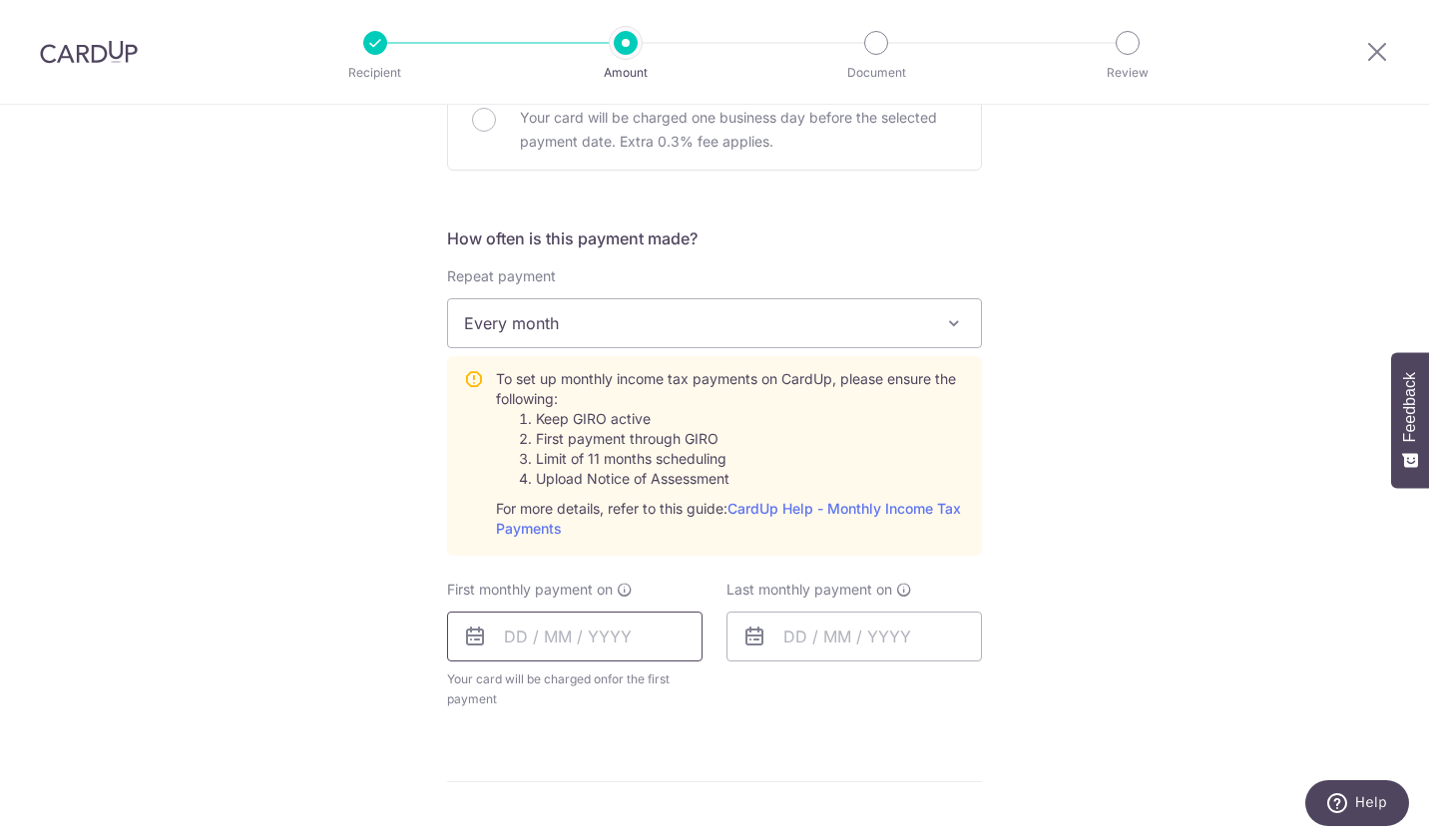 click at bounding box center [575, 636] 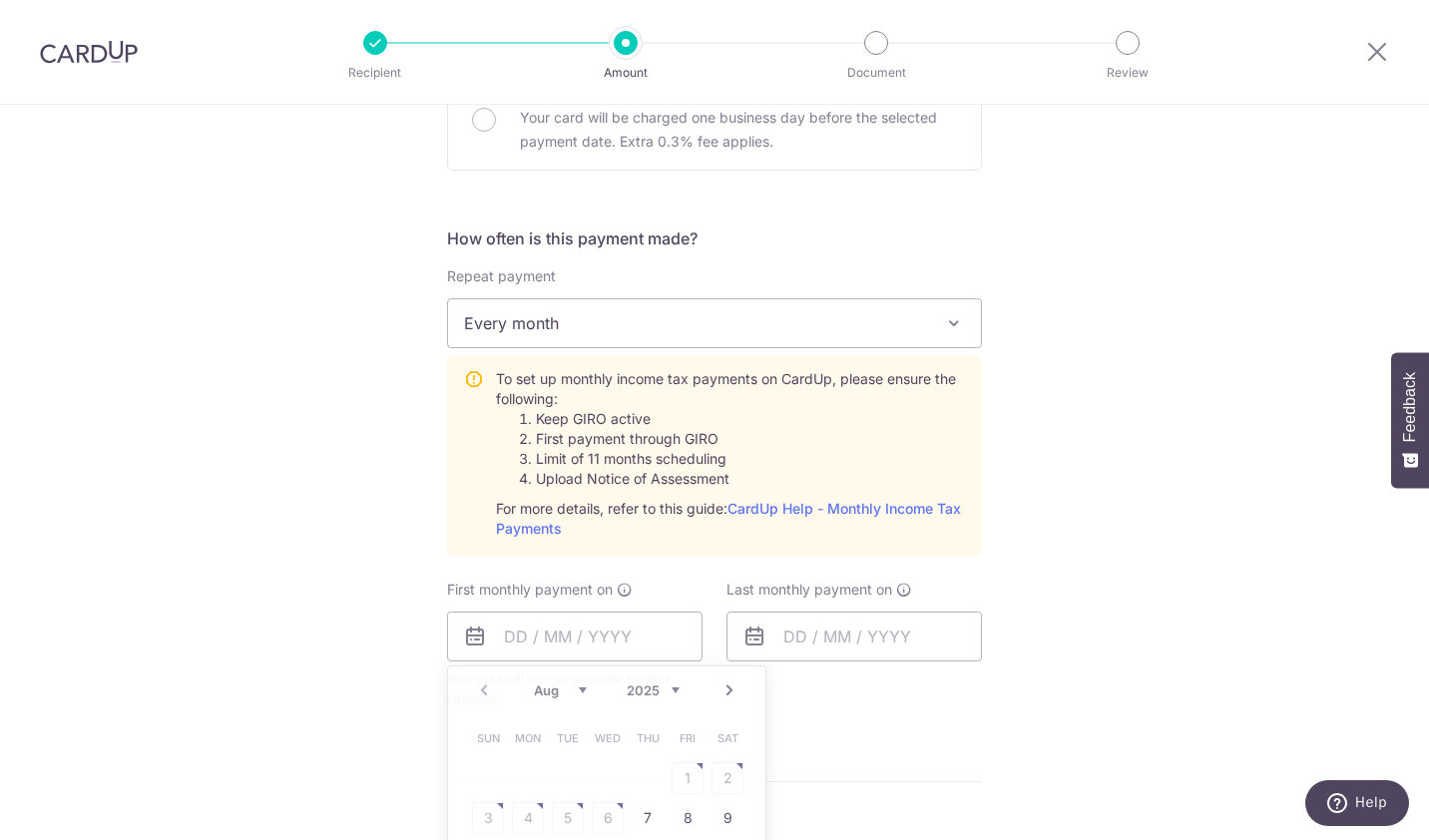 click on "How often is this payment made?
Repeat payment
Never
Every month Every month
To set up monthly income tax payments on CardUp, please ensure the following:     Keep GIRO active   First payment through GIRO   Limit of 11 months scheduling   Upload Notice of Assessment    For more details, refer to this guide:  CardUp Help - Monthly Income Tax Payments
First monthly payment on
Prev Next Aug Sep Oct Nov Dec 2025 2026 Sun Mon Tue Wed Thu Fri Sat           1 2 3 4 5 6 7 8 9 10 11 12 13 14 15 16 17 18 19 20 21 22 23 24 25 26 27 28 29 30 31             Why are some dates not available?
Your card will be charged on   for the first payment
* If your payment is funded by  9:00am SGT on Monday 04/08/2025" at bounding box center (714, 476) 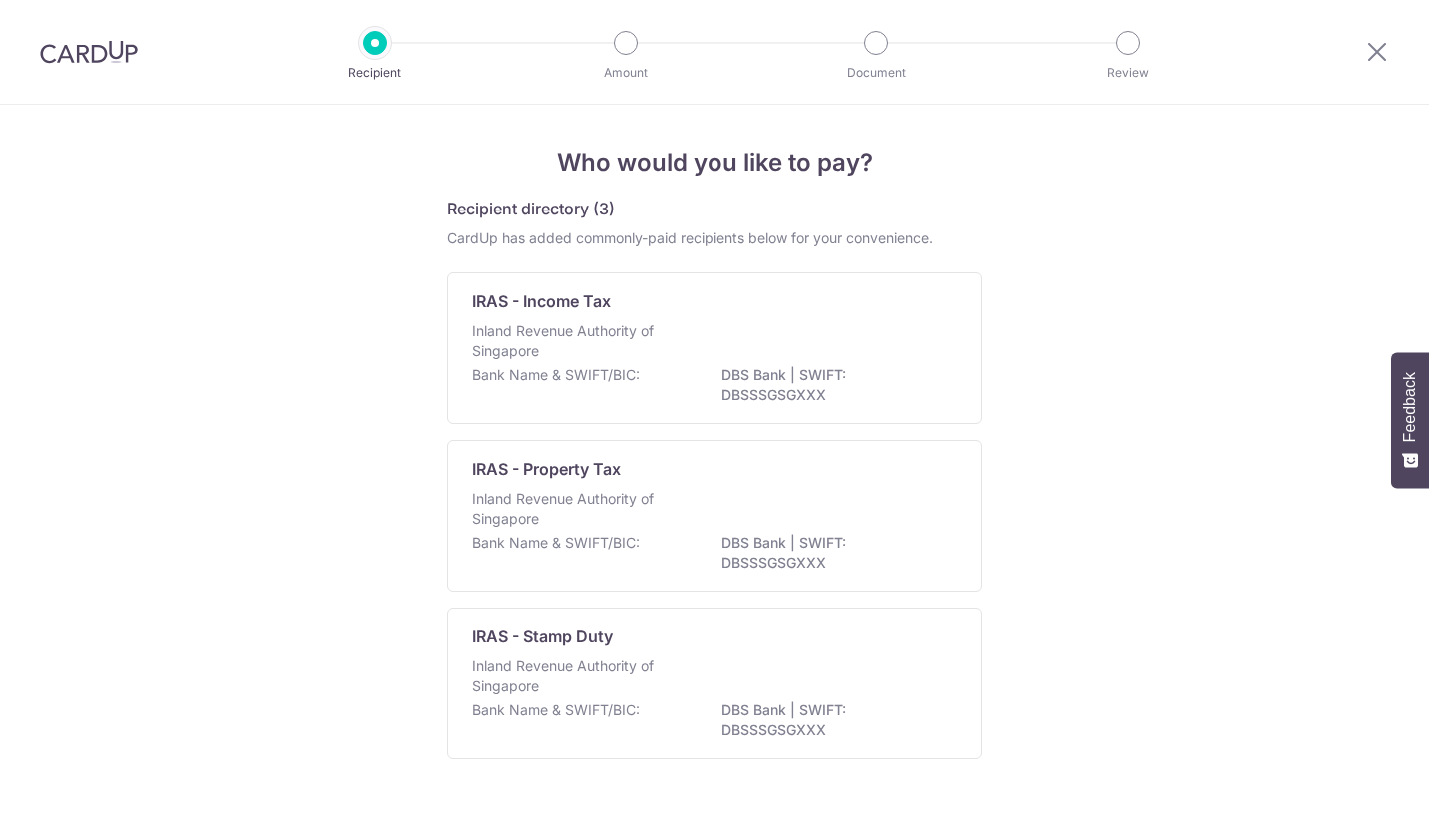 scroll, scrollTop: 0, scrollLeft: 0, axis: both 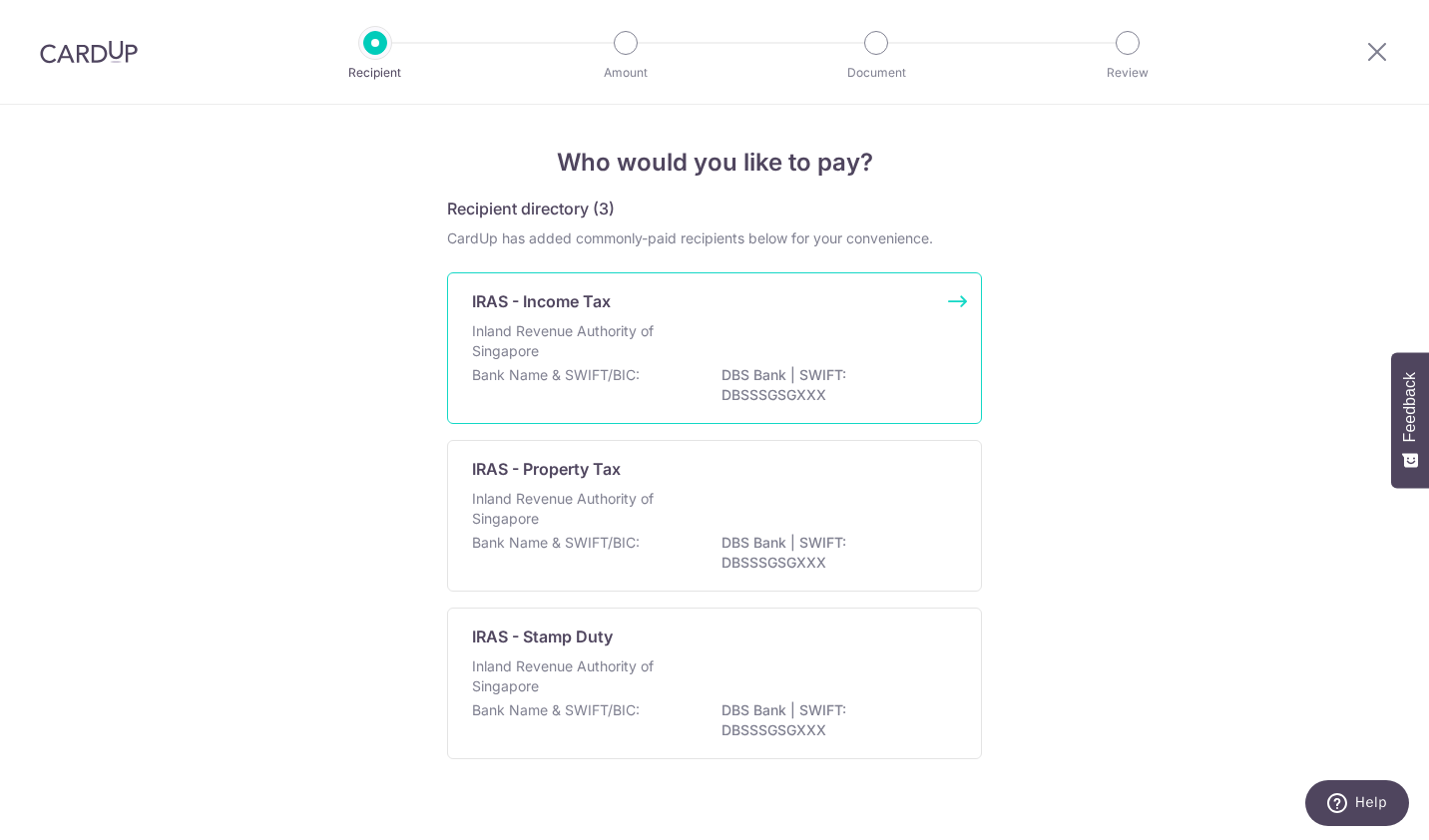 click on "Inland Revenue Authority of Singapore" at bounding box center (714, 343) 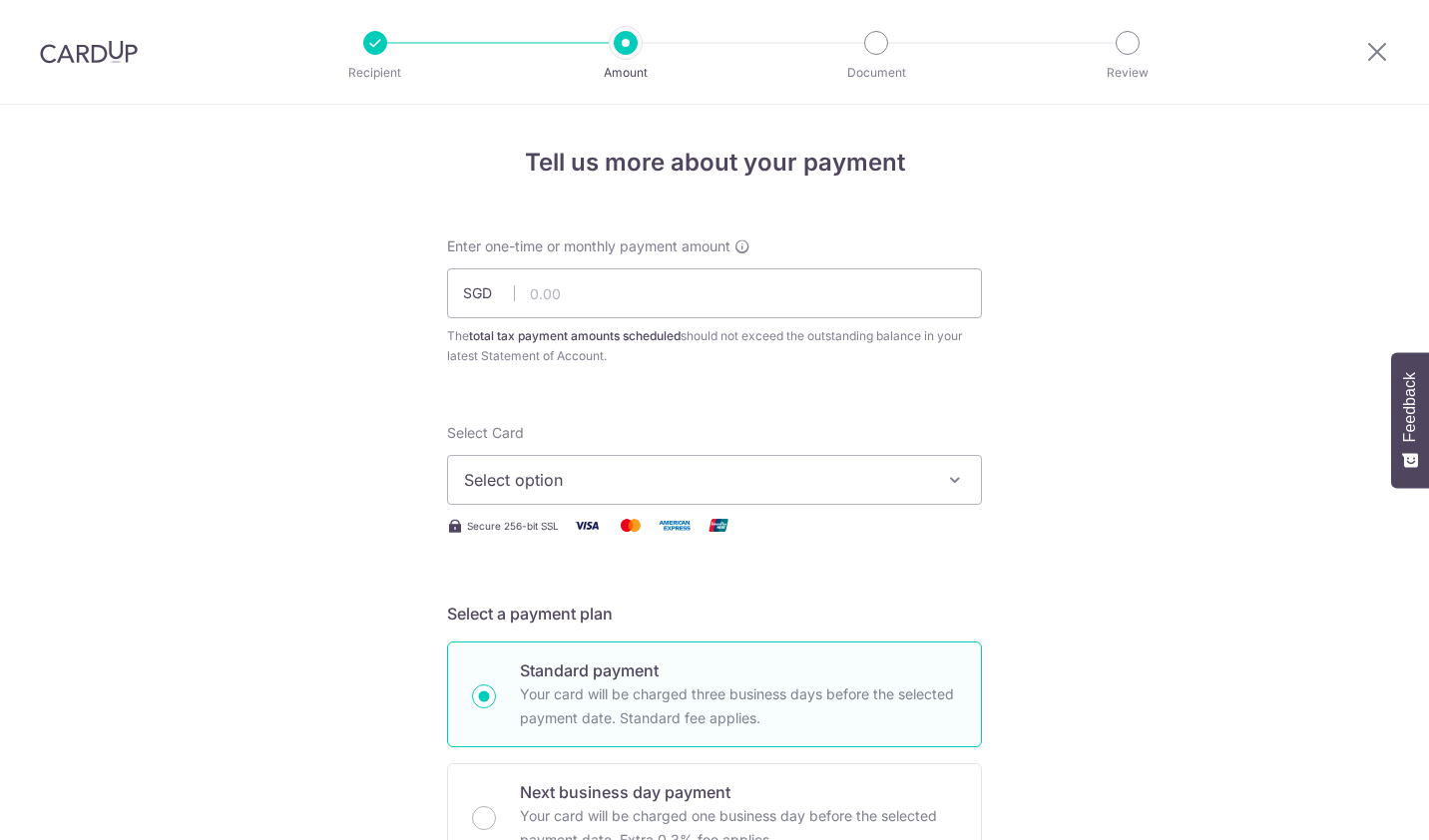 scroll, scrollTop: 0, scrollLeft: 0, axis: both 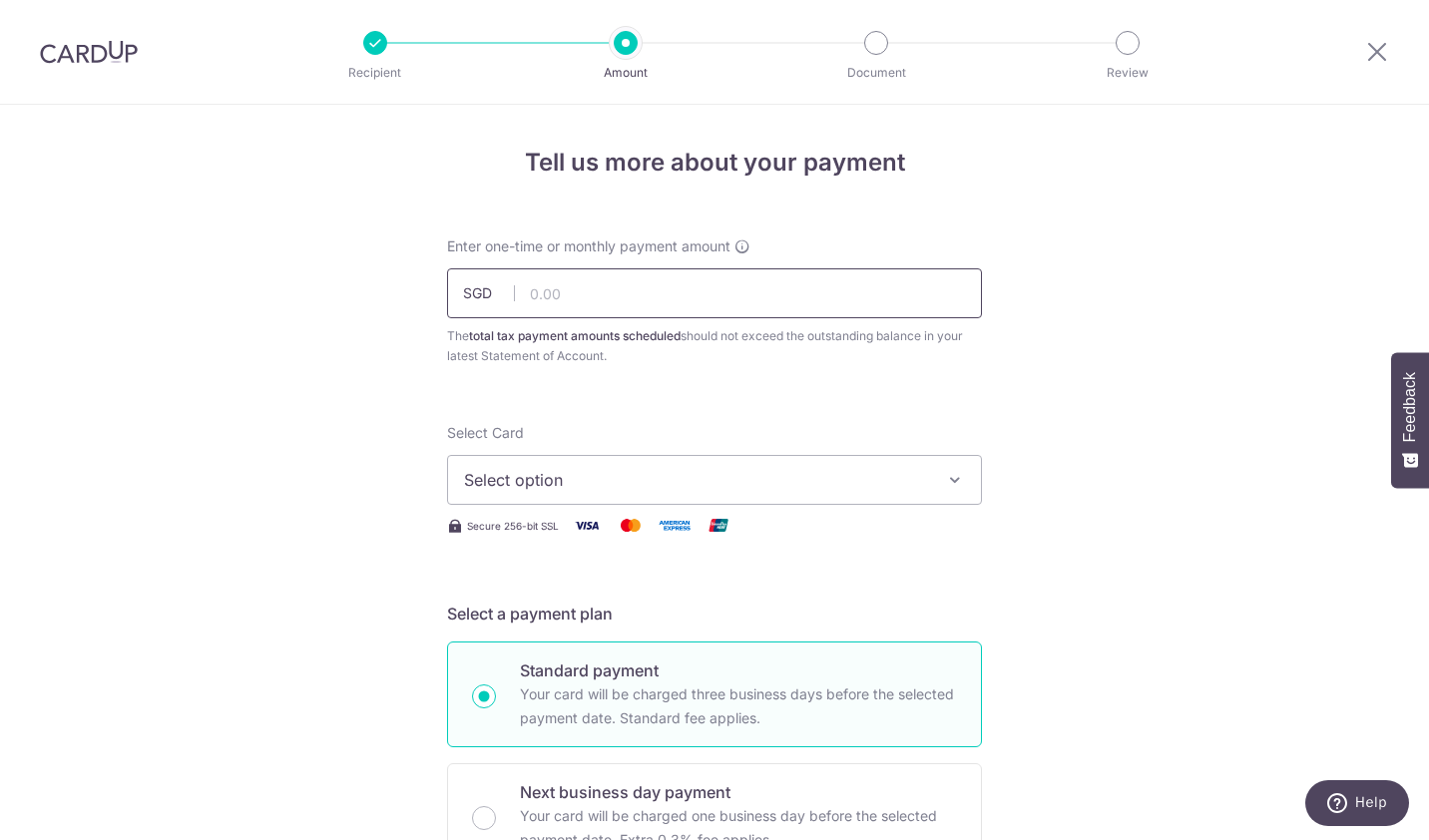 click at bounding box center [714, 293] 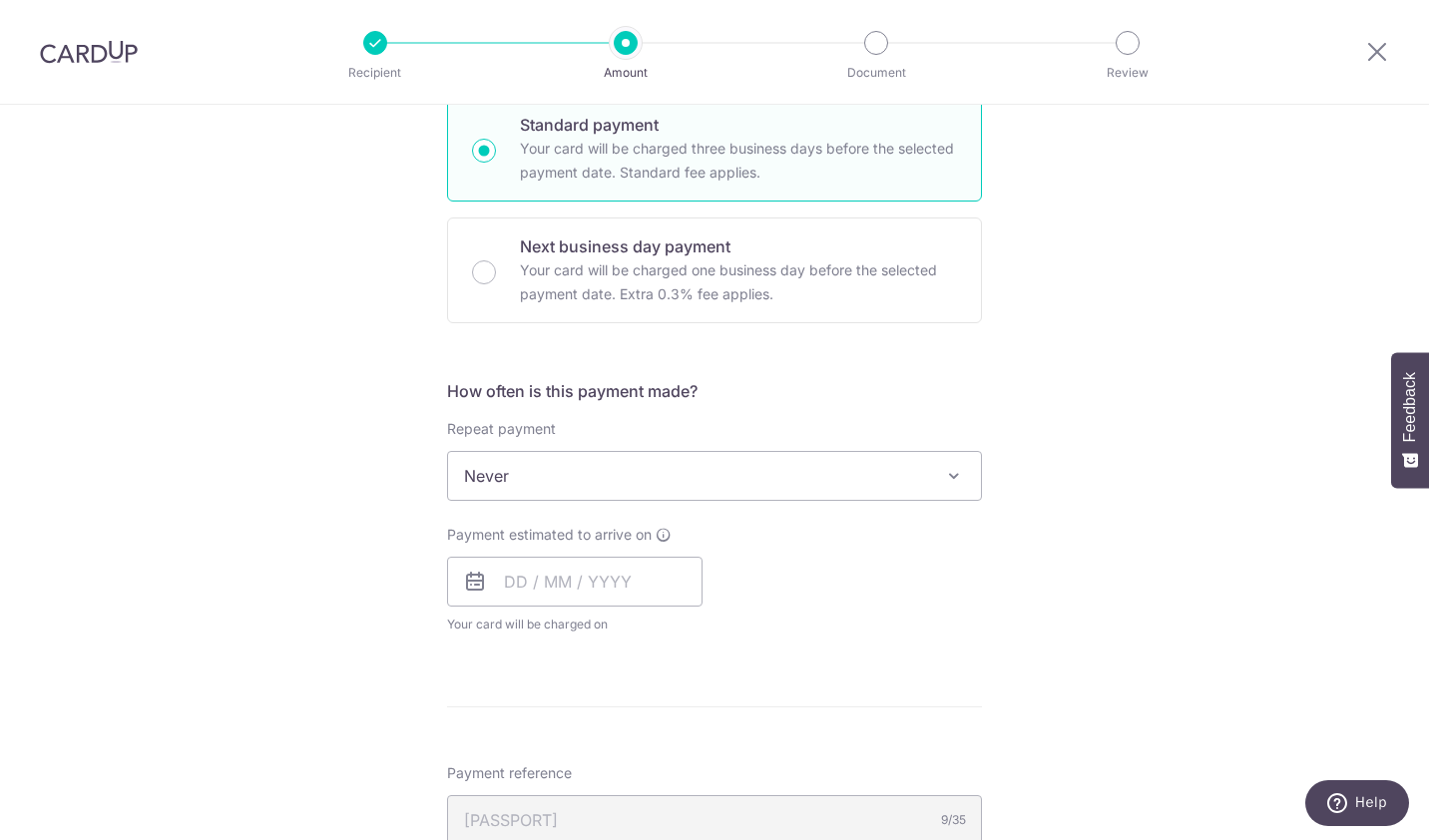 scroll, scrollTop: 698, scrollLeft: 0, axis: vertical 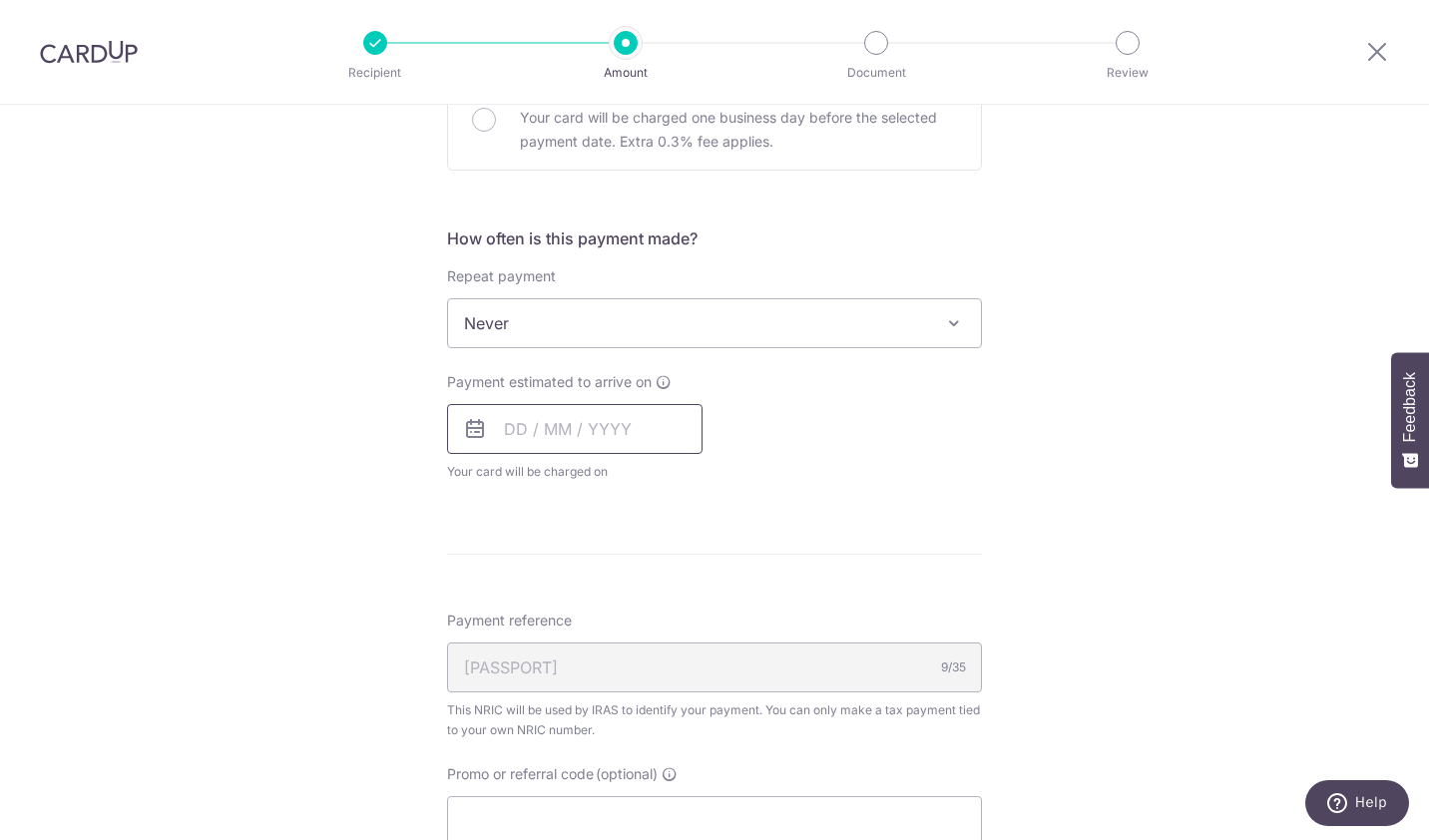 type on "1,582.99" 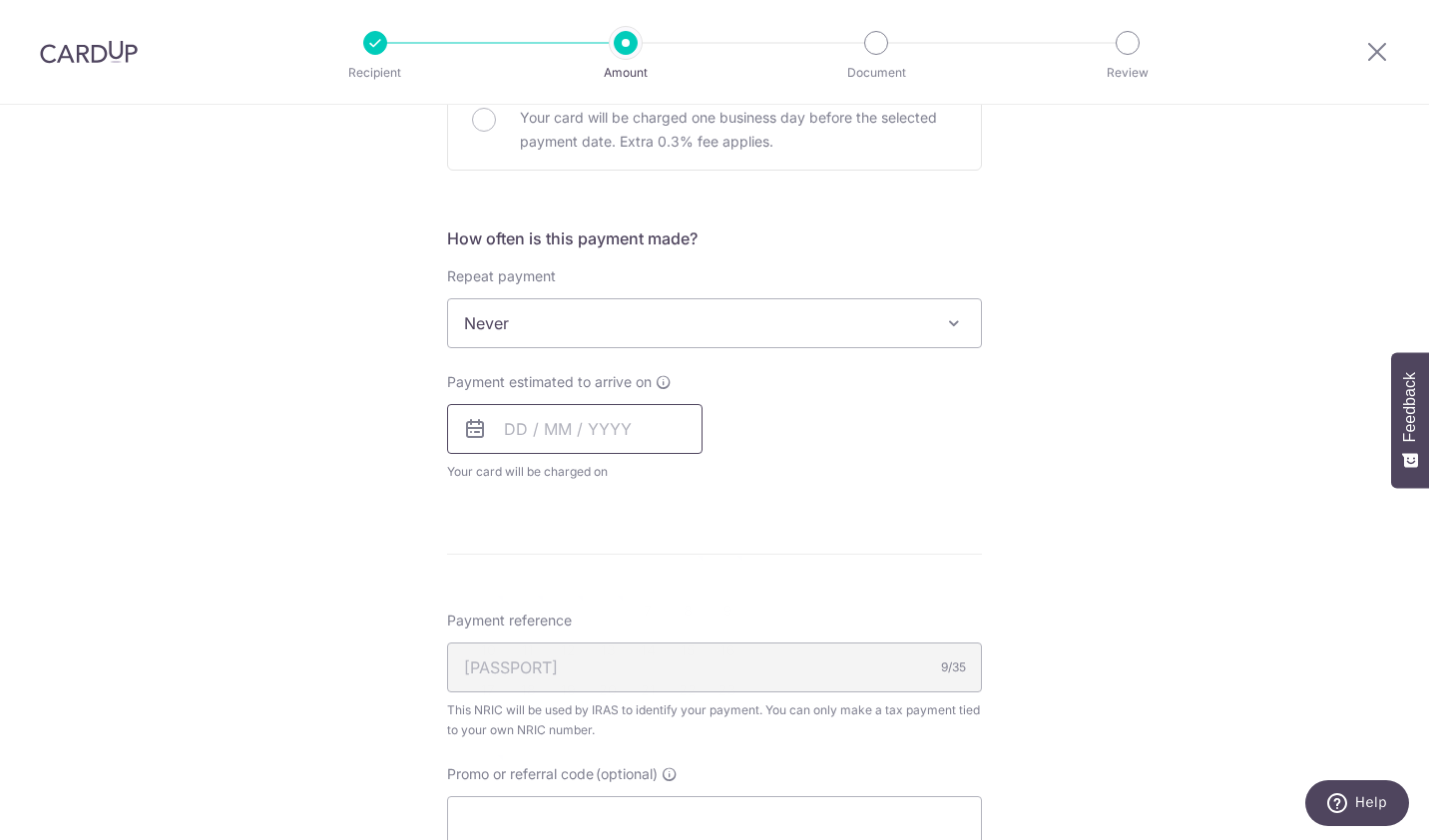 click at bounding box center (575, 429) 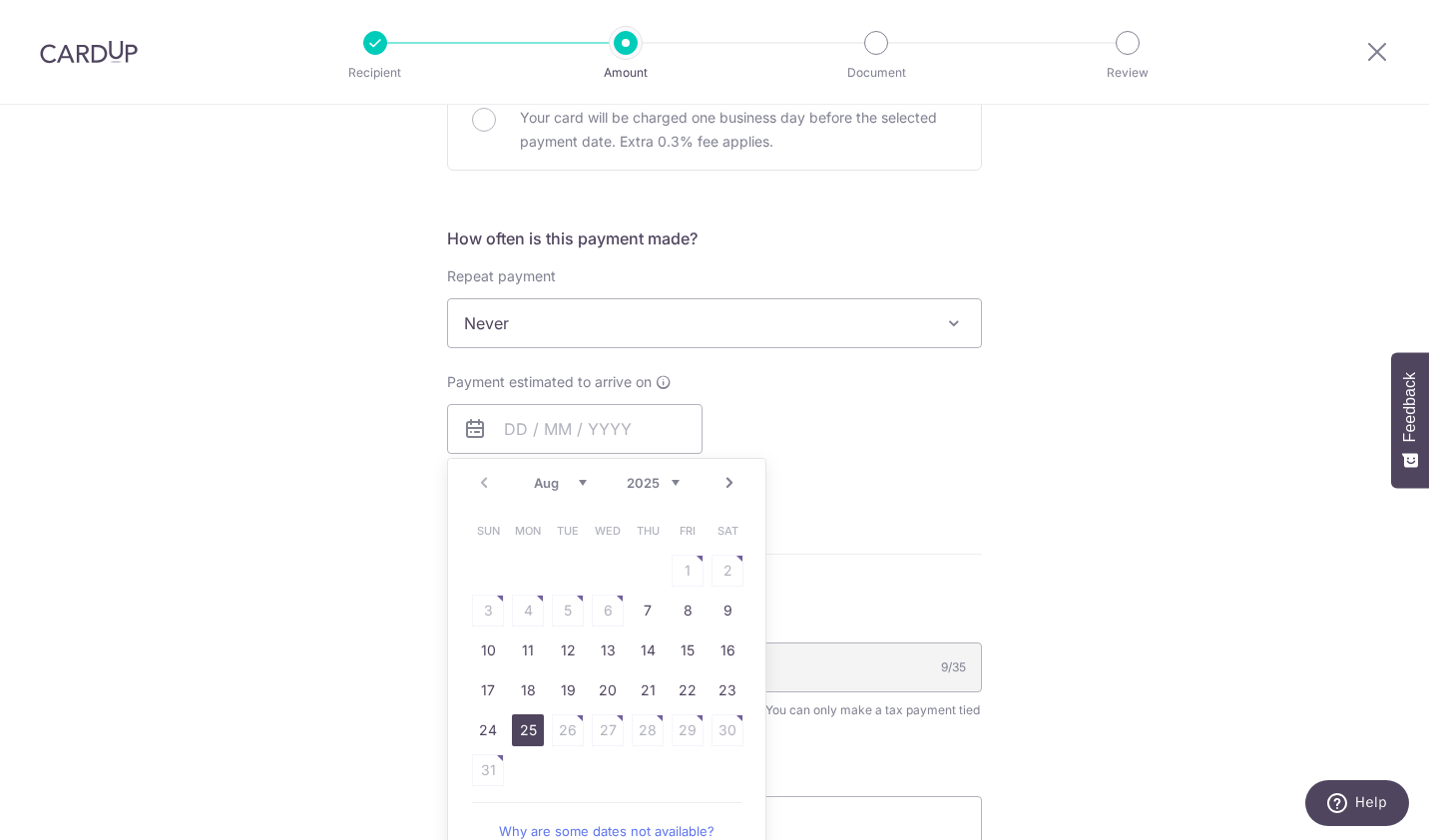 click on "25" at bounding box center [528, 730] 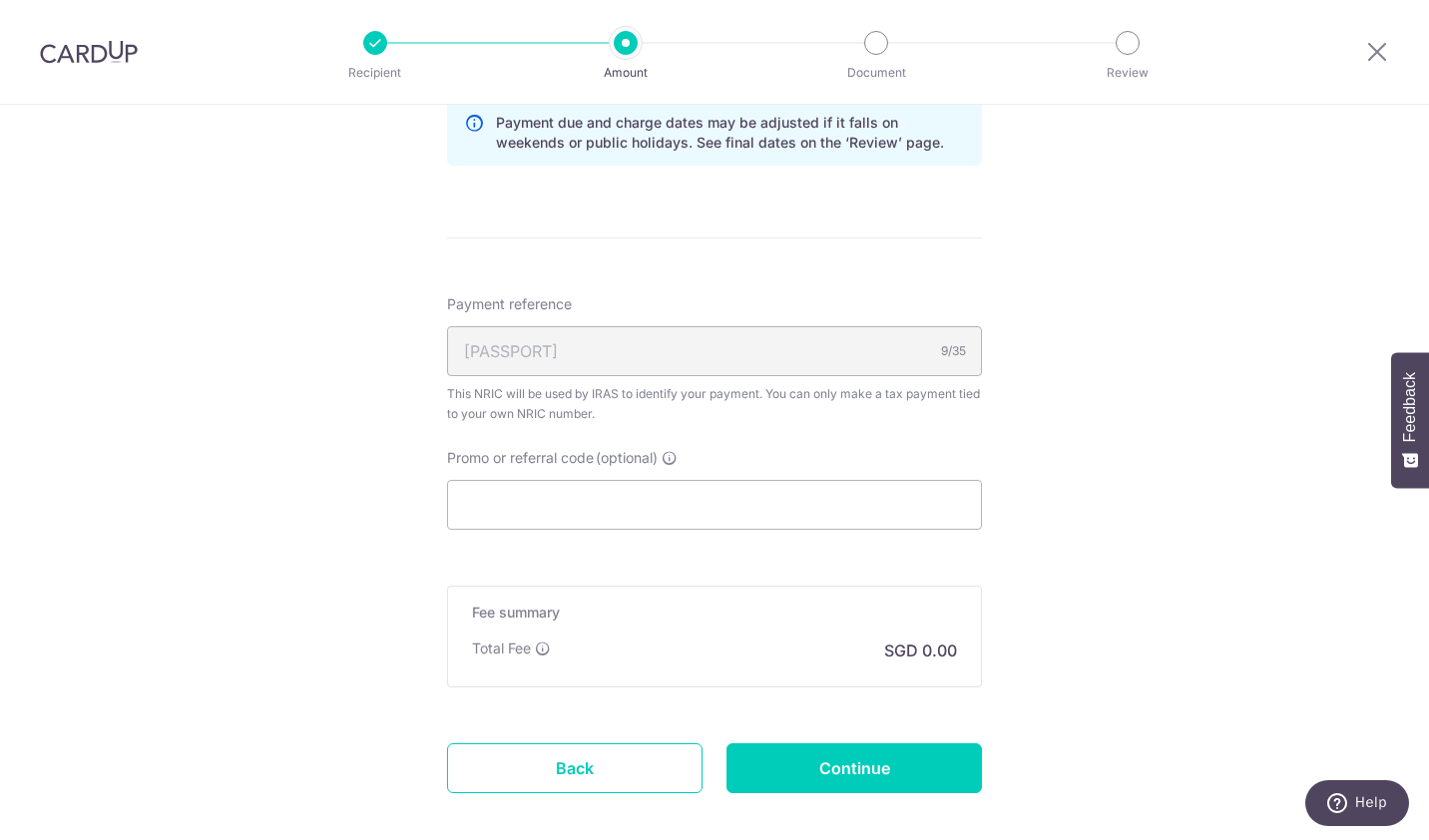 scroll, scrollTop: 1097, scrollLeft: 0, axis: vertical 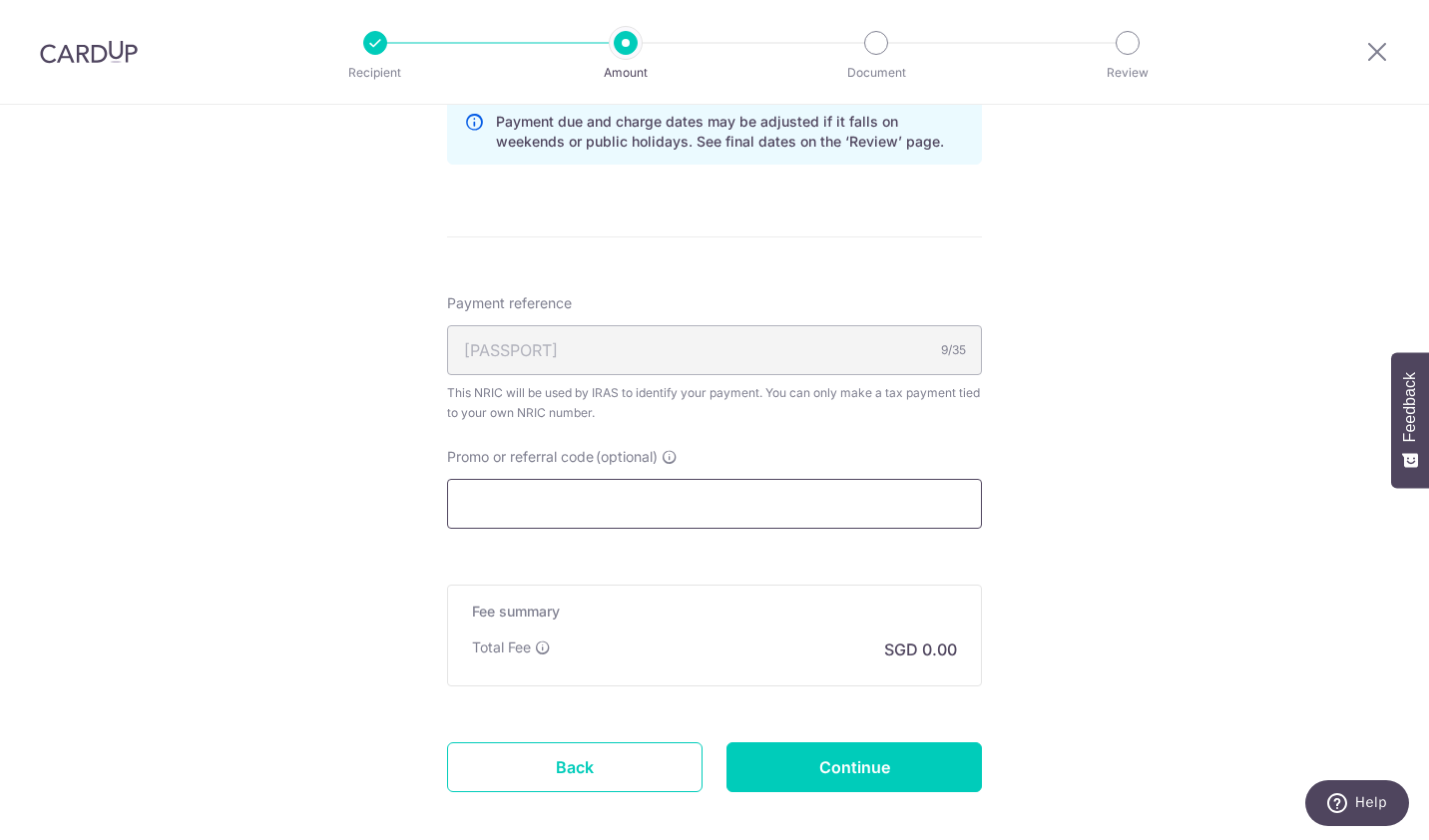 click on "Promo or referral code
(optional)" at bounding box center (714, 504) 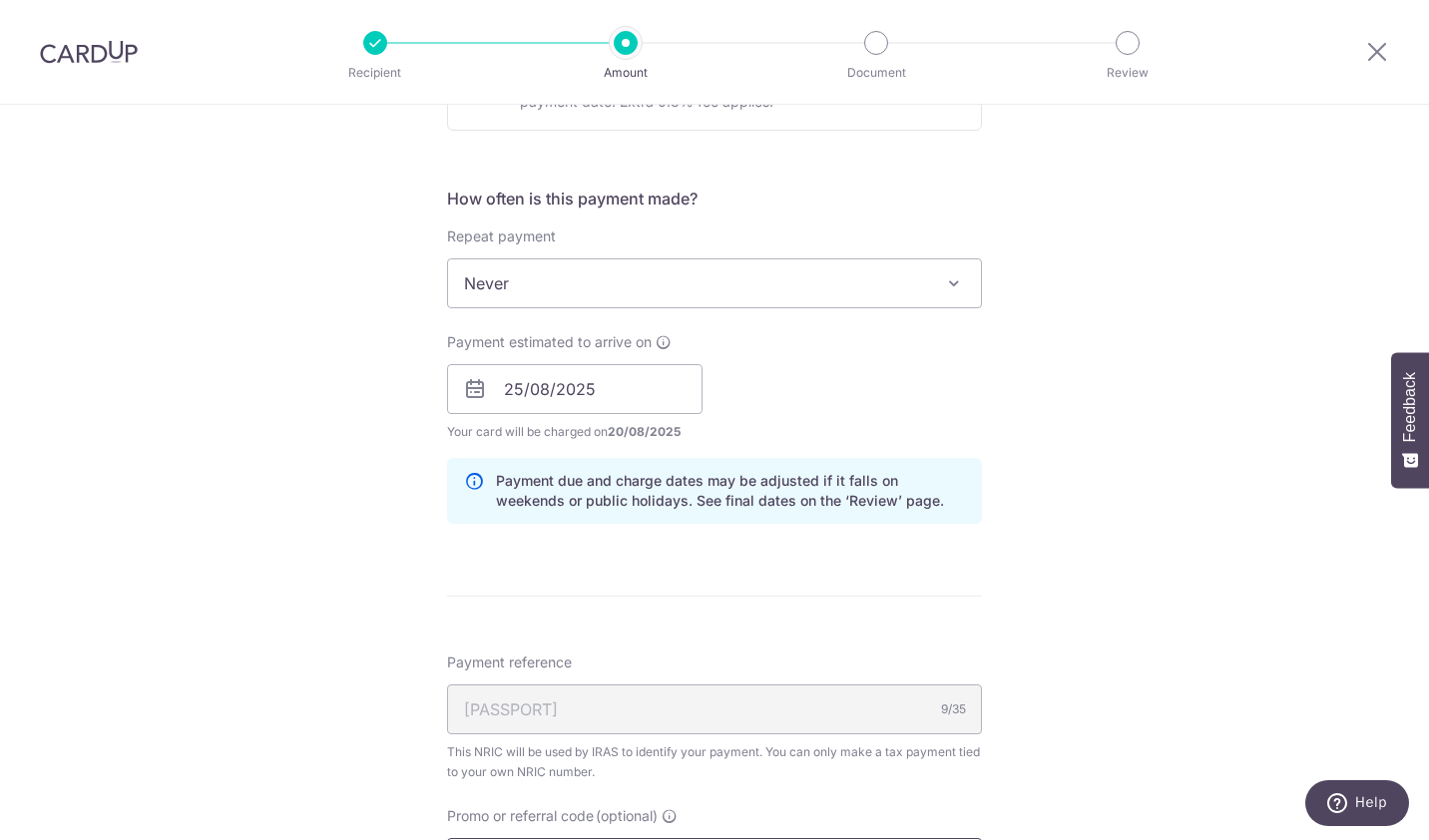 scroll, scrollTop: 798, scrollLeft: 0, axis: vertical 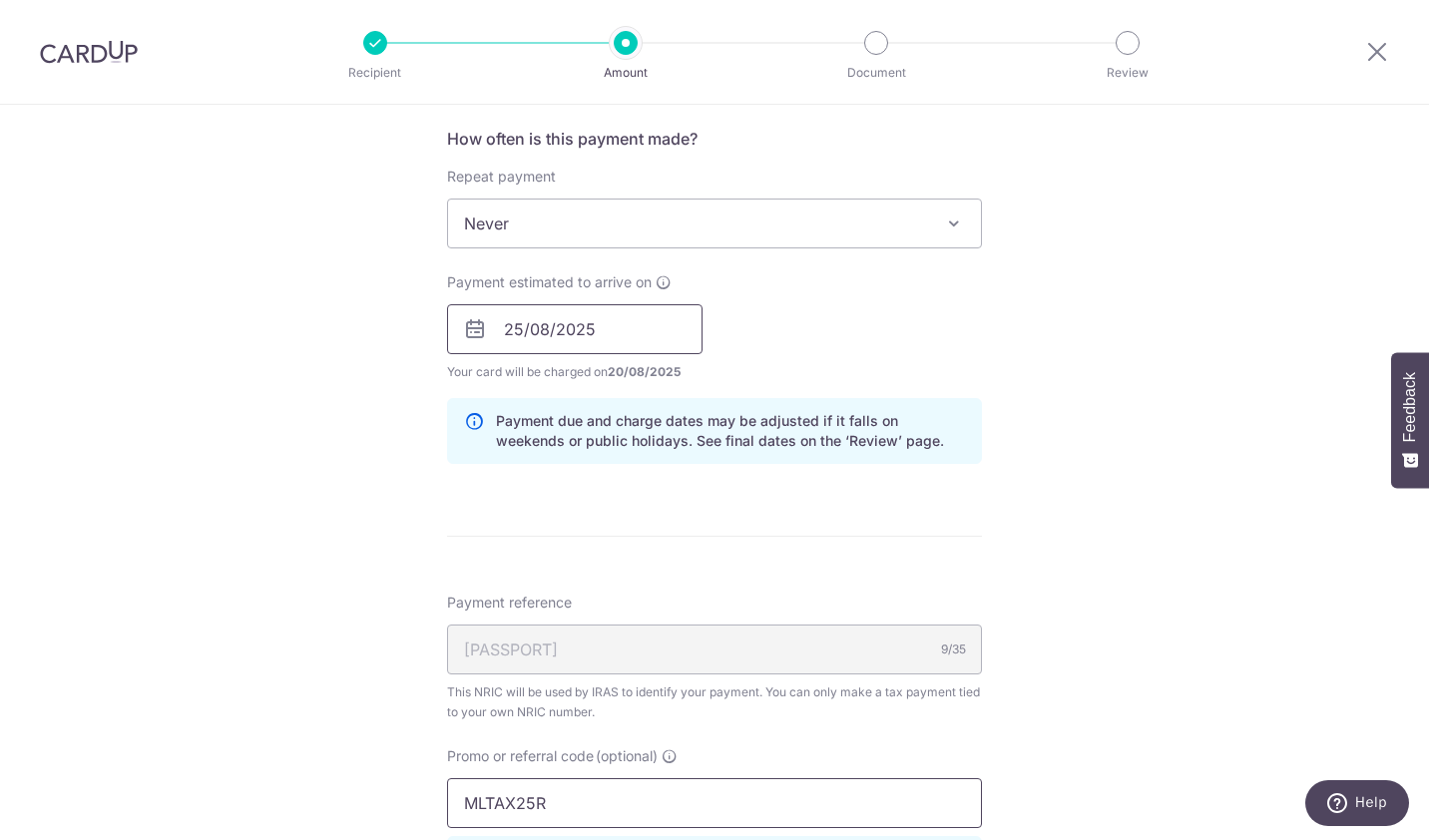 type on "MLTAX25R" 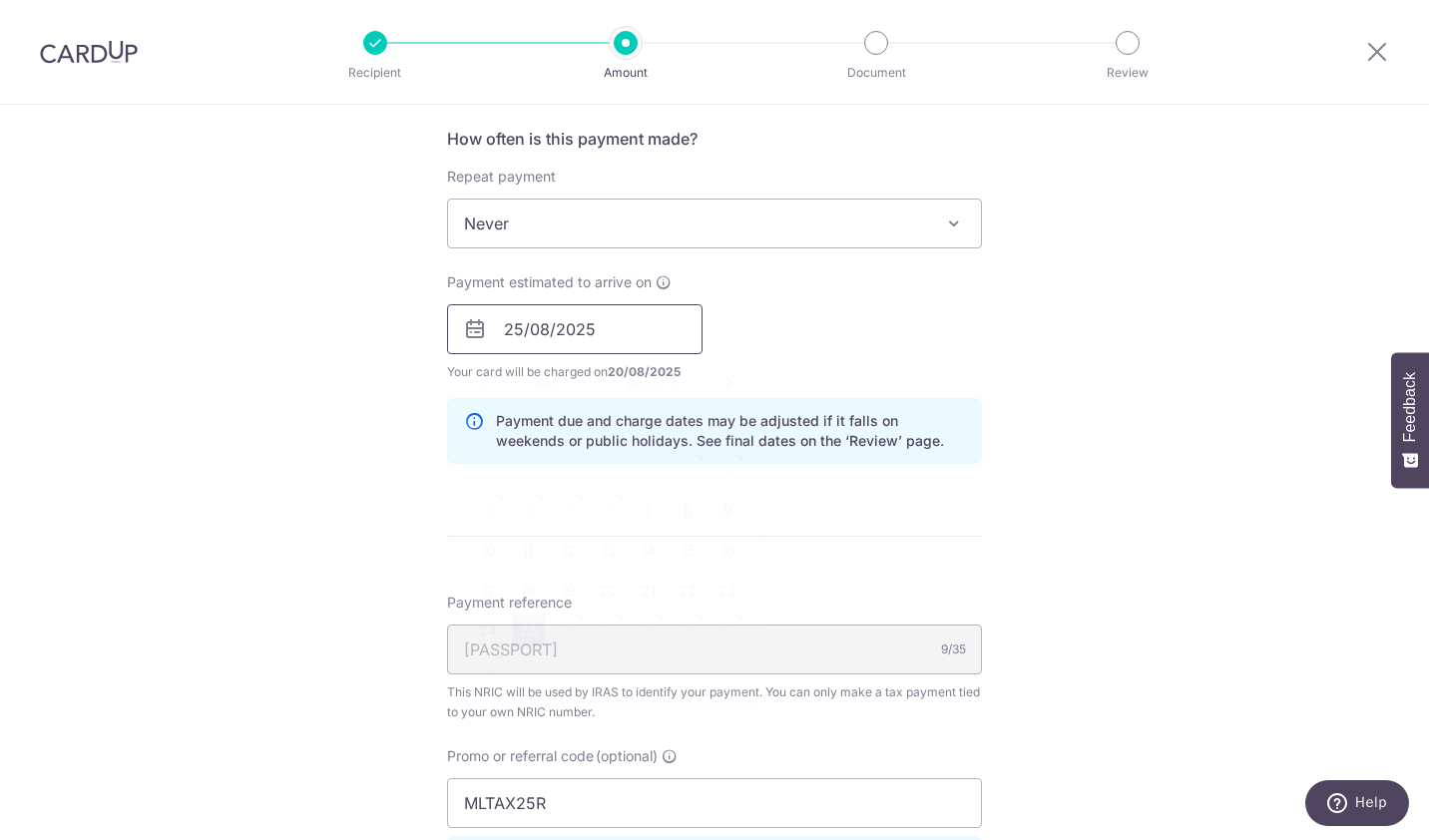 click on "25/08/2025" at bounding box center [575, 329] 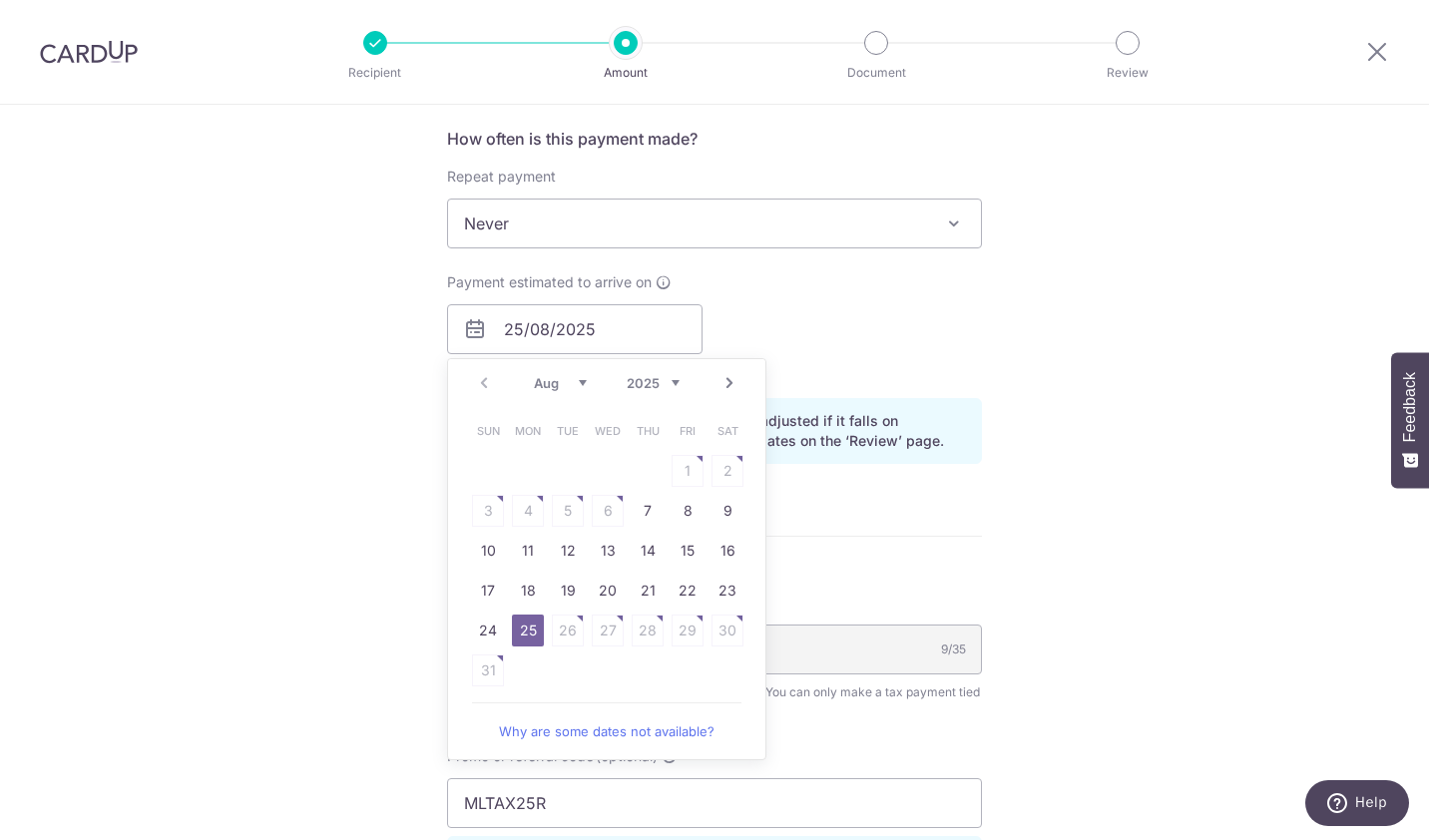 click on "Next" at bounding box center (729, 383) 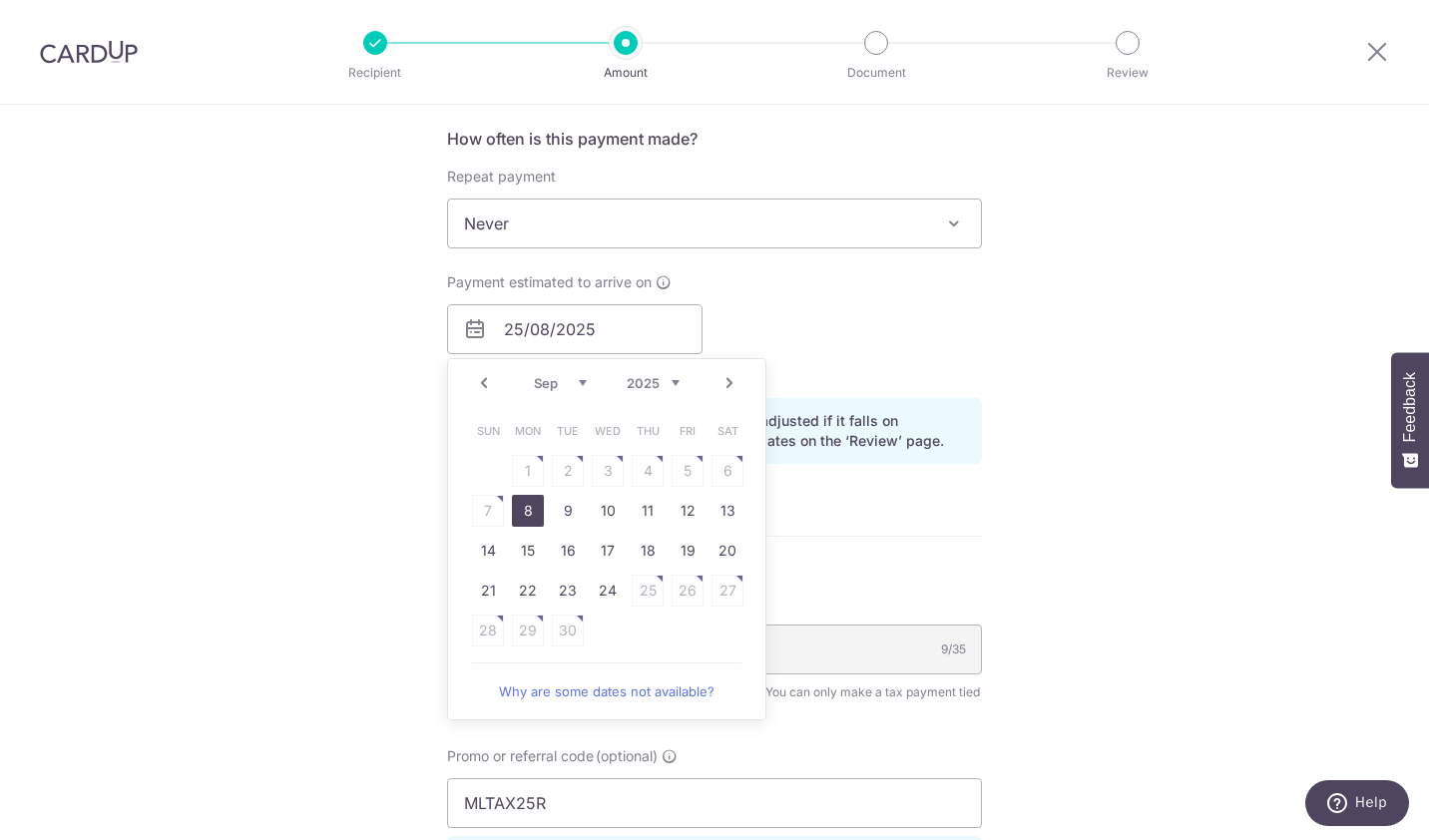 click on "8" at bounding box center (528, 511) 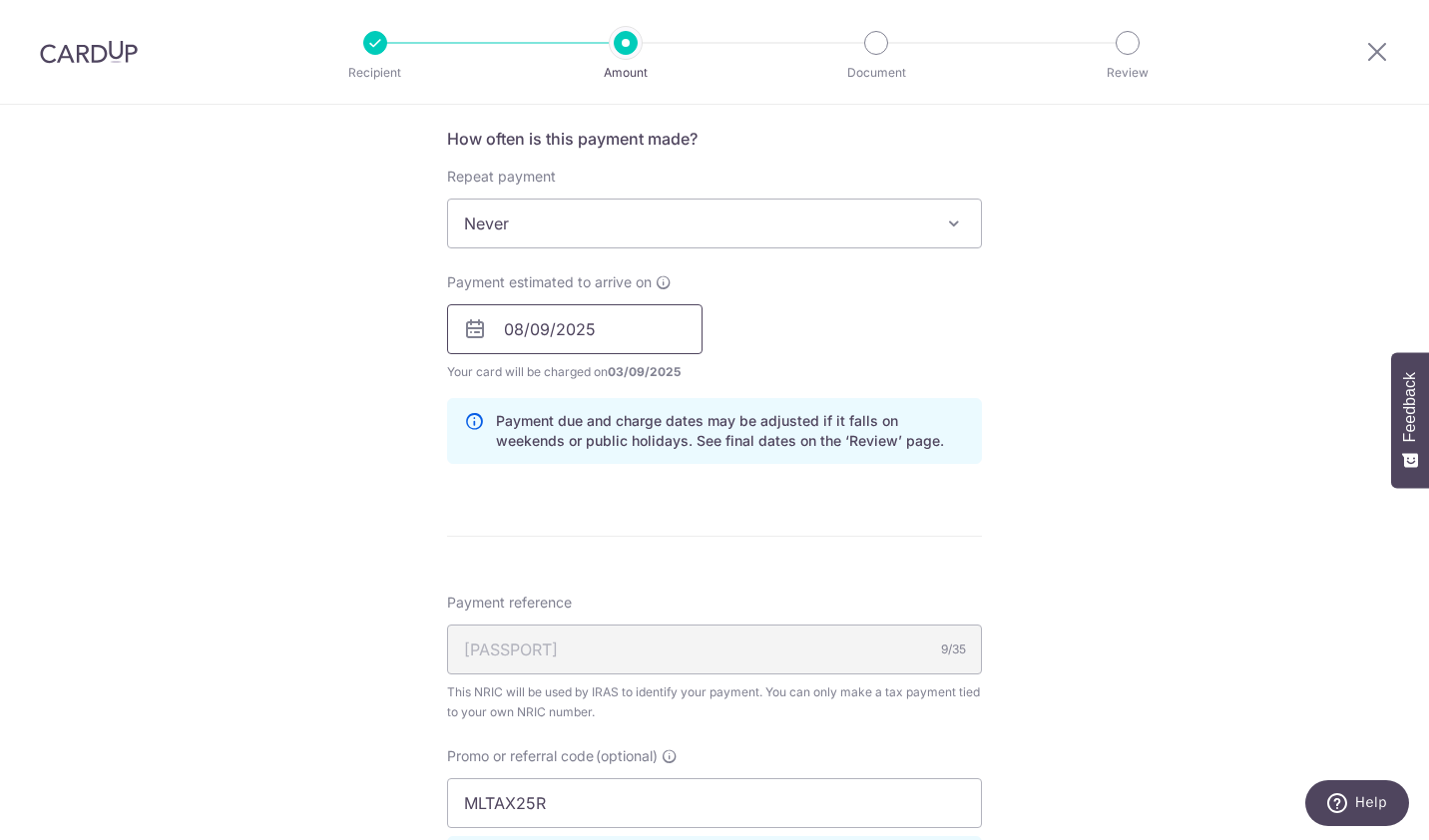 click on "08/09/2025" at bounding box center [575, 329] 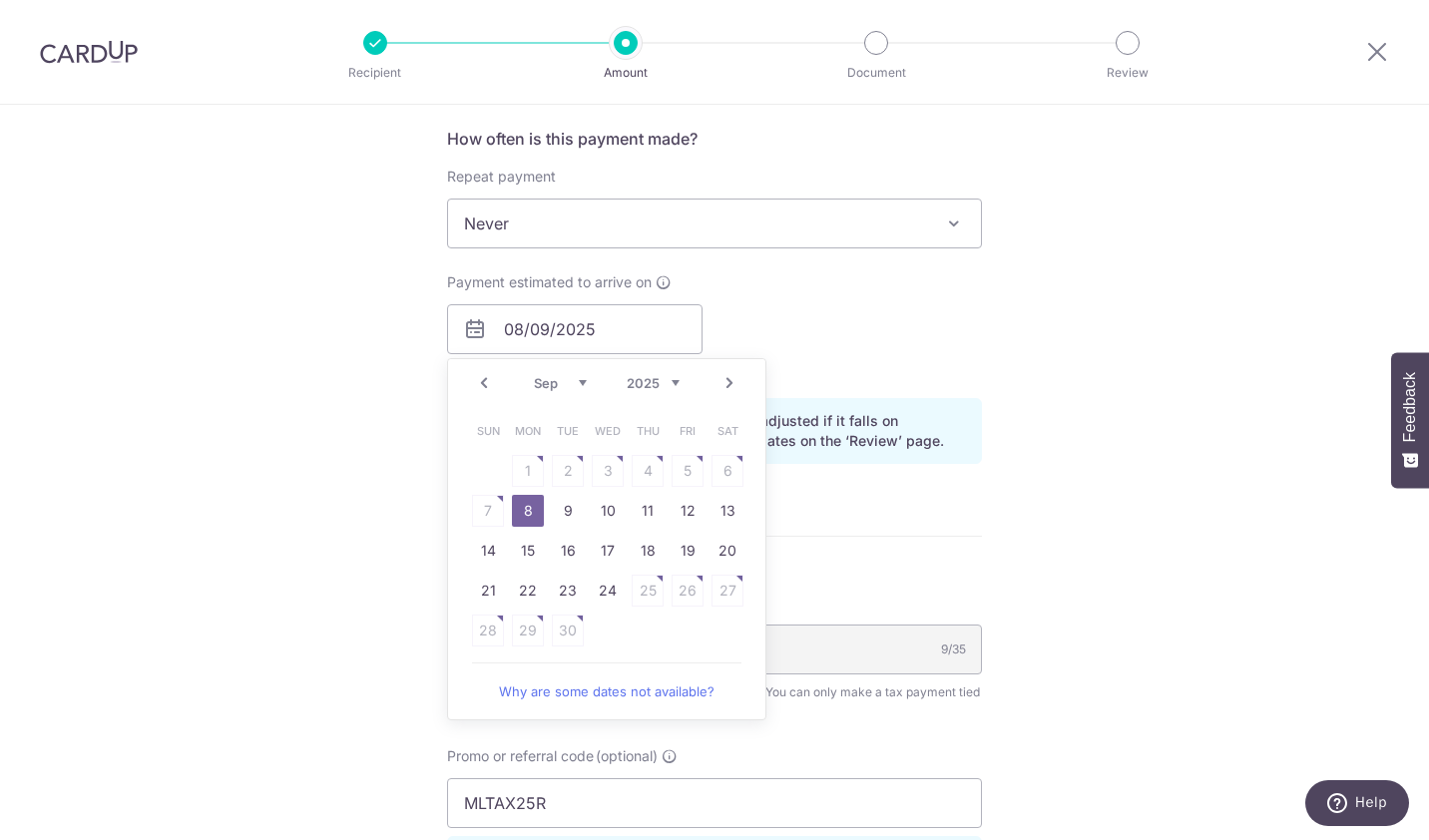 click on "Prev" at bounding box center (484, 383) 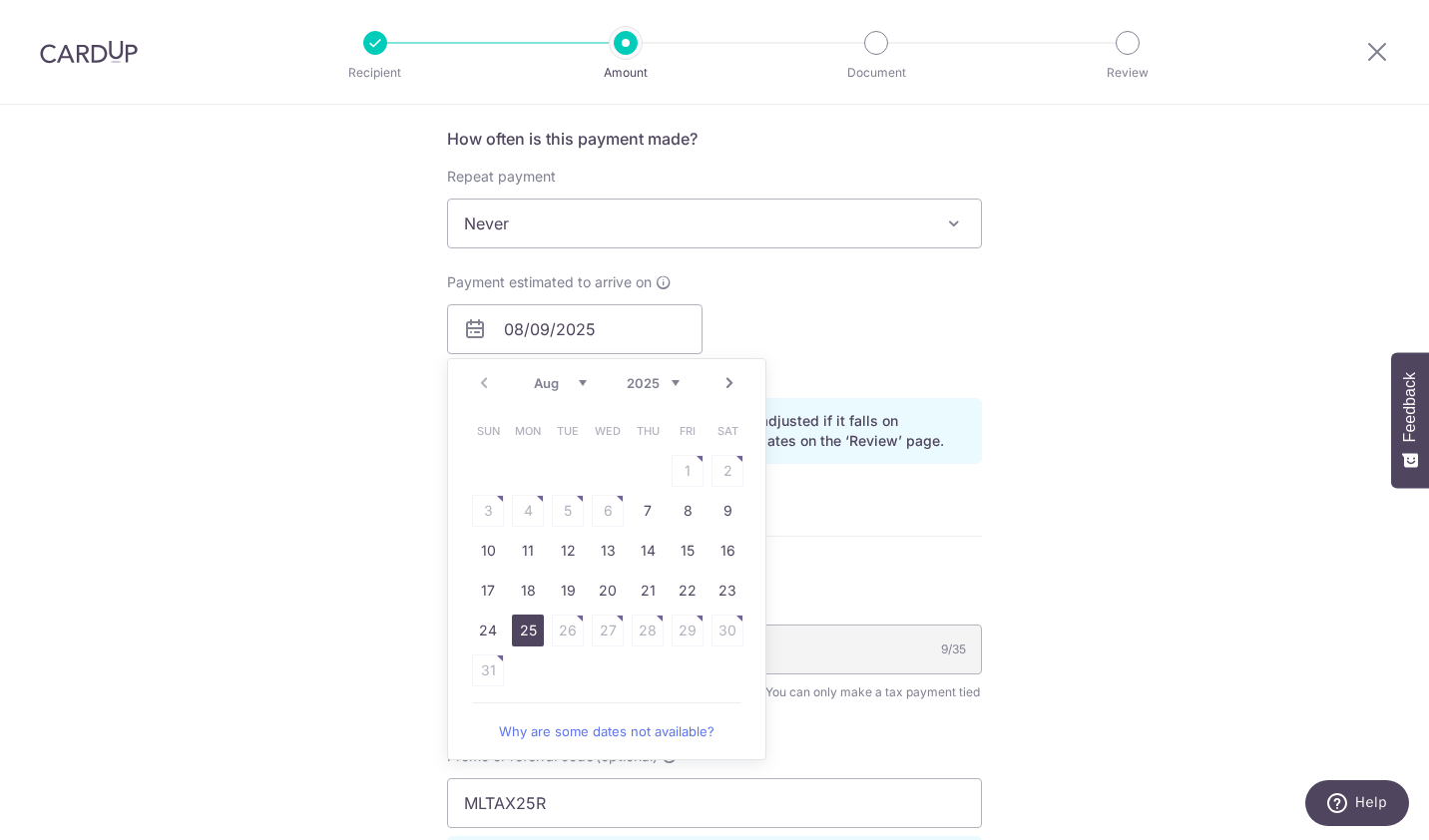 click on "25" at bounding box center [528, 630] 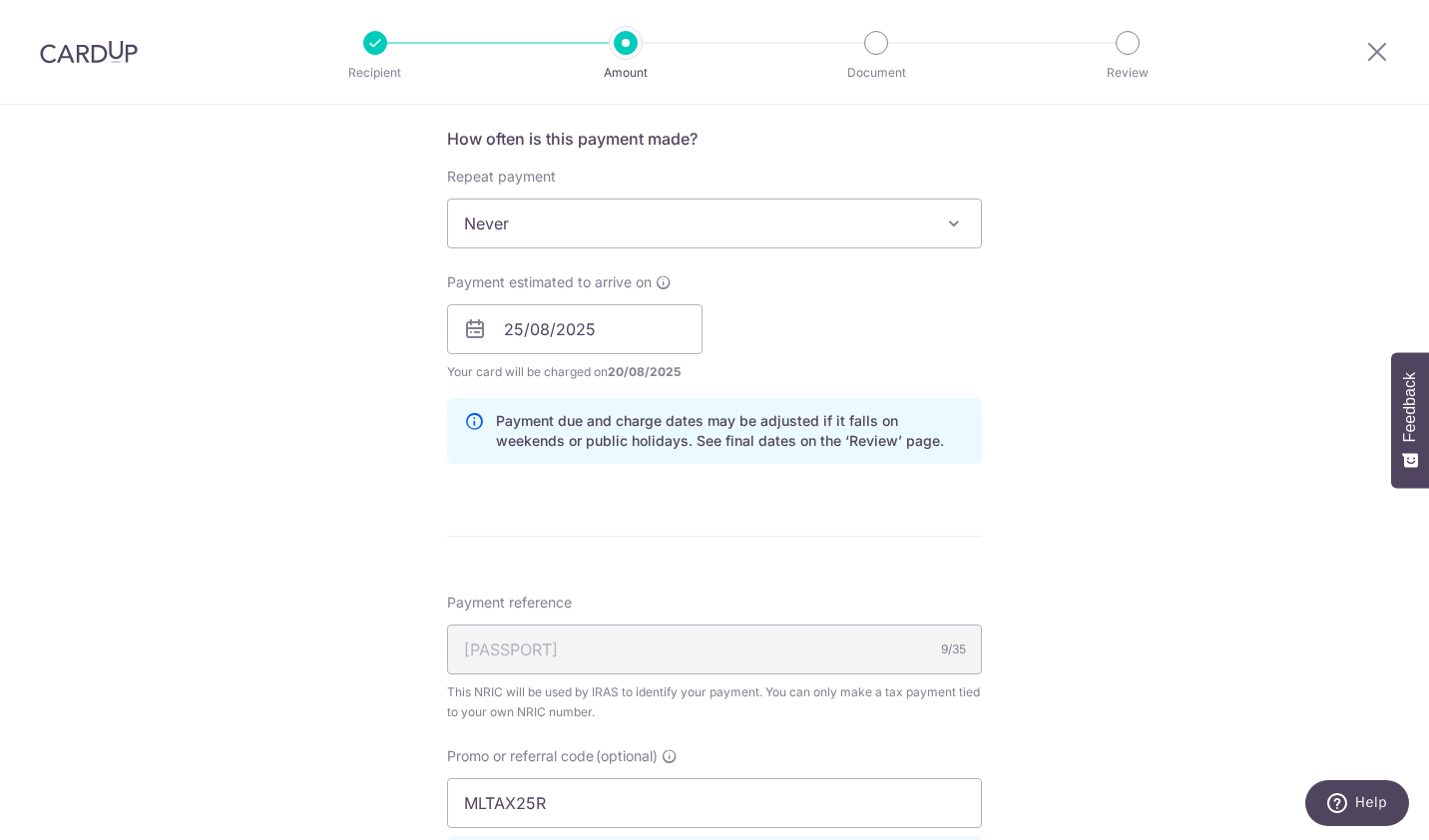 click on "Enter one-time or monthly payment amount
SGD
1,582.99
1582.99
The  total tax payment amounts scheduled  should not exceed the outstanding balance in your latest Statement of Account.
Select Card
Select option
Add credit card
Your Cards
**** 0706
Secure 256-bit SSL
Text
New card details
Card" at bounding box center [714, 337] 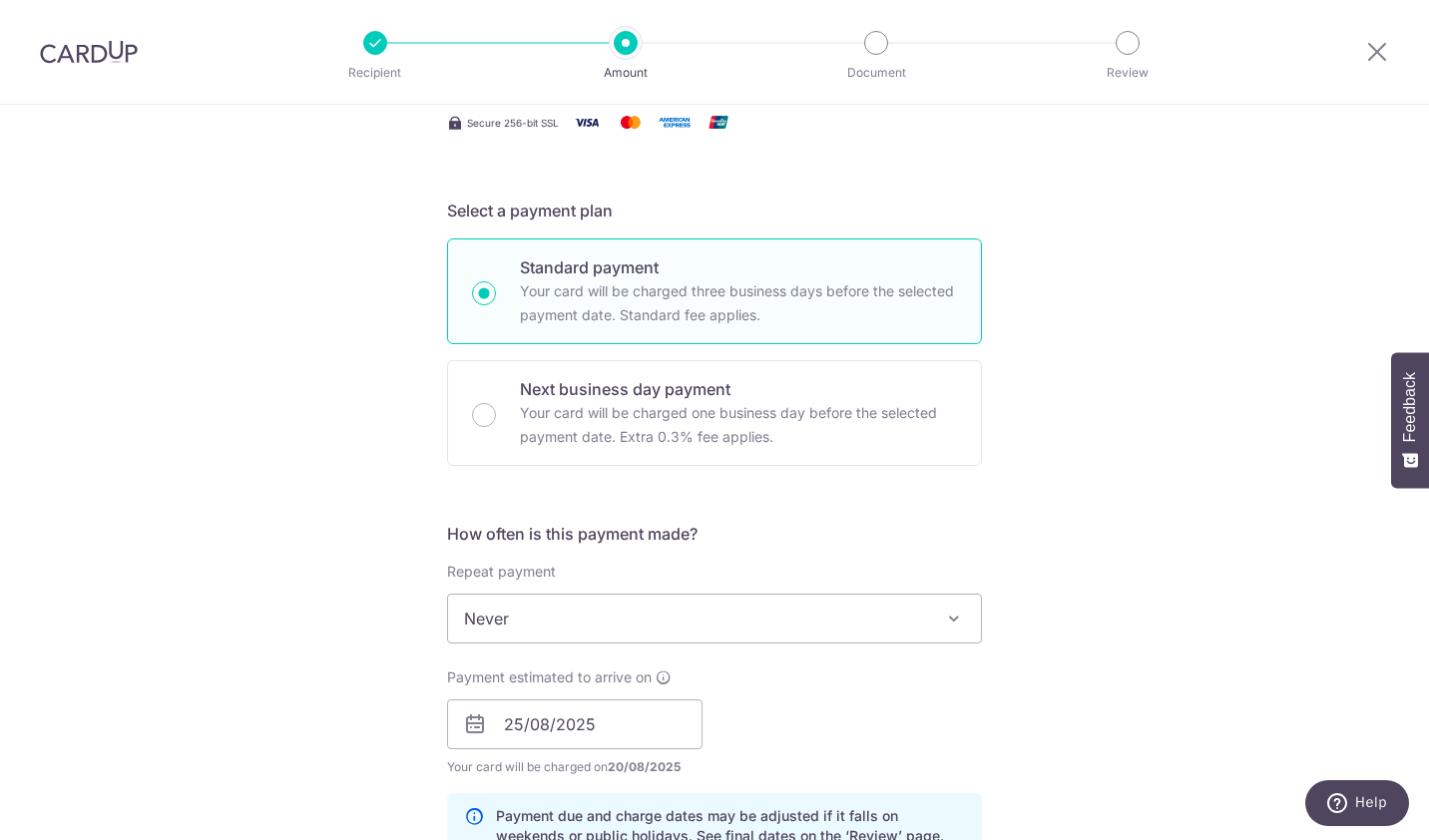 scroll, scrollTop: 399, scrollLeft: 0, axis: vertical 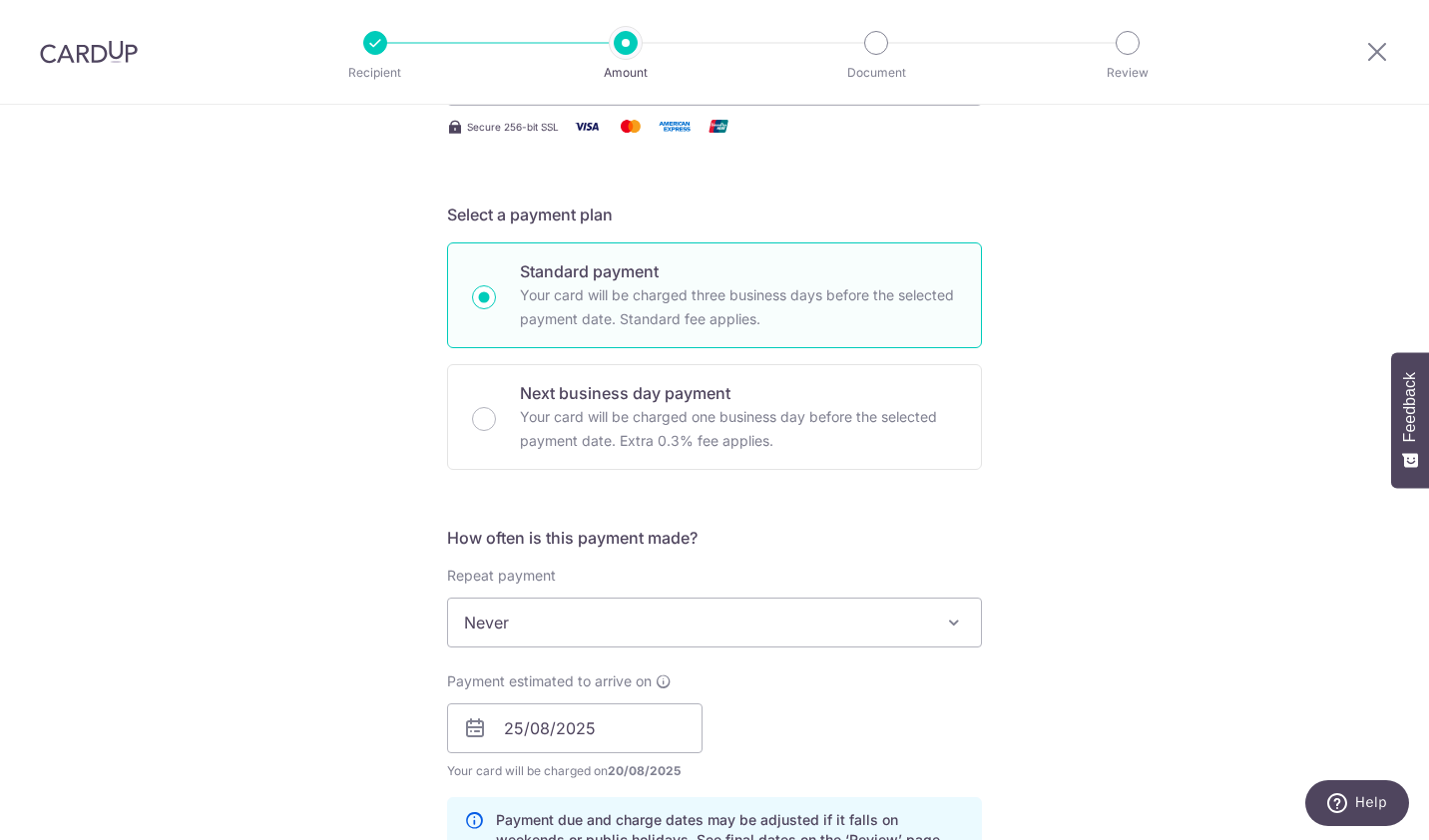 click on "Never" at bounding box center [714, 623] 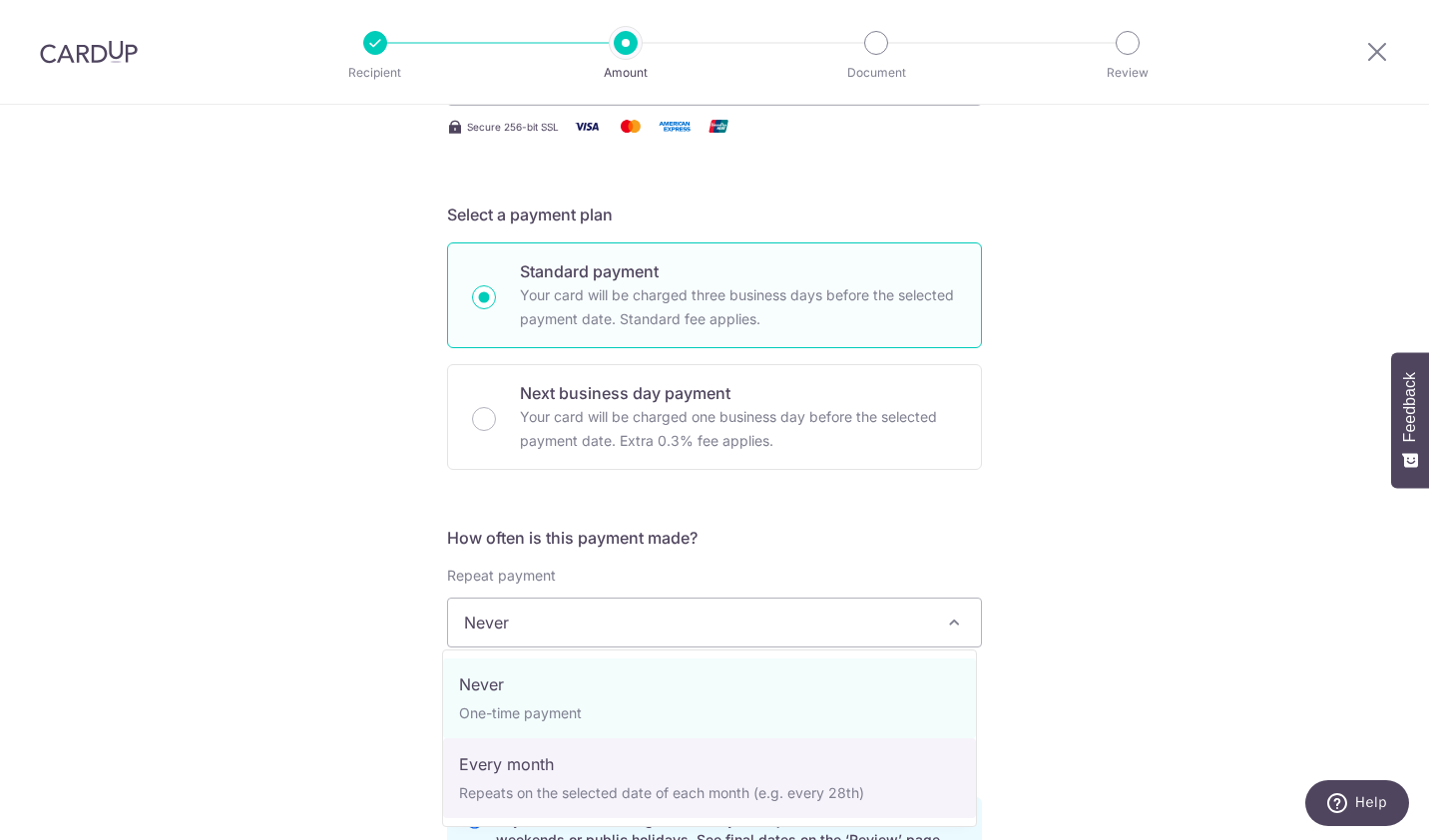 select on "3" 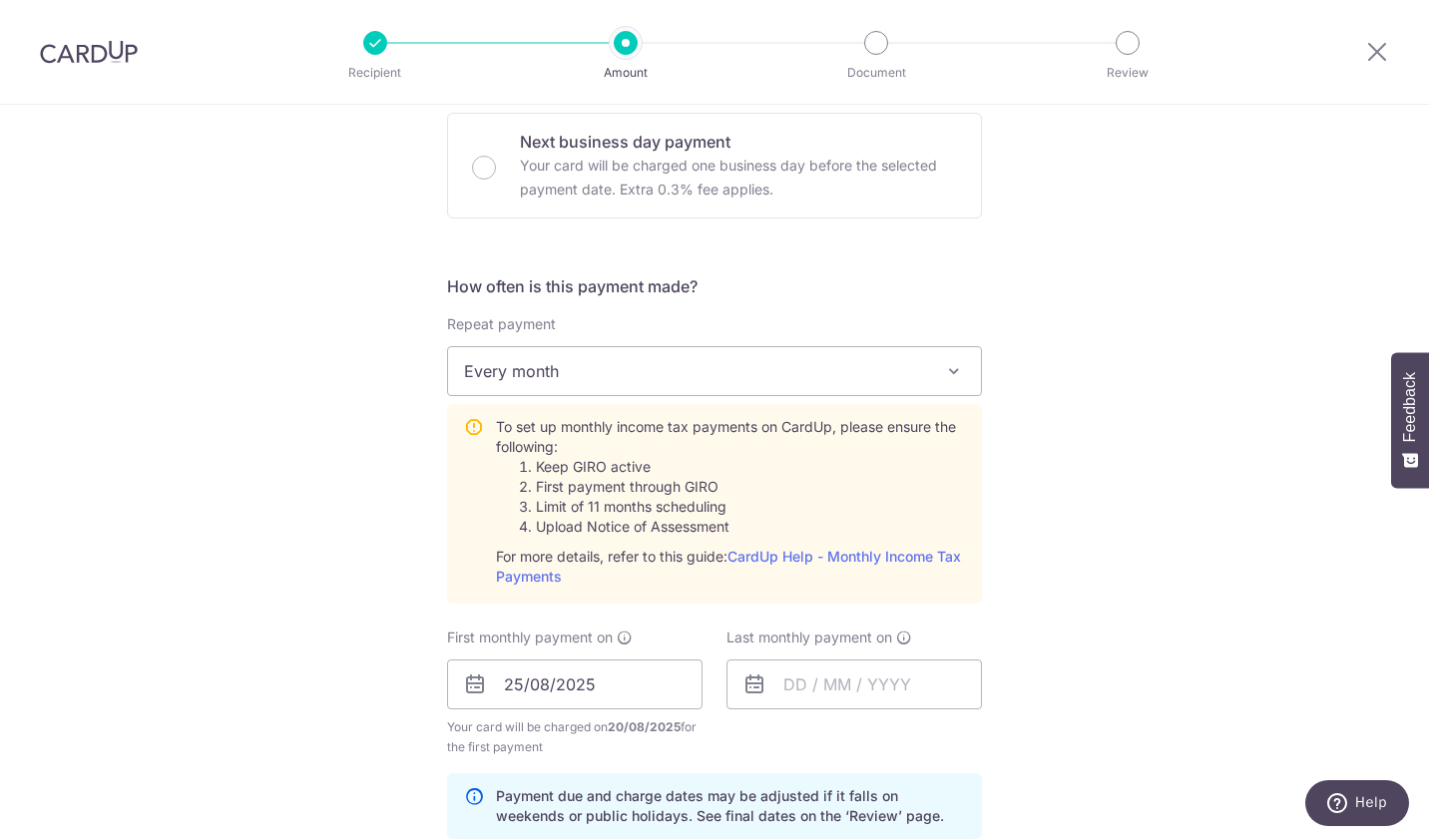 scroll, scrollTop: 798, scrollLeft: 0, axis: vertical 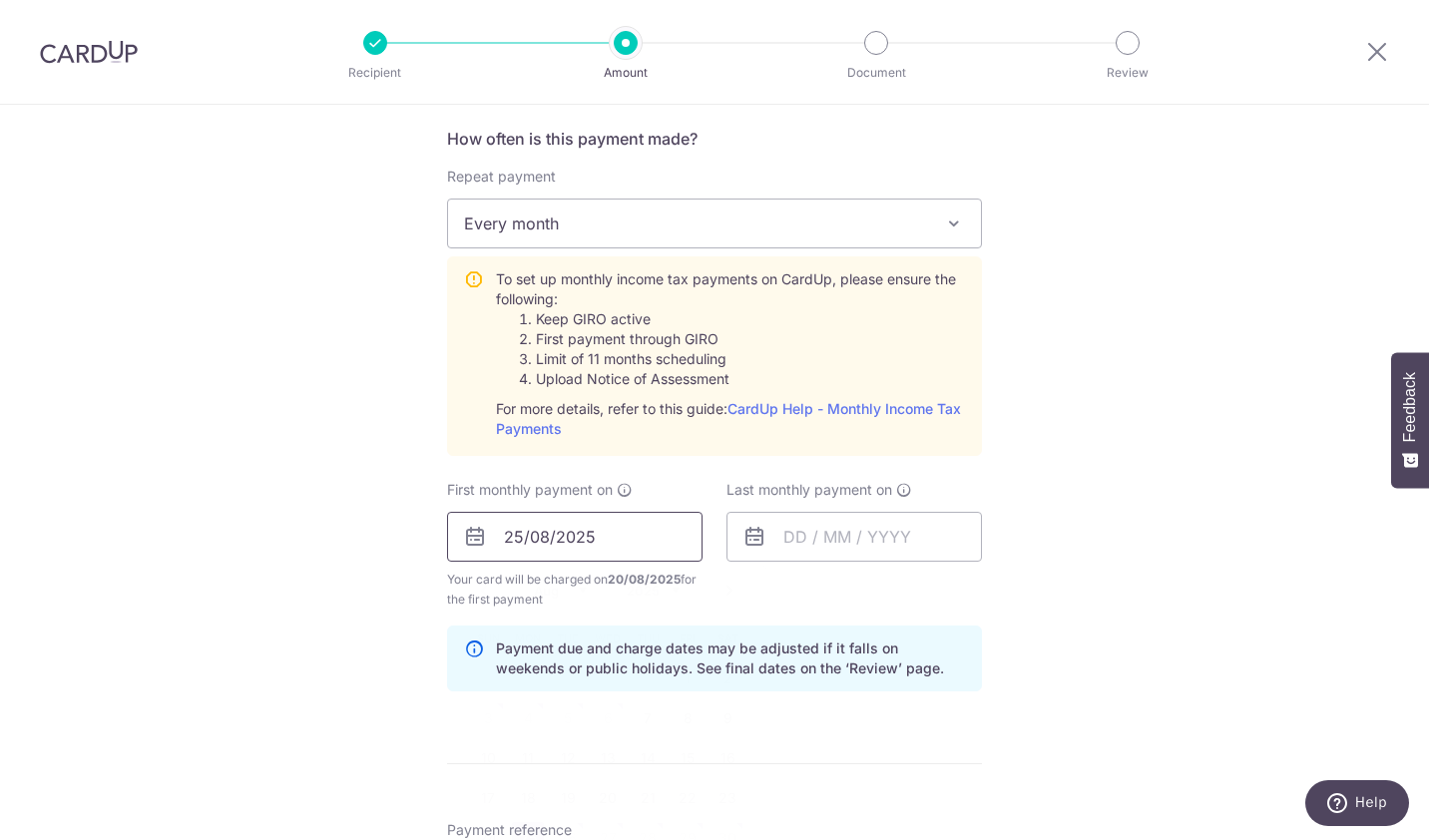 click on "25/08/2025" at bounding box center [575, 537] 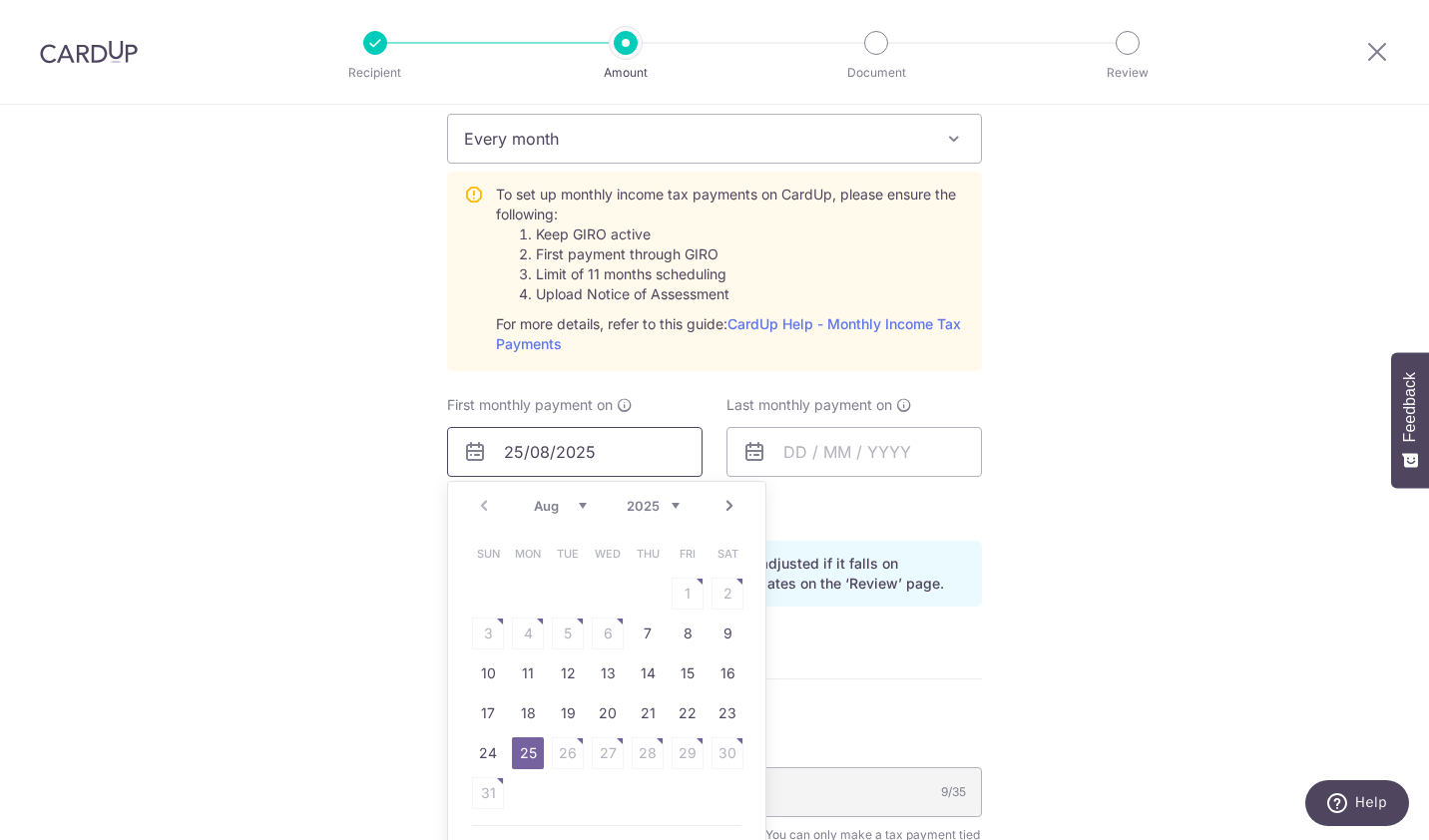 scroll, scrollTop: 998, scrollLeft: 0, axis: vertical 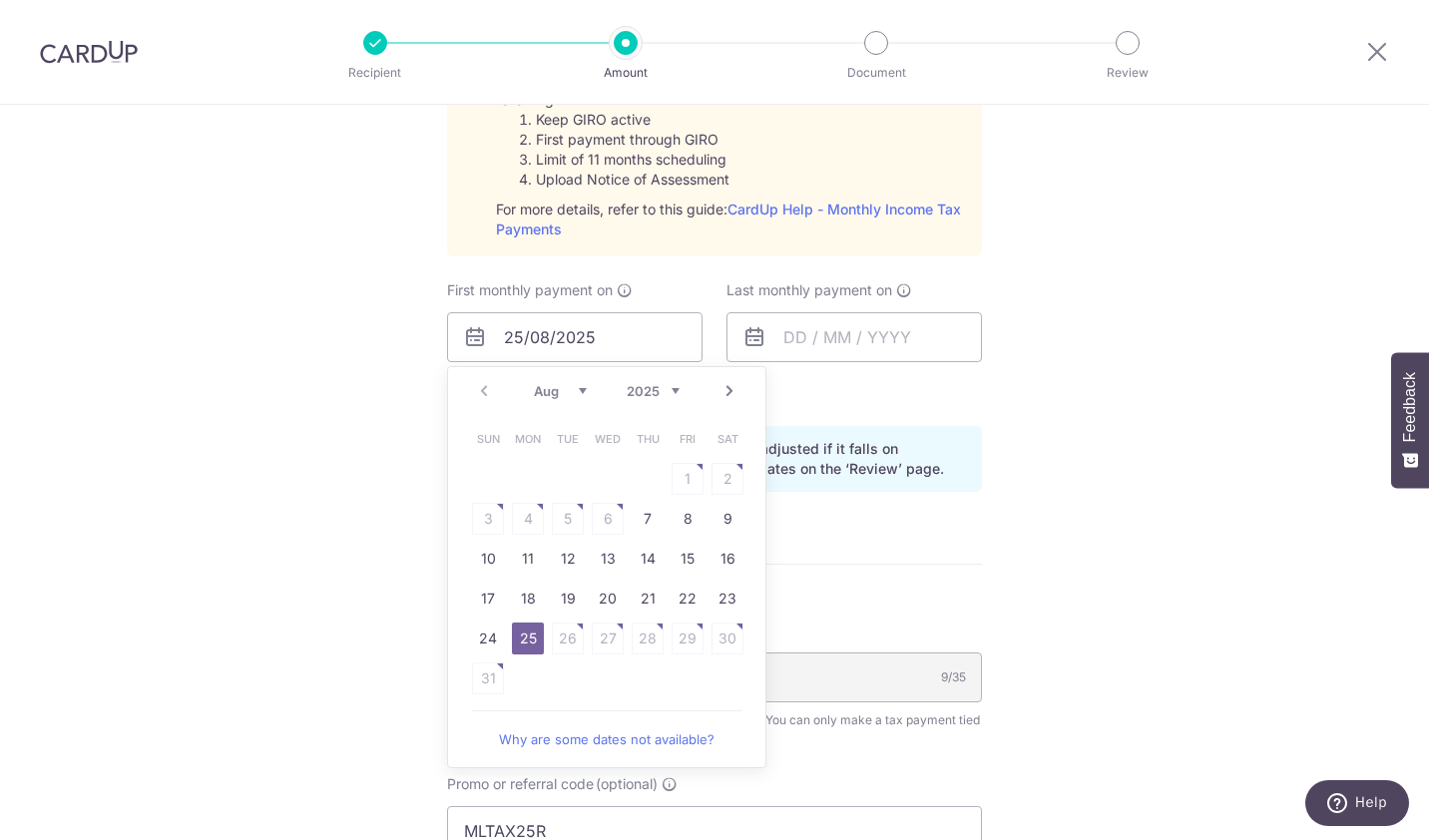 click on "25" at bounding box center (528, 638) 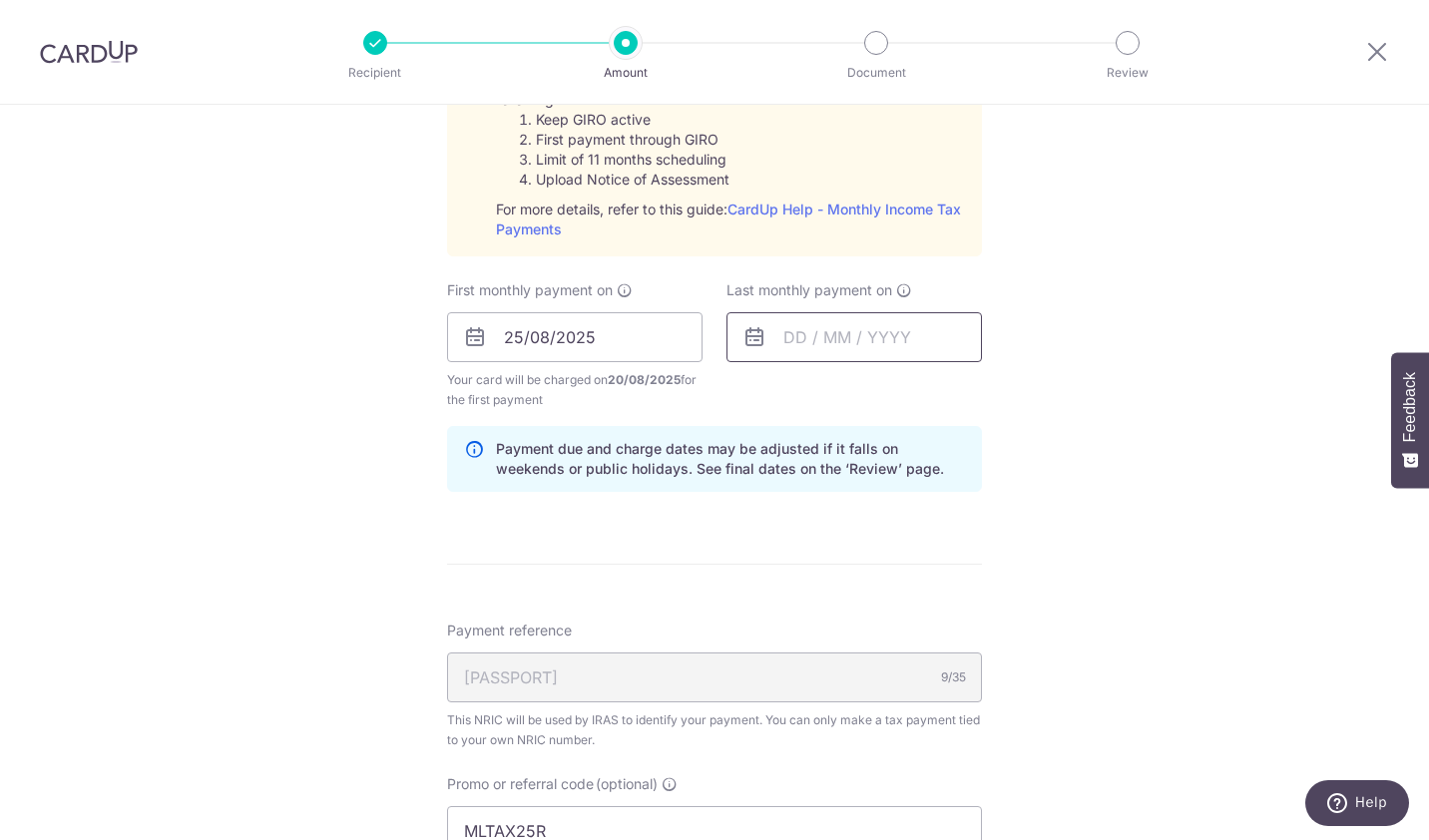 click at bounding box center [854, 337] 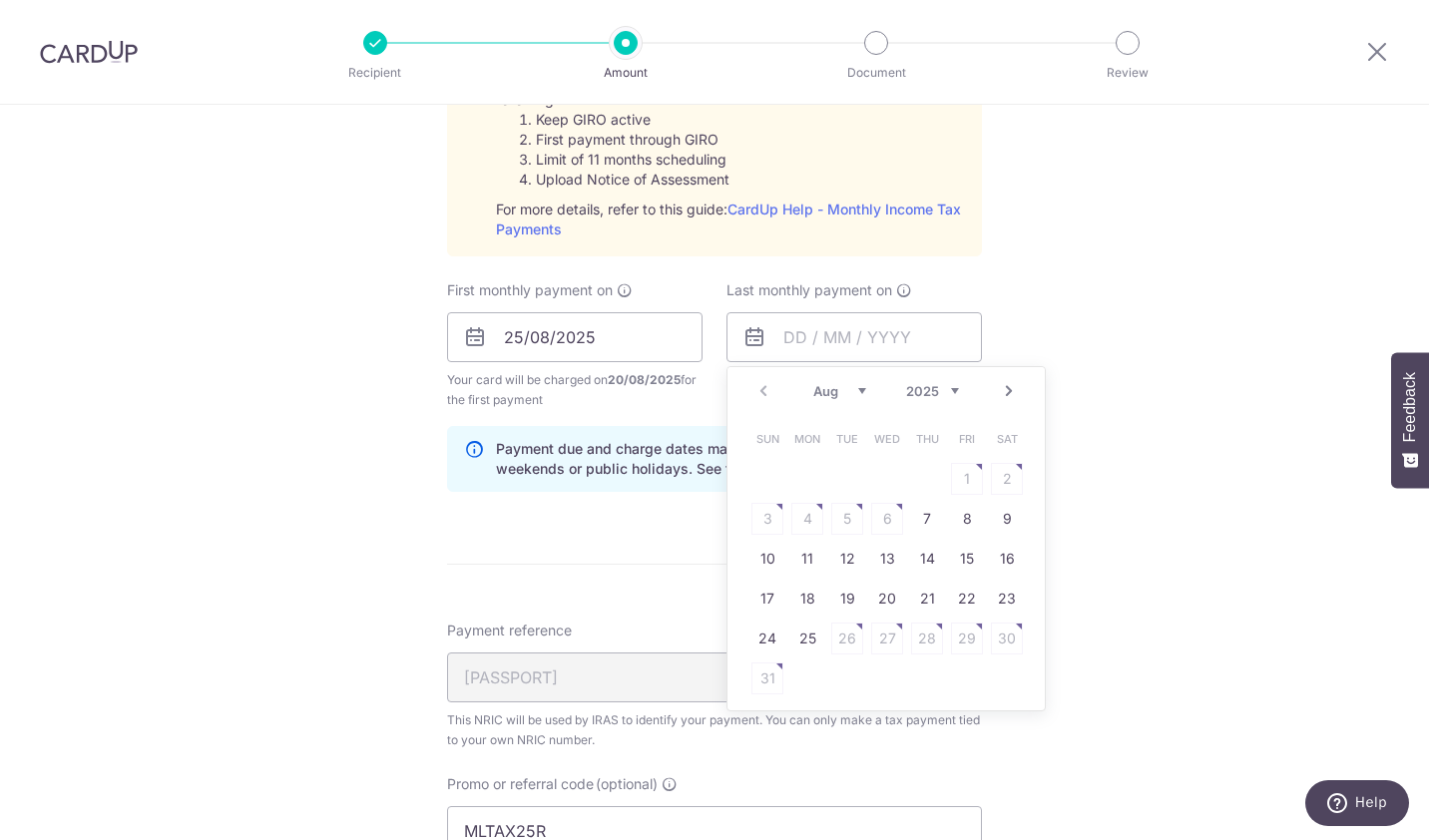 click on "Prev Next Aug Sep Oct Nov Dec 2025 2026" at bounding box center (886, 391) 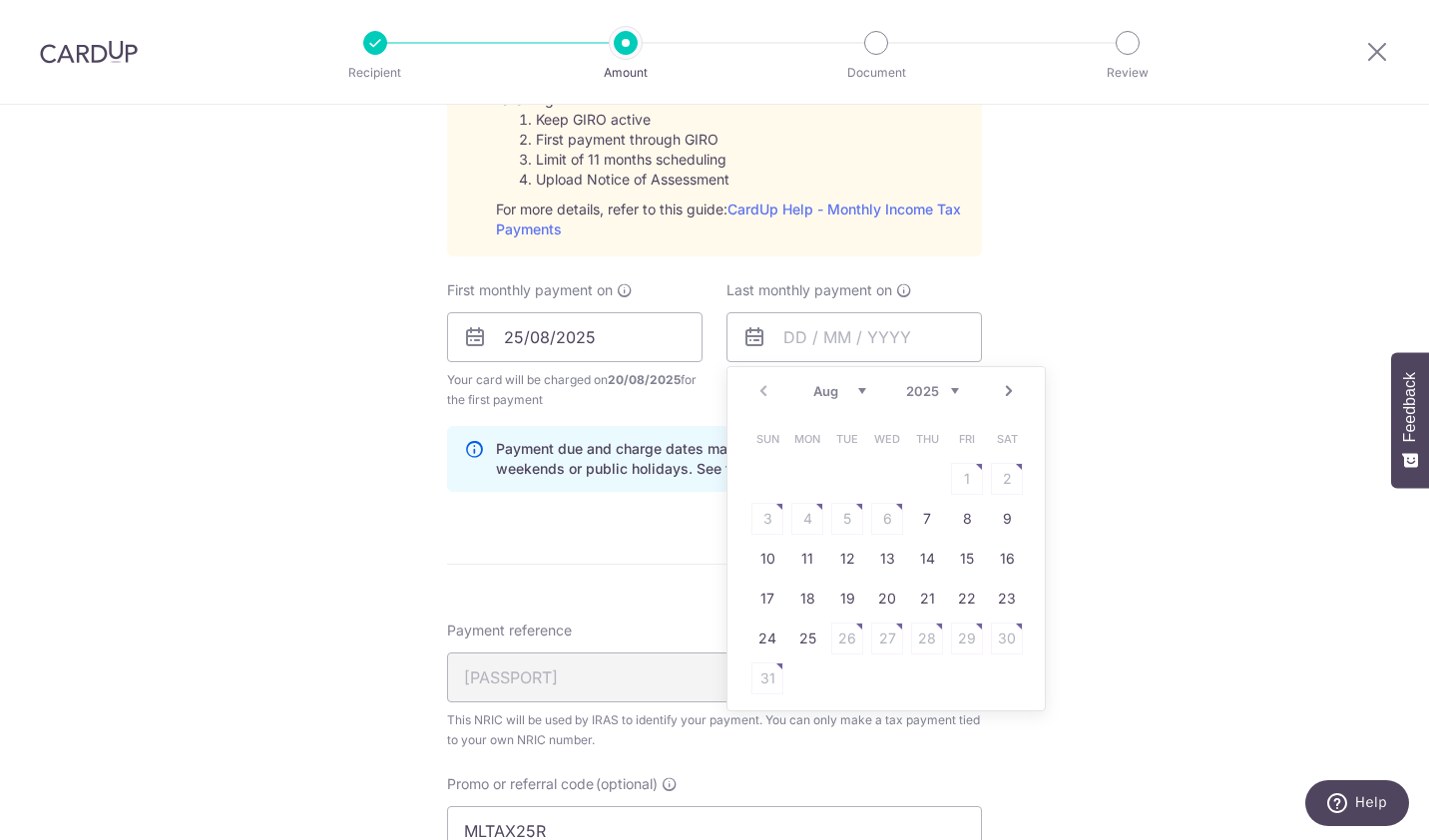 click on "Next" at bounding box center [1009, 391] 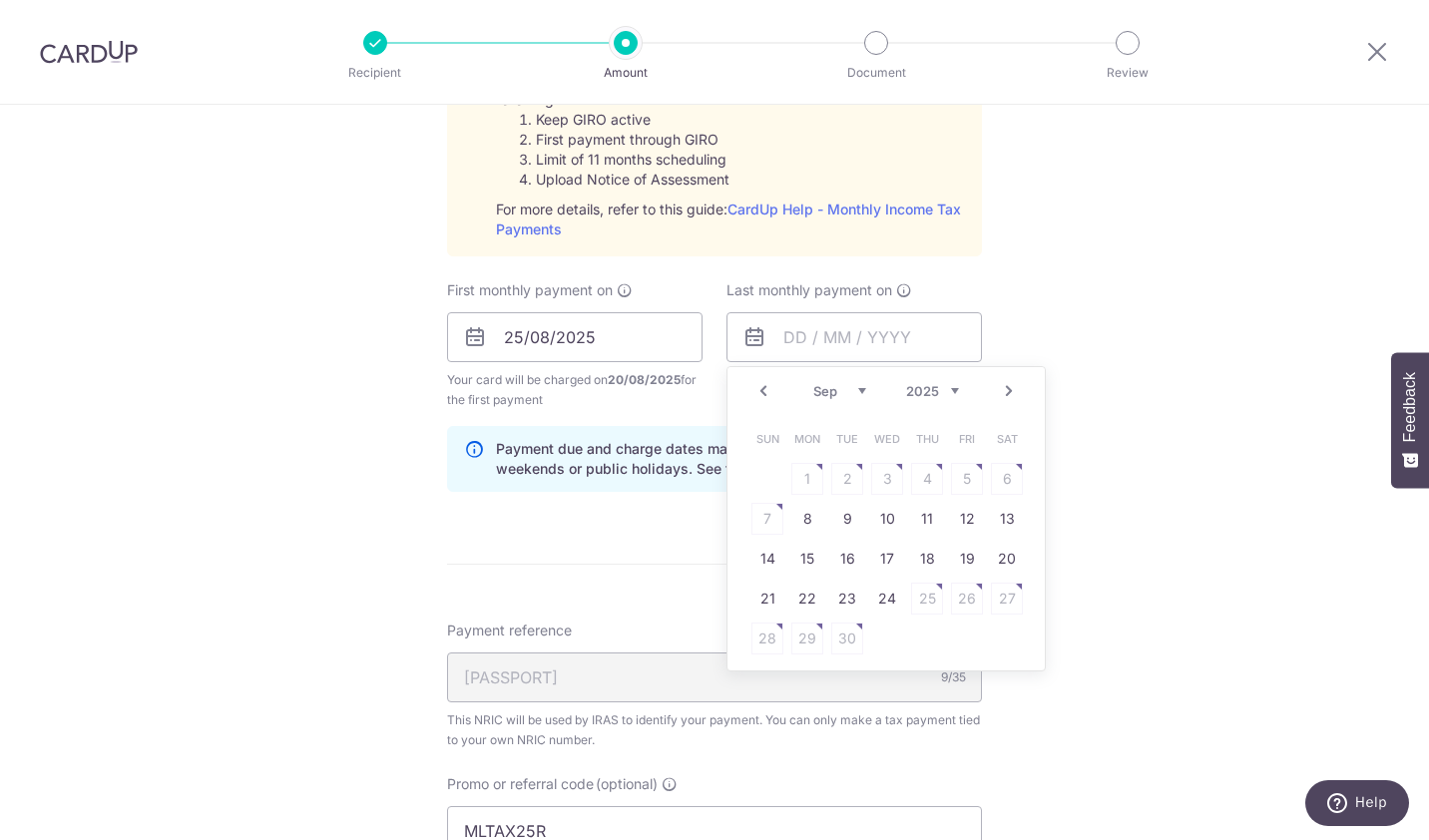 click on "Next" at bounding box center [1009, 391] 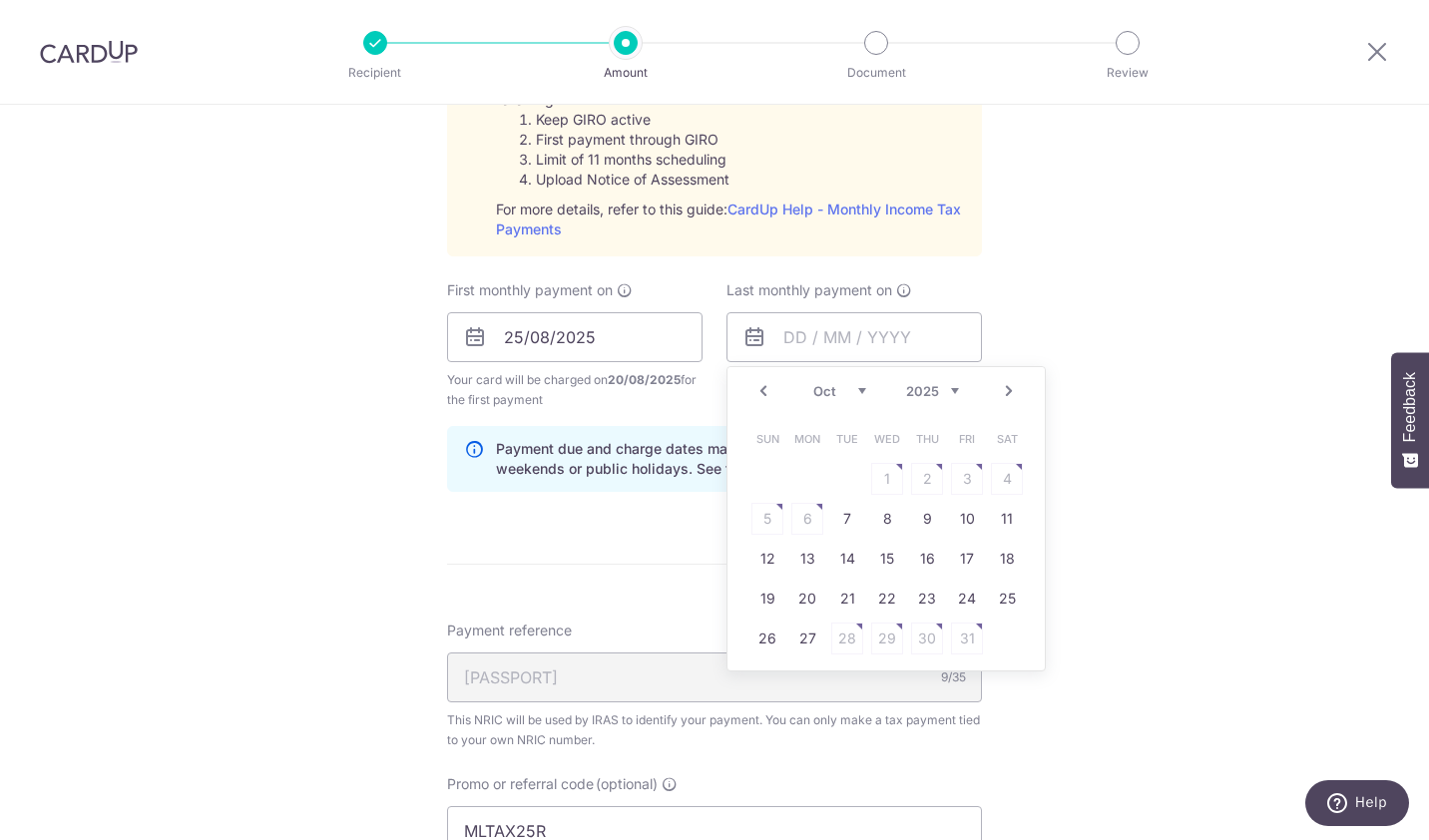 click on "Next" at bounding box center [1009, 391] 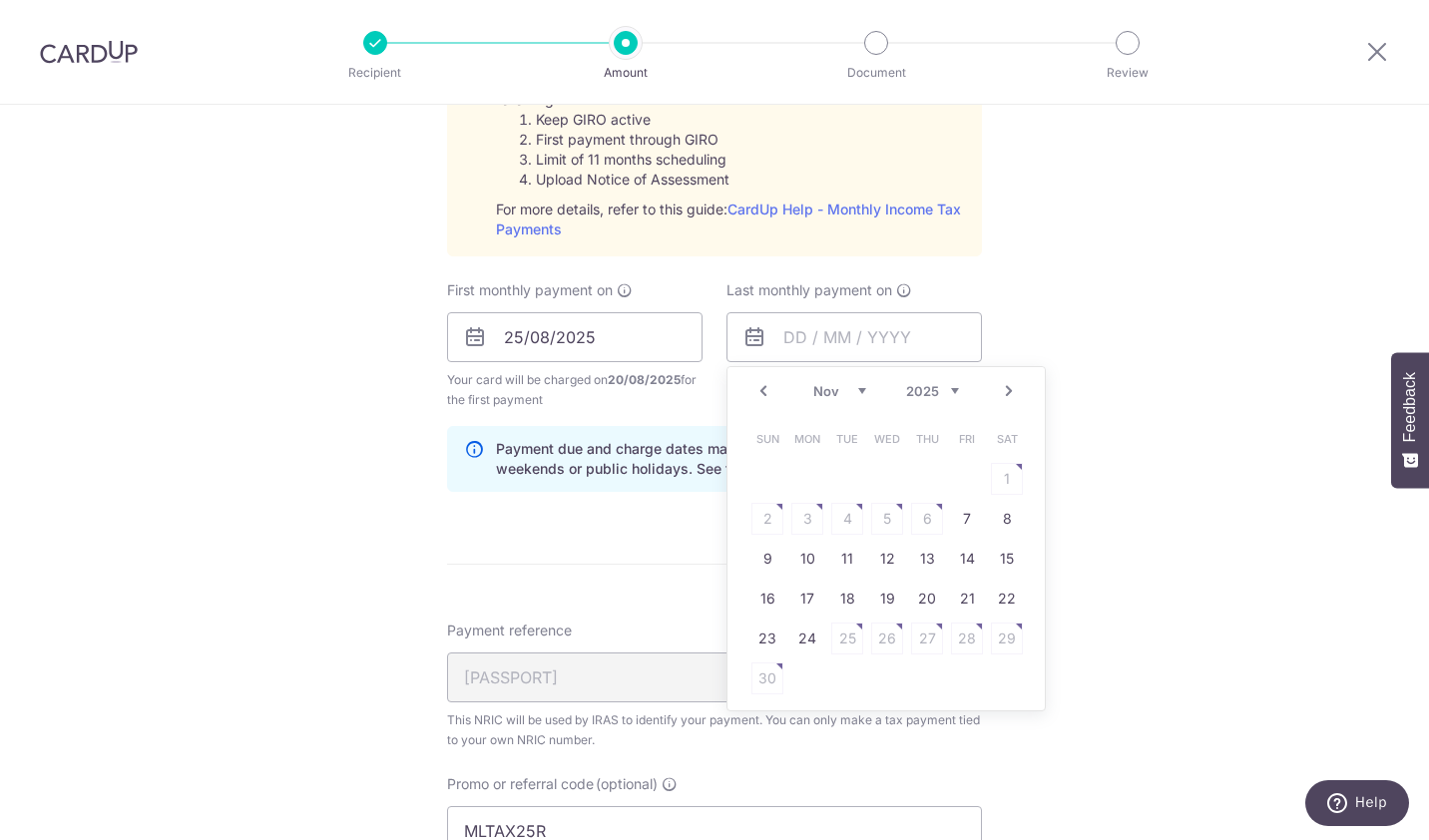 click on "Next" at bounding box center (1009, 391) 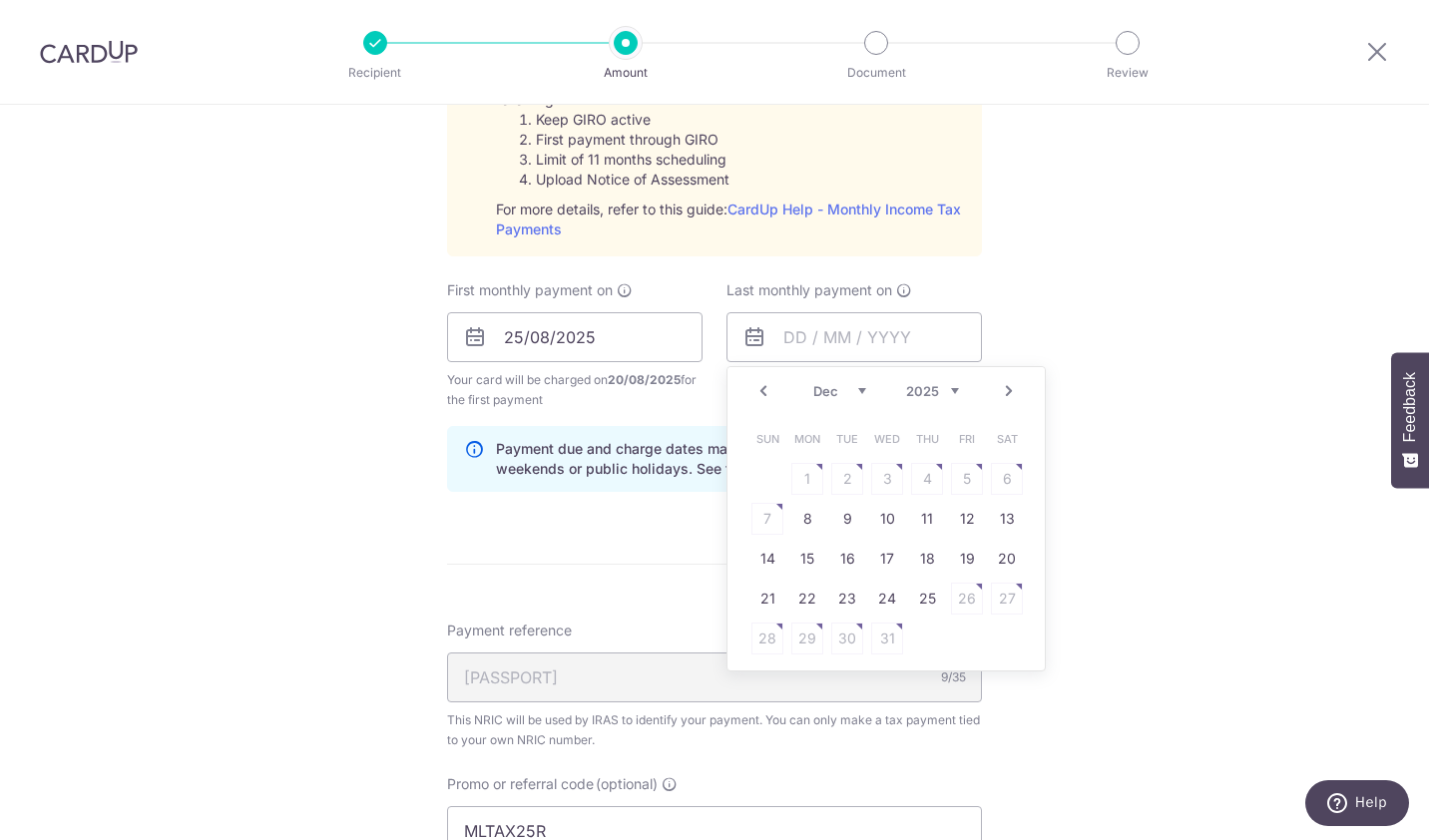 click on "Next" at bounding box center (1009, 391) 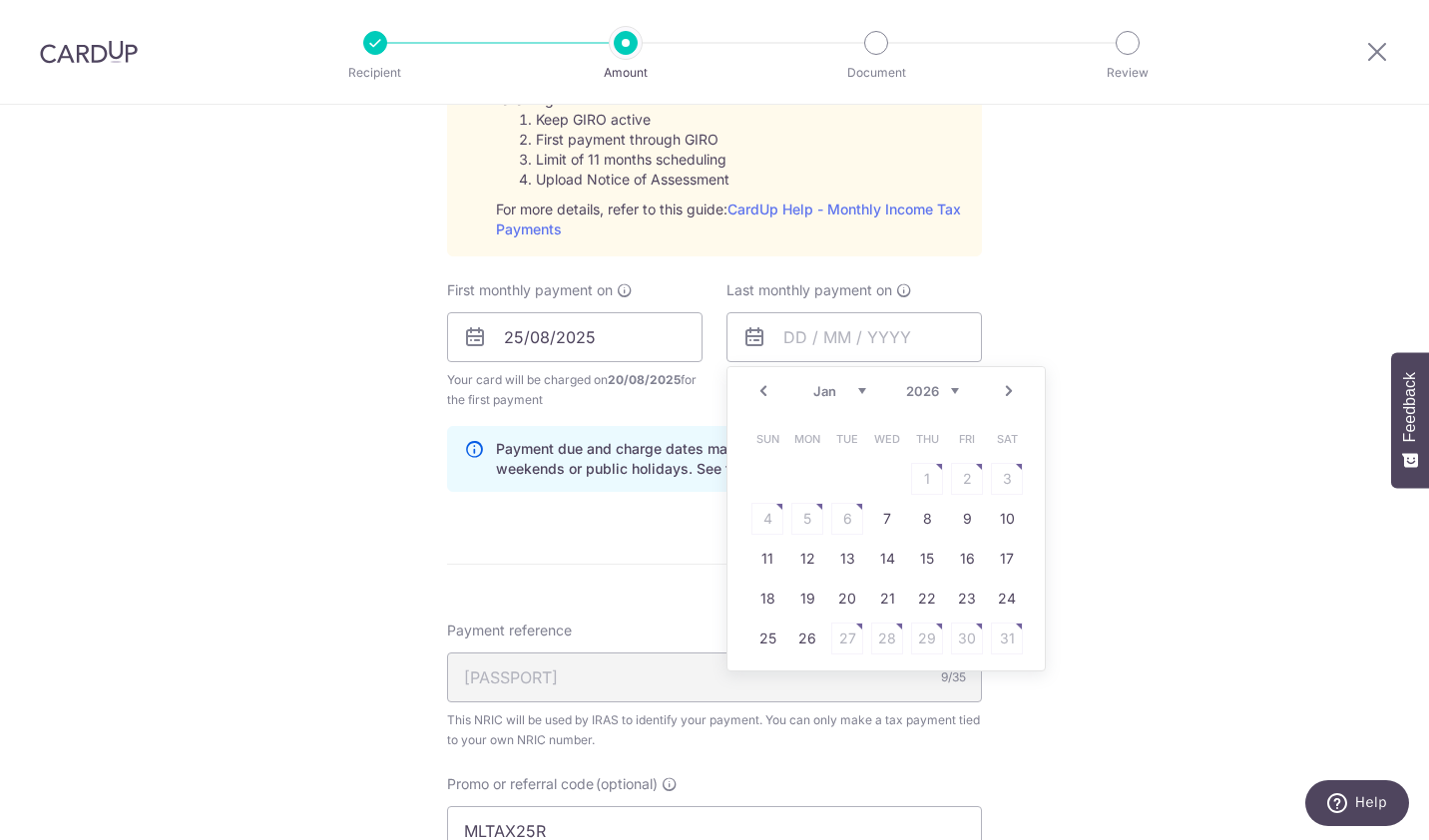 click on "Next" at bounding box center [1009, 391] 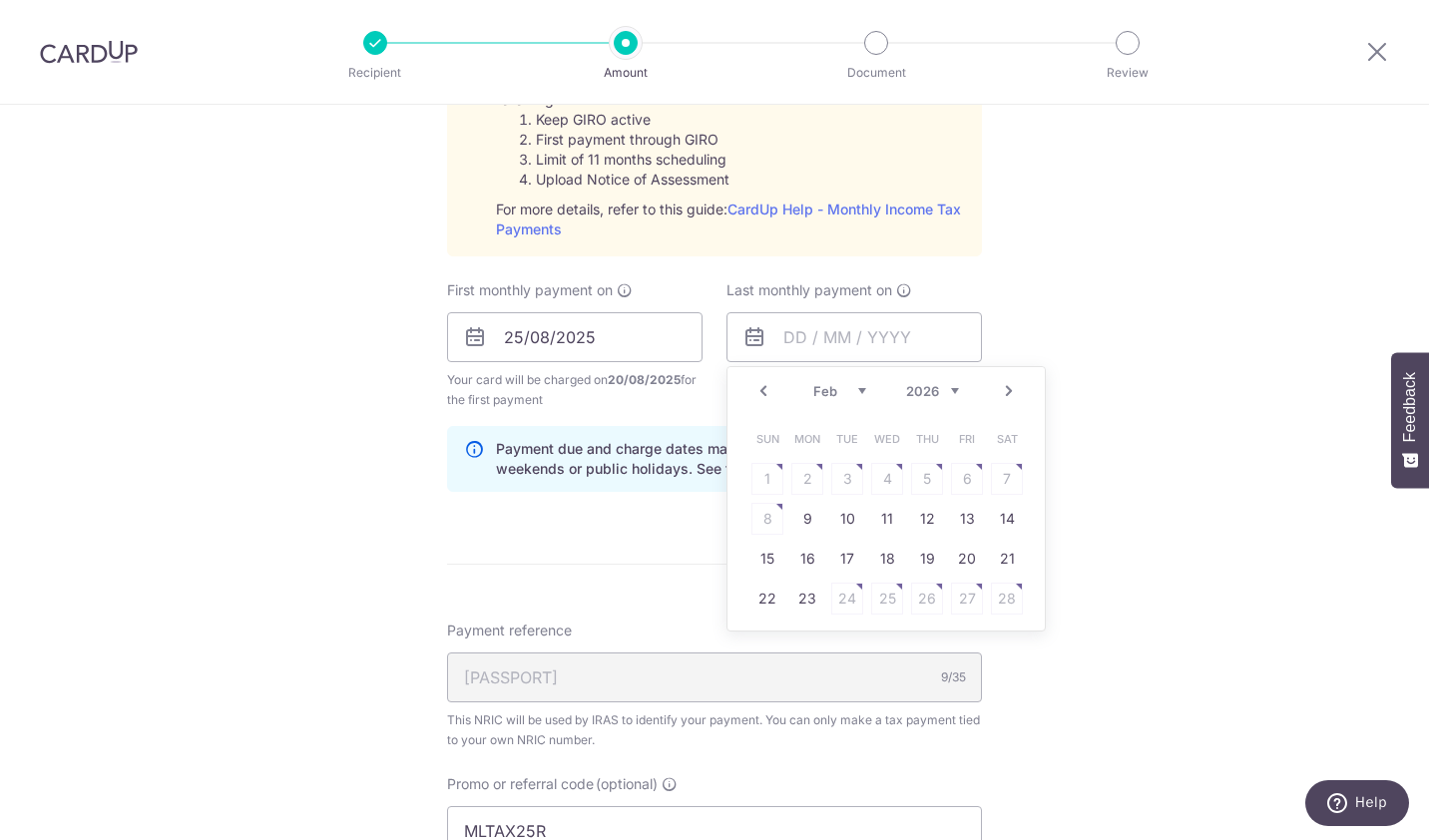 click on "Next" at bounding box center [1009, 391] 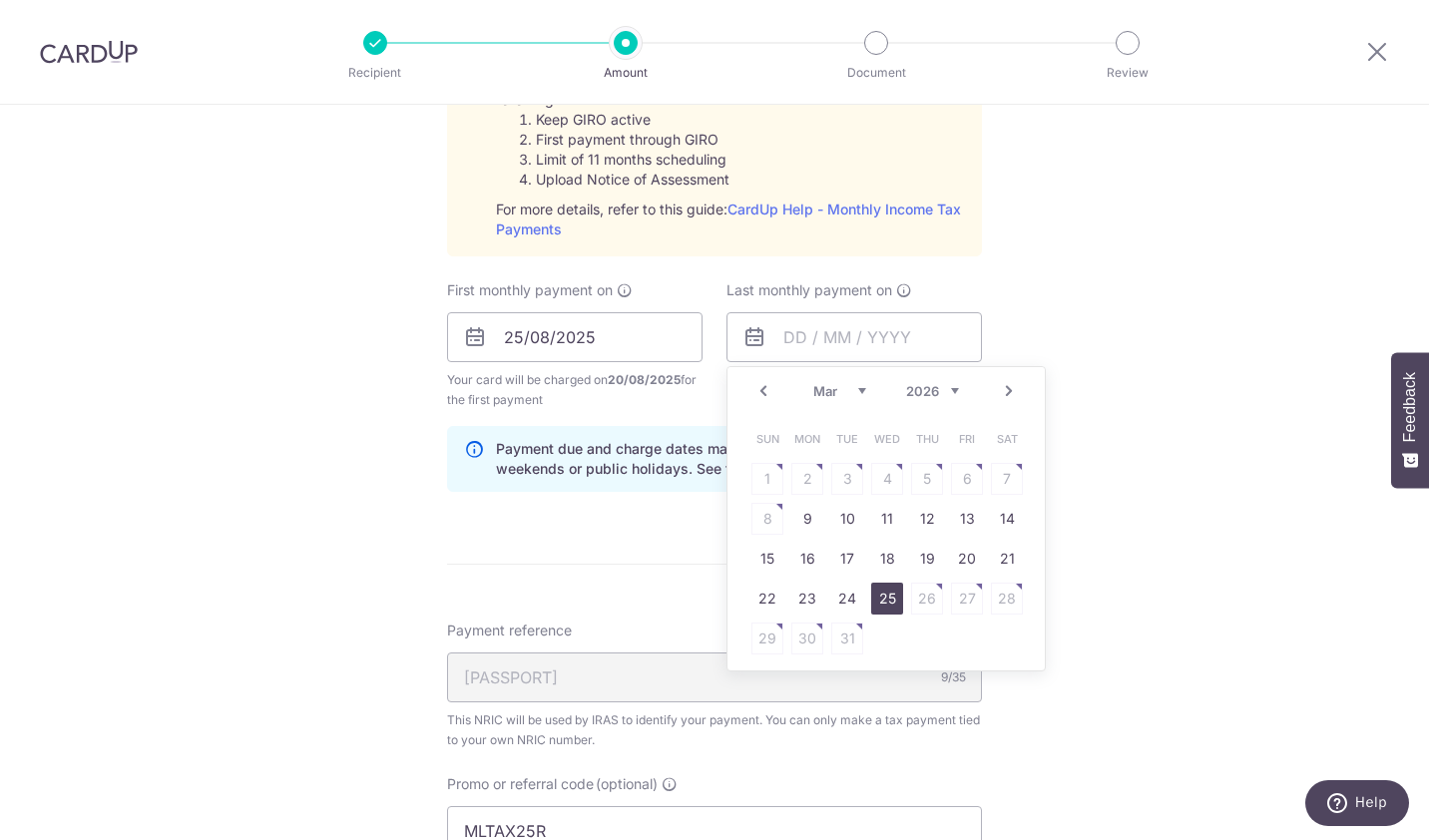 click on "25" at bounding box center (887, 599) 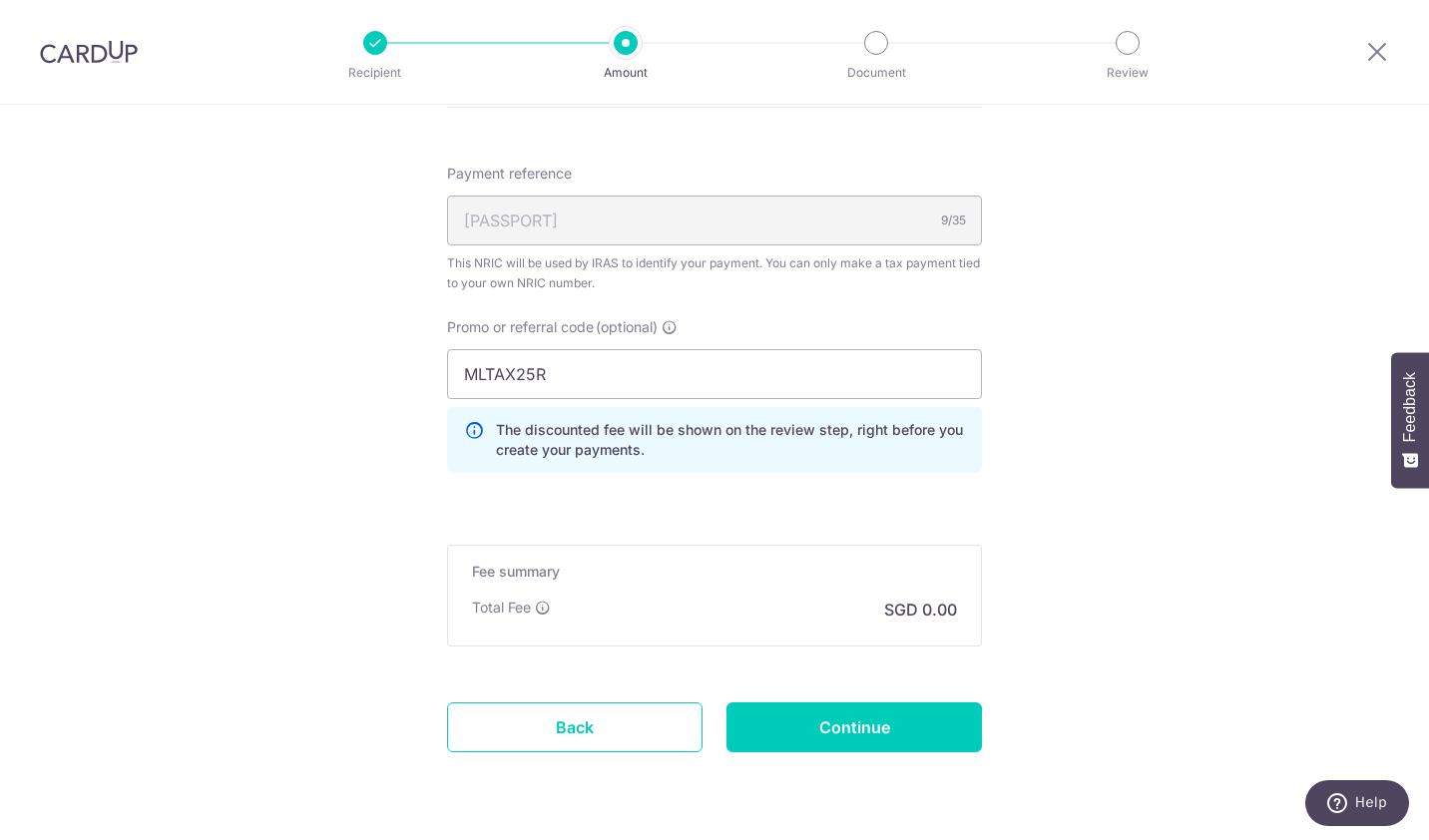 scroll, scrollTop: 1496, scrollLeft: 0, axis: vertical 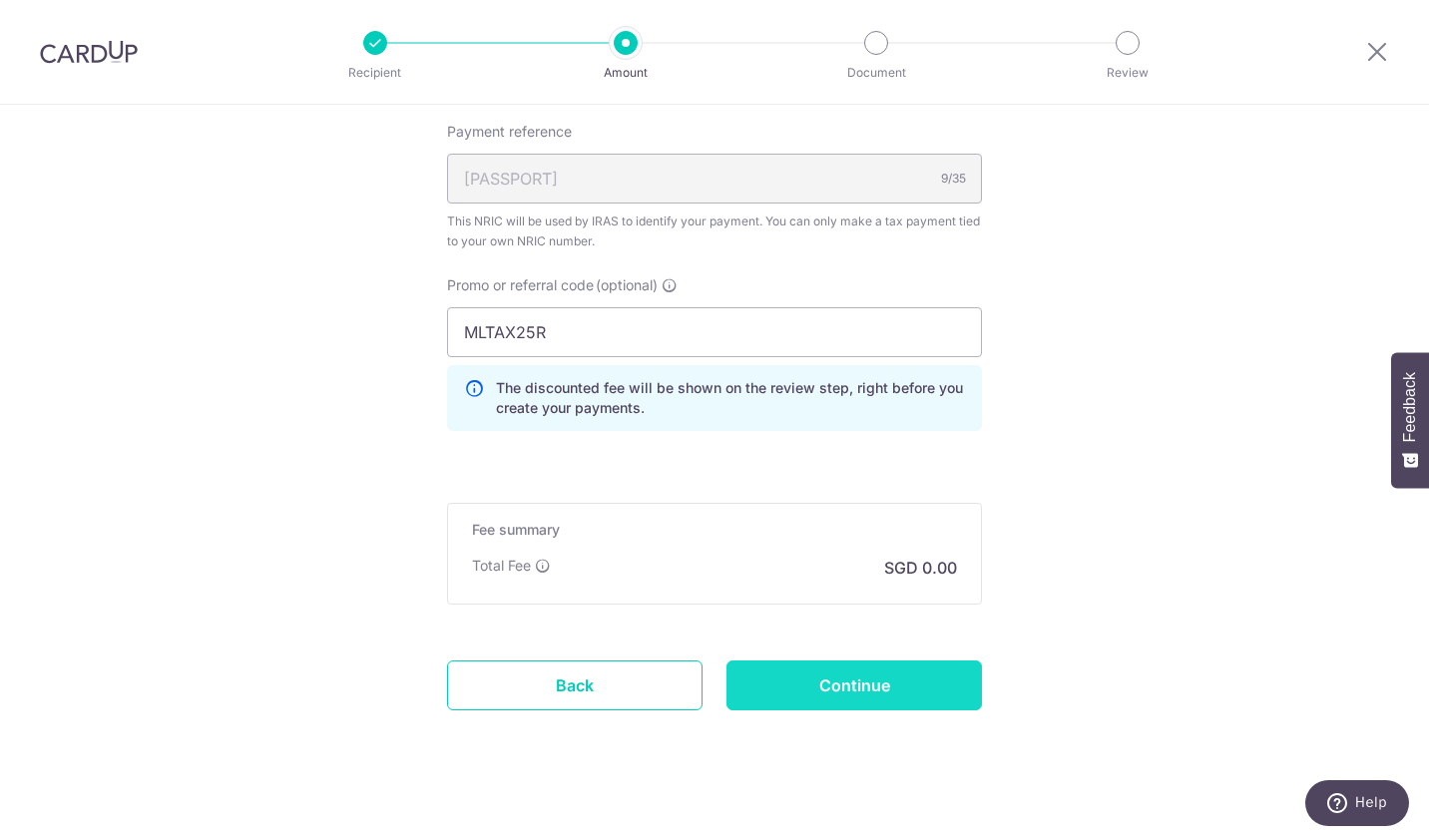 click on "Continue" at bounding box center (854, 685) 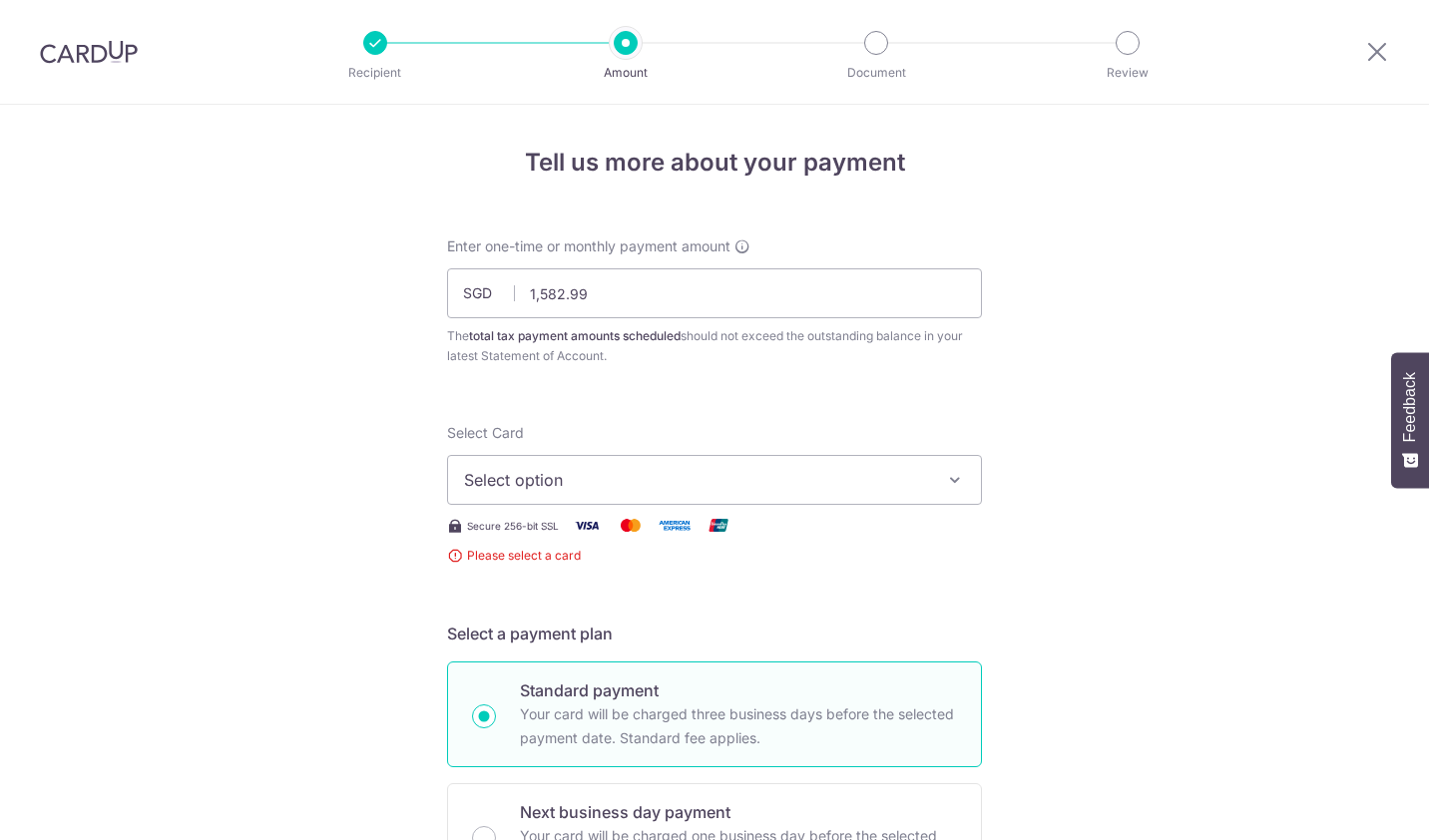 scroll, scrollTop: 0, scrollLeft: 0, axis: both 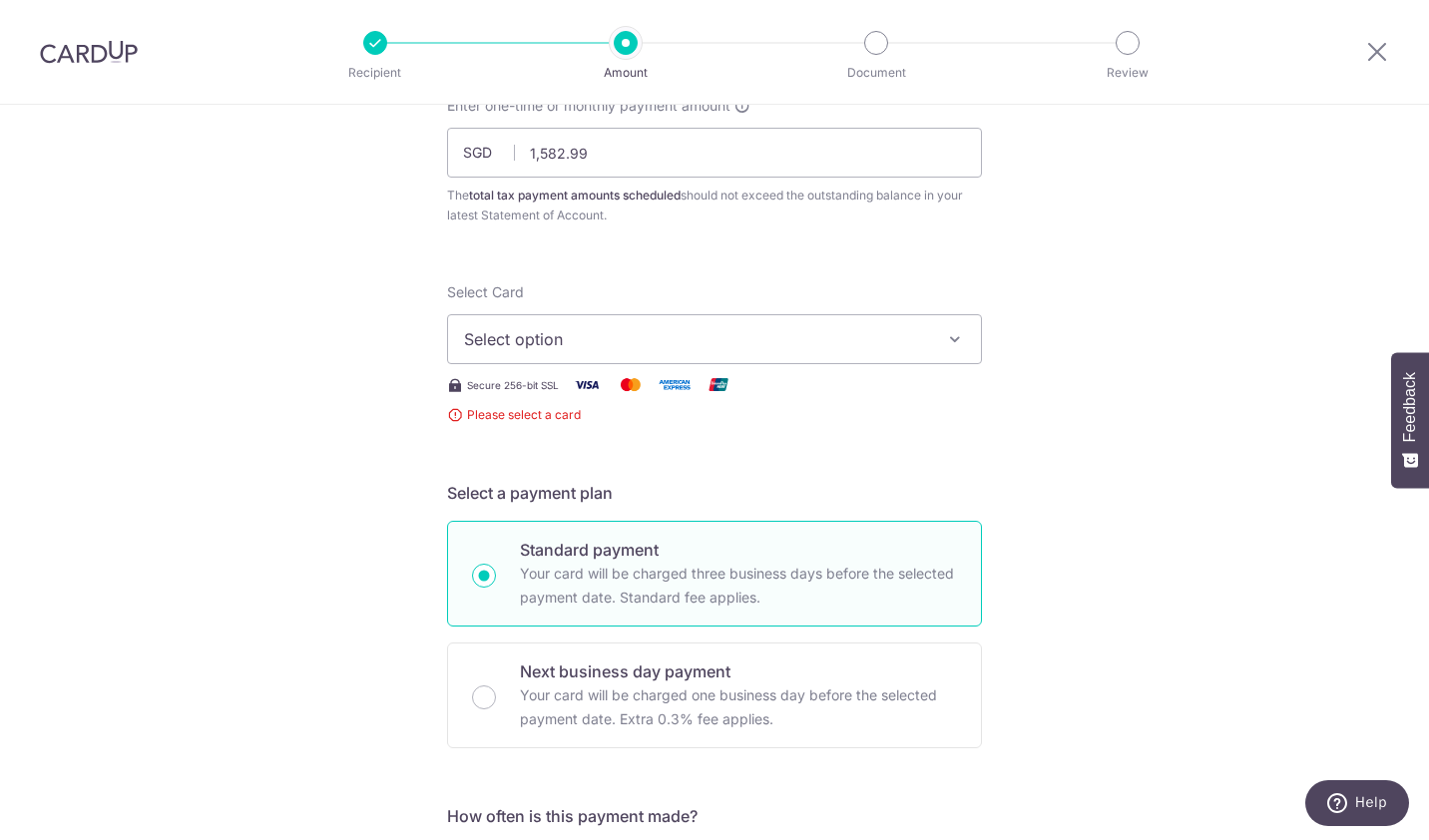 click on "Select option" at bounding box center [697, 339] 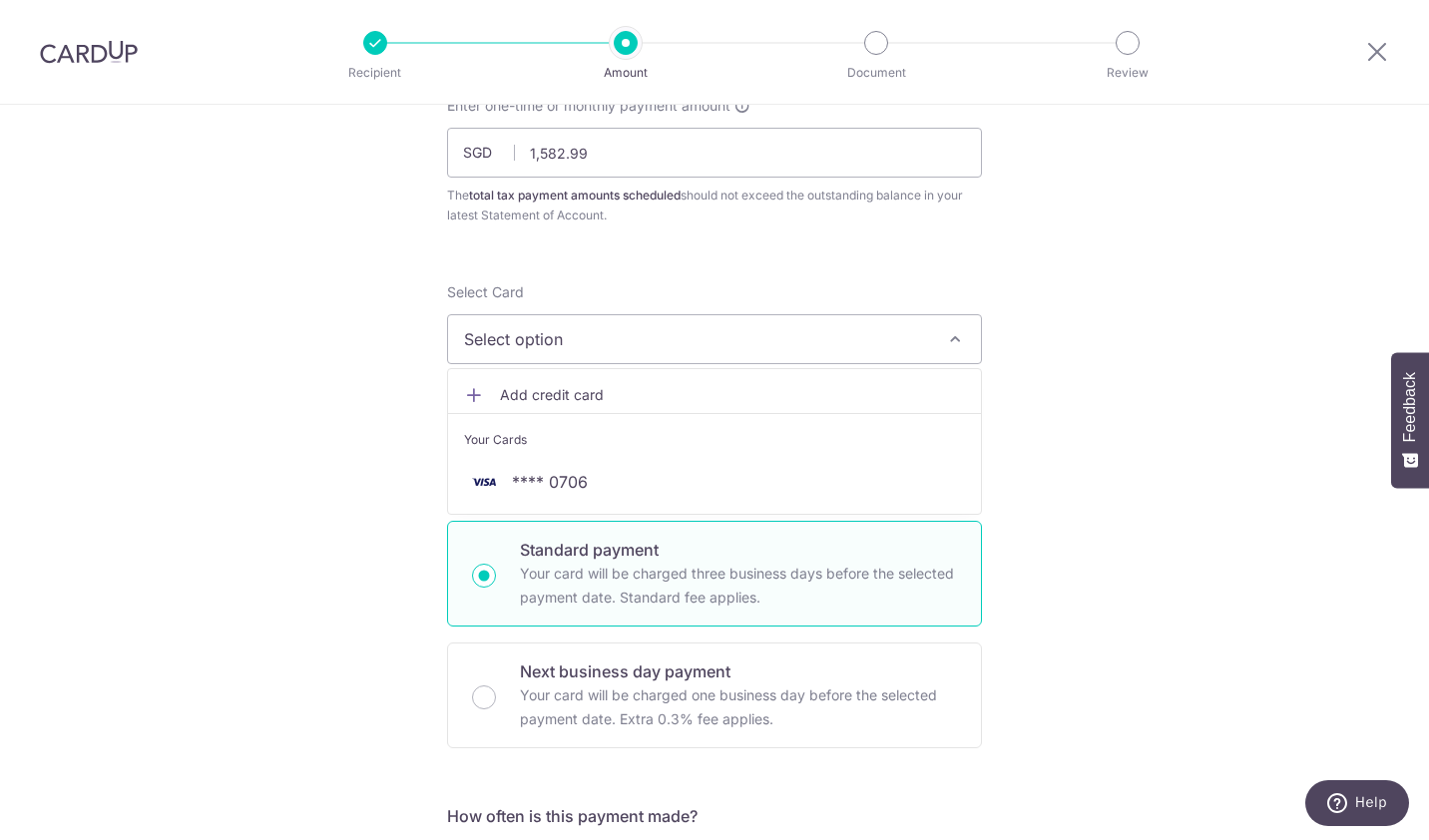 click on "Your Cards" at bounding box center [714, 440] 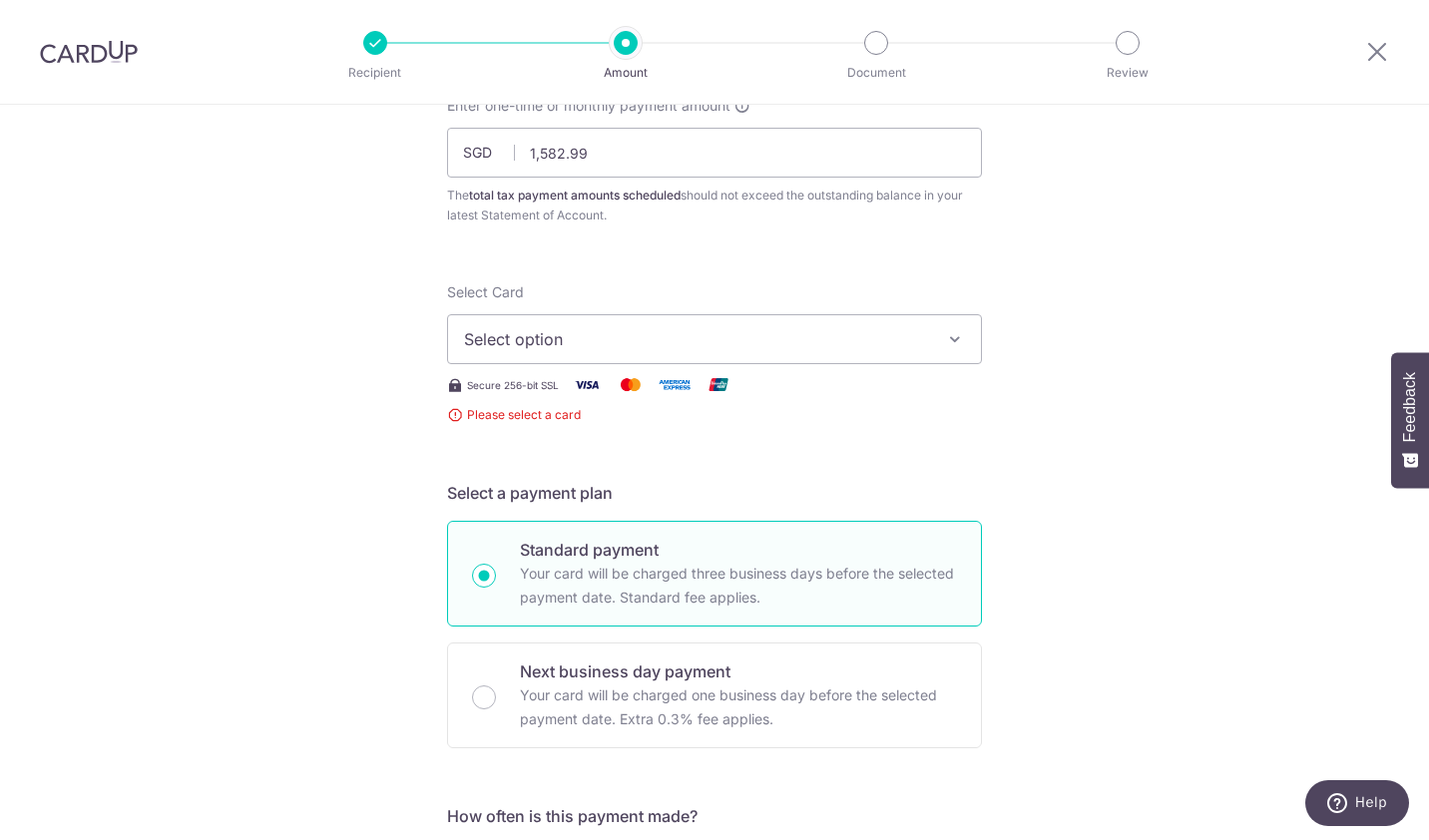 click on "Select a payment plan" at bounding box center [714, 493] 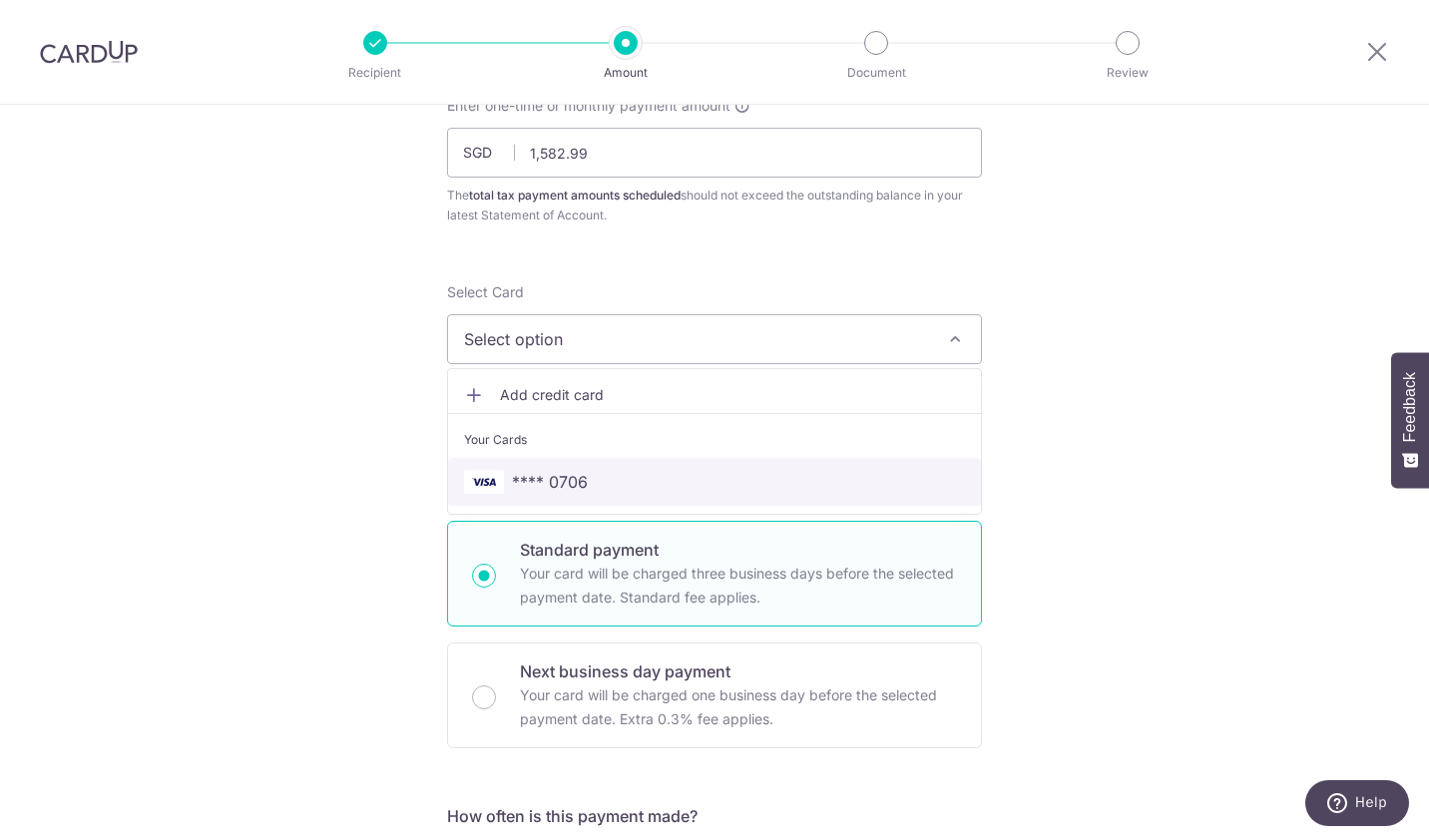 click on "**** 0706" at bounding box center [714, 482] 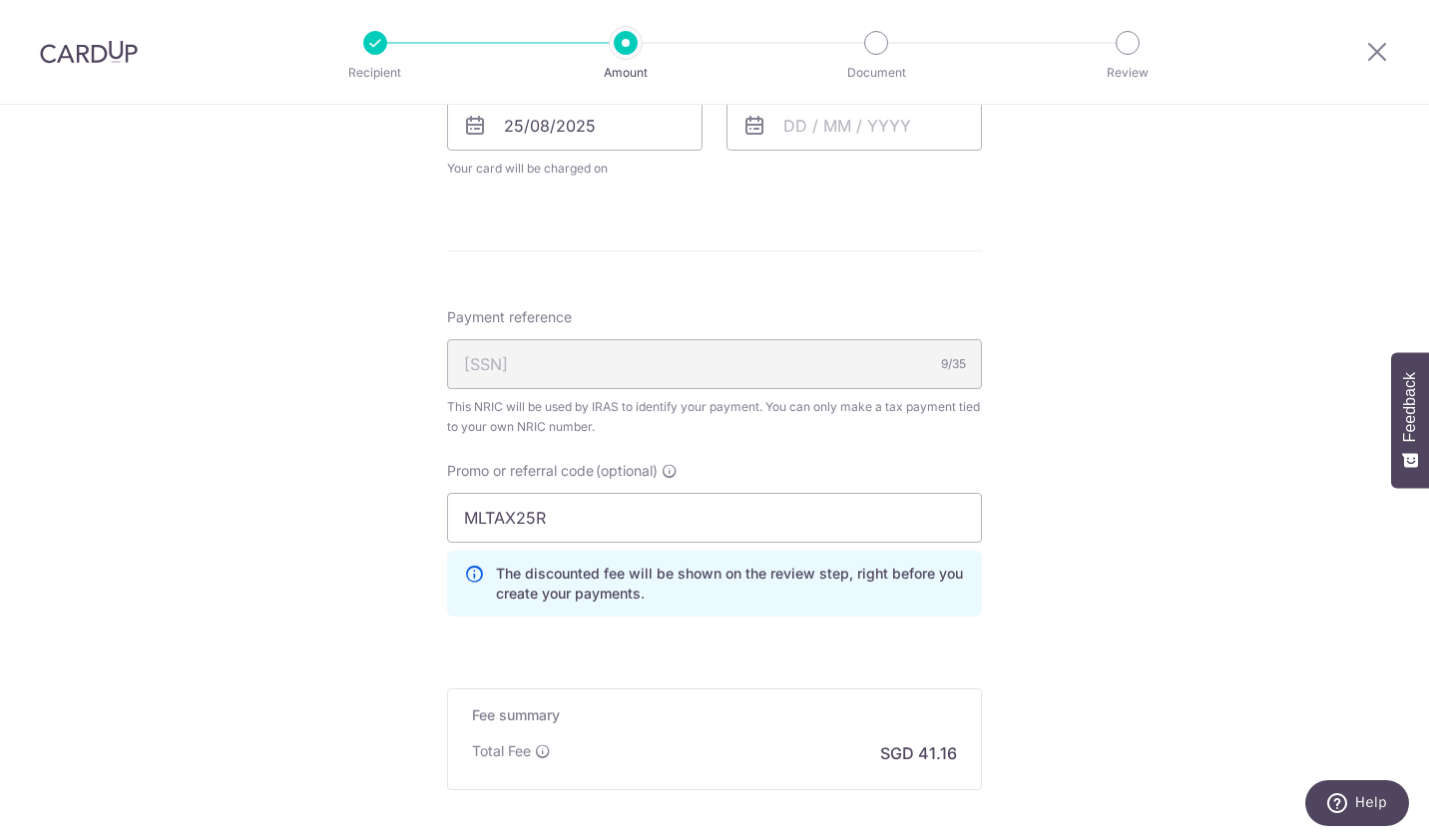 scroll, scrollTop: 1138, scrollLeft: 0, axis: vertical 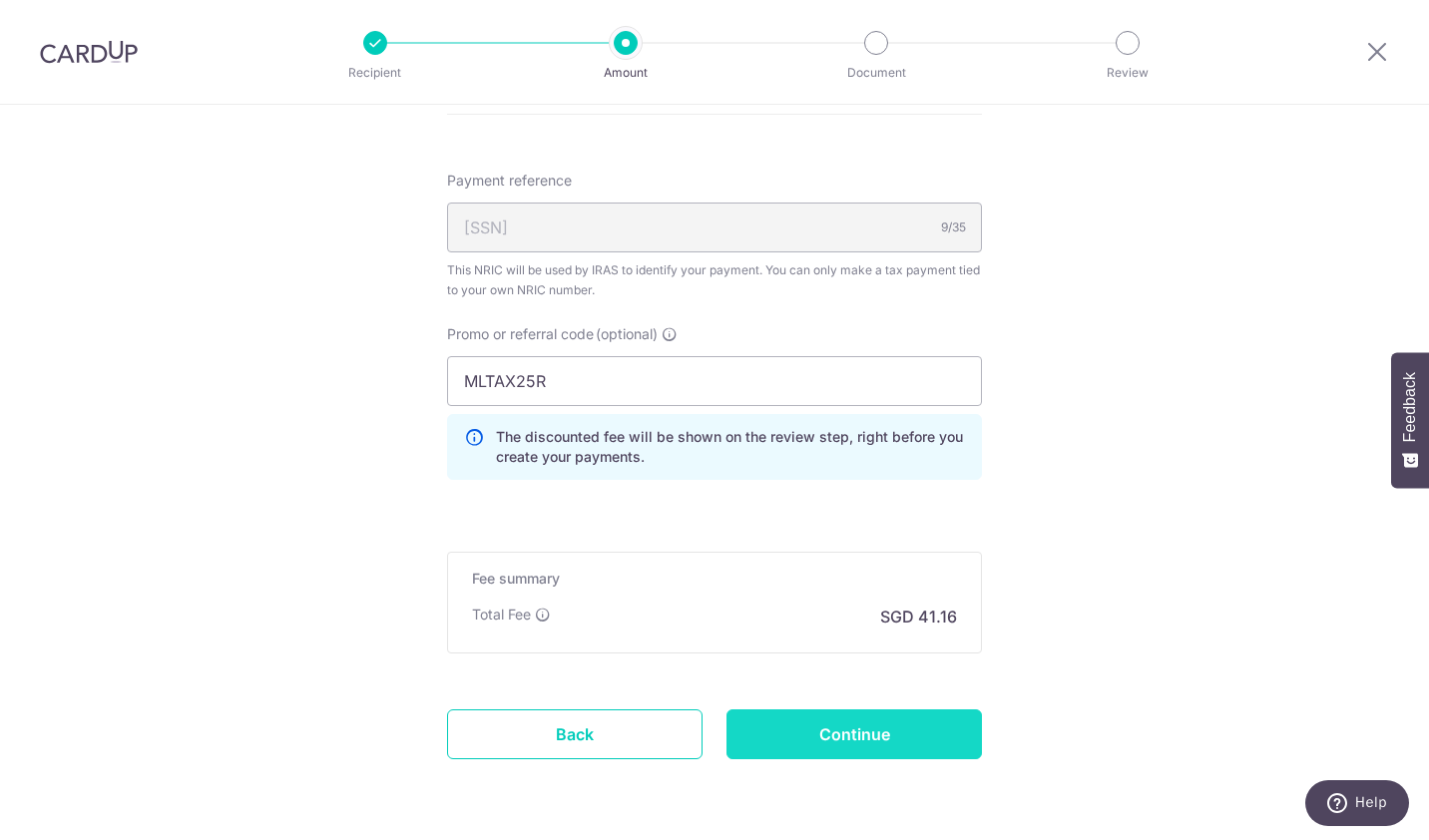click on "Continue" at bounding box center (854, 734) 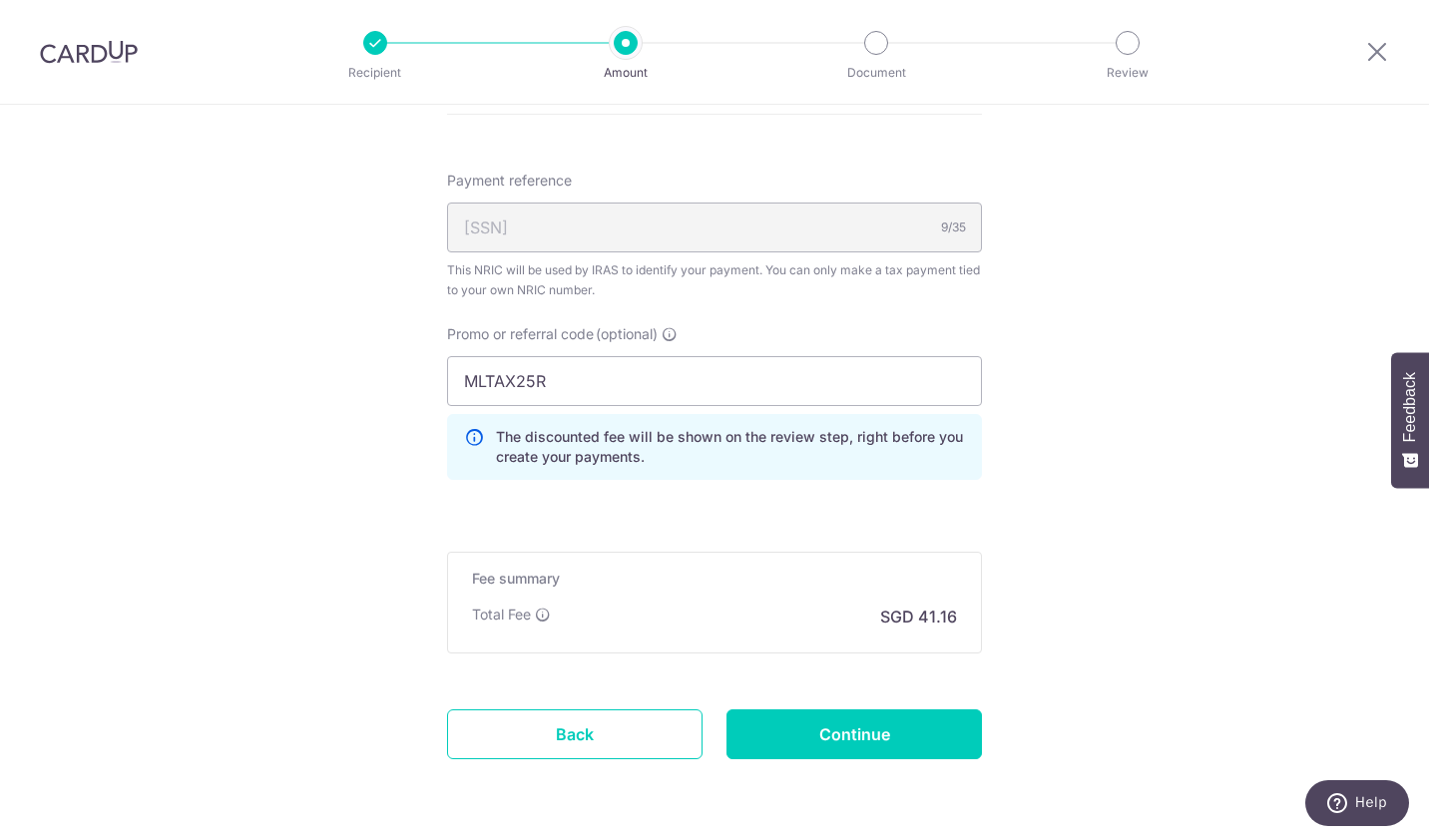 type on "Create Schedule" 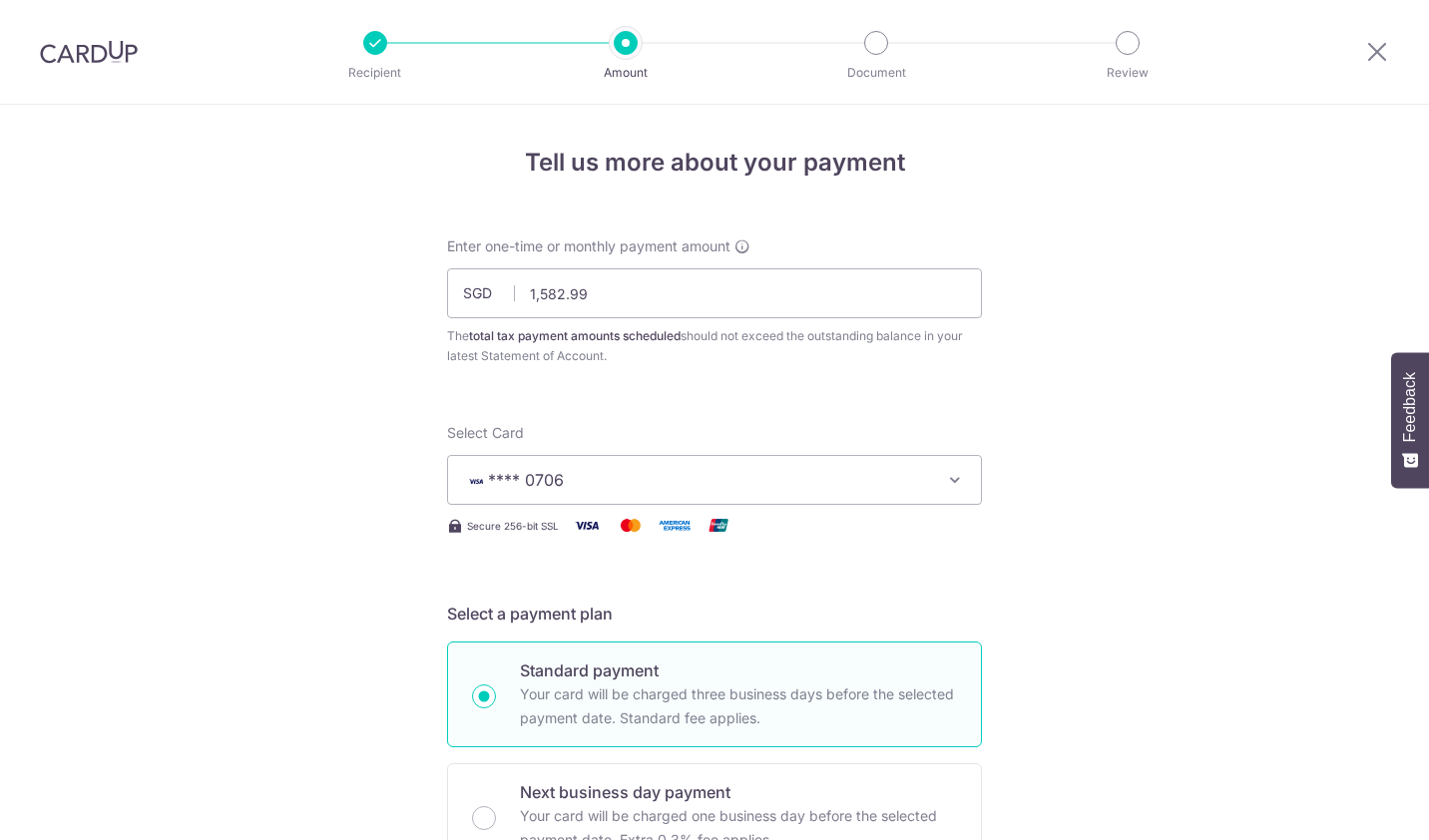 scroll, scrollTop: 0, scrollLeft: 0, axis: both 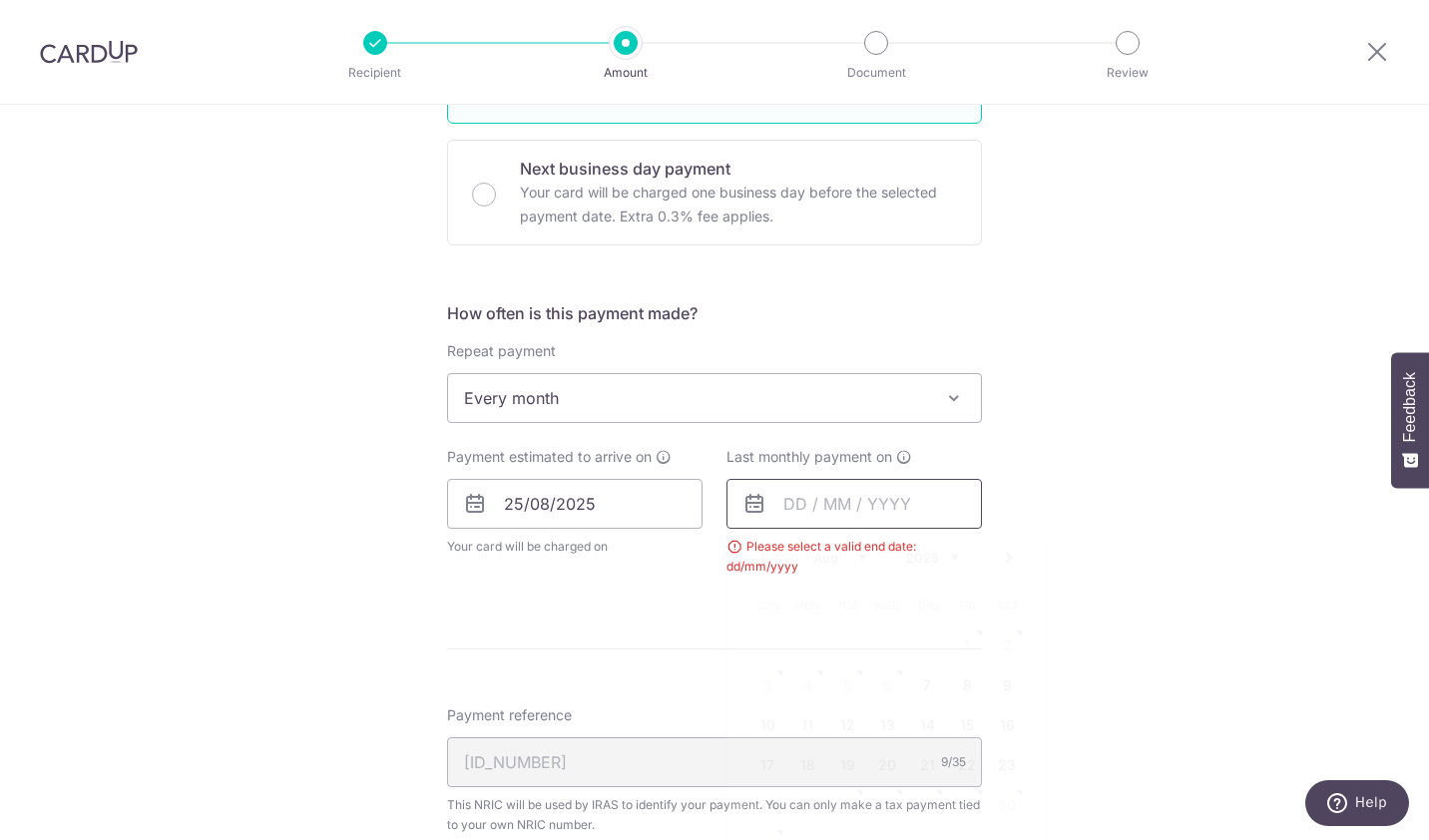 click at bounding box center (854, 504) 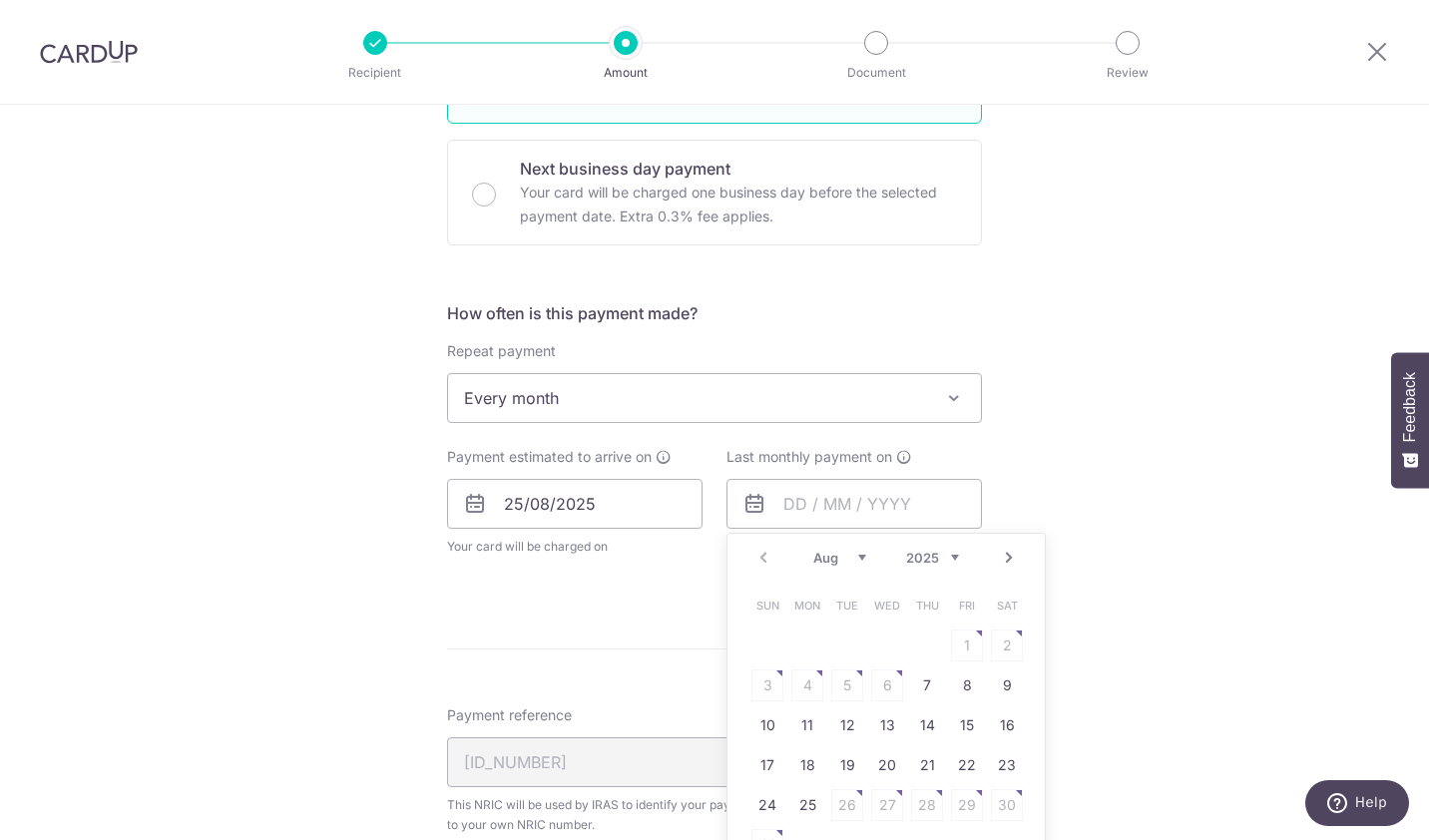 click on "Next" at bounding box center (1009, 558) 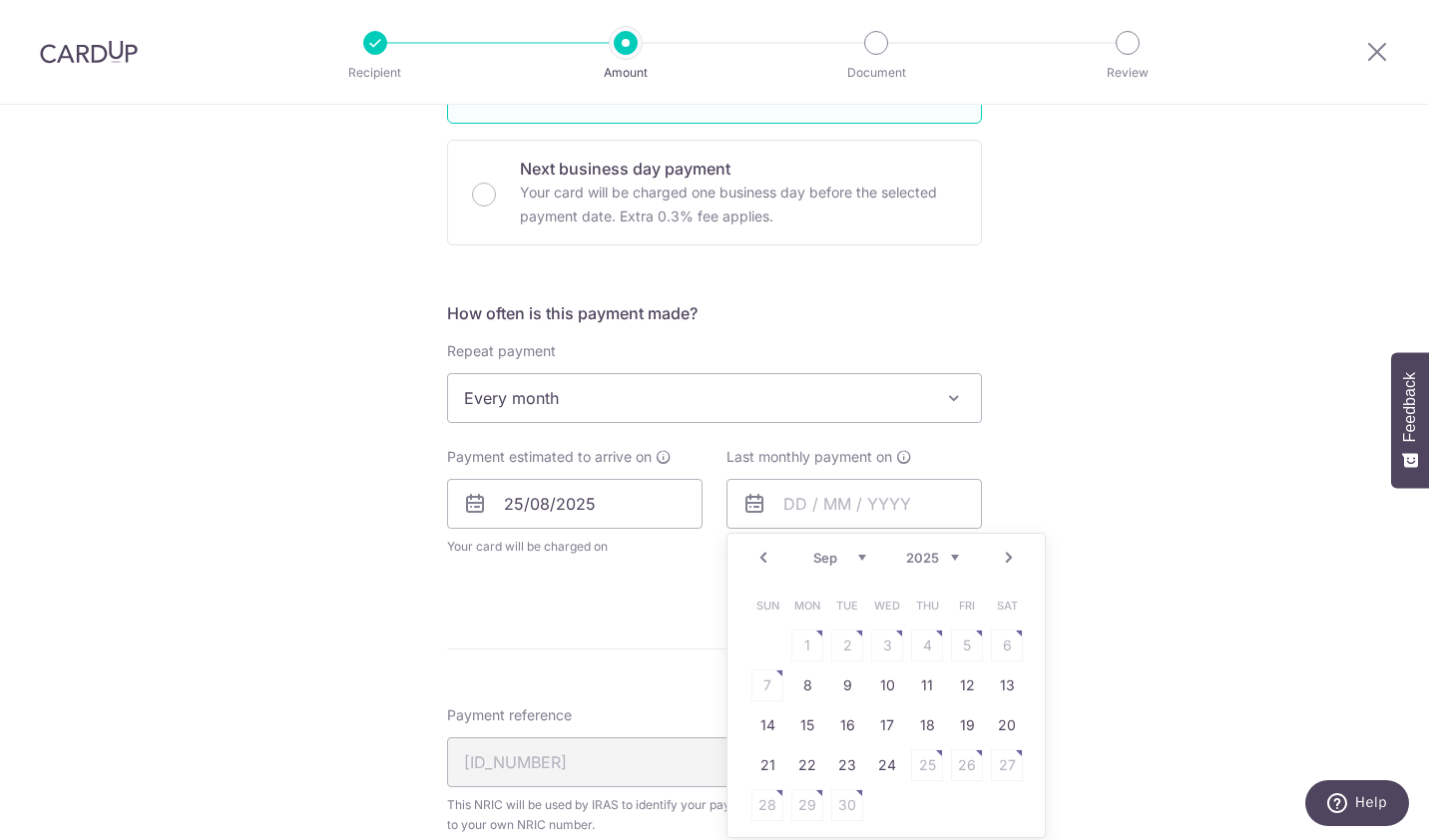 click on "Next" at bounding box center [1009, 558] 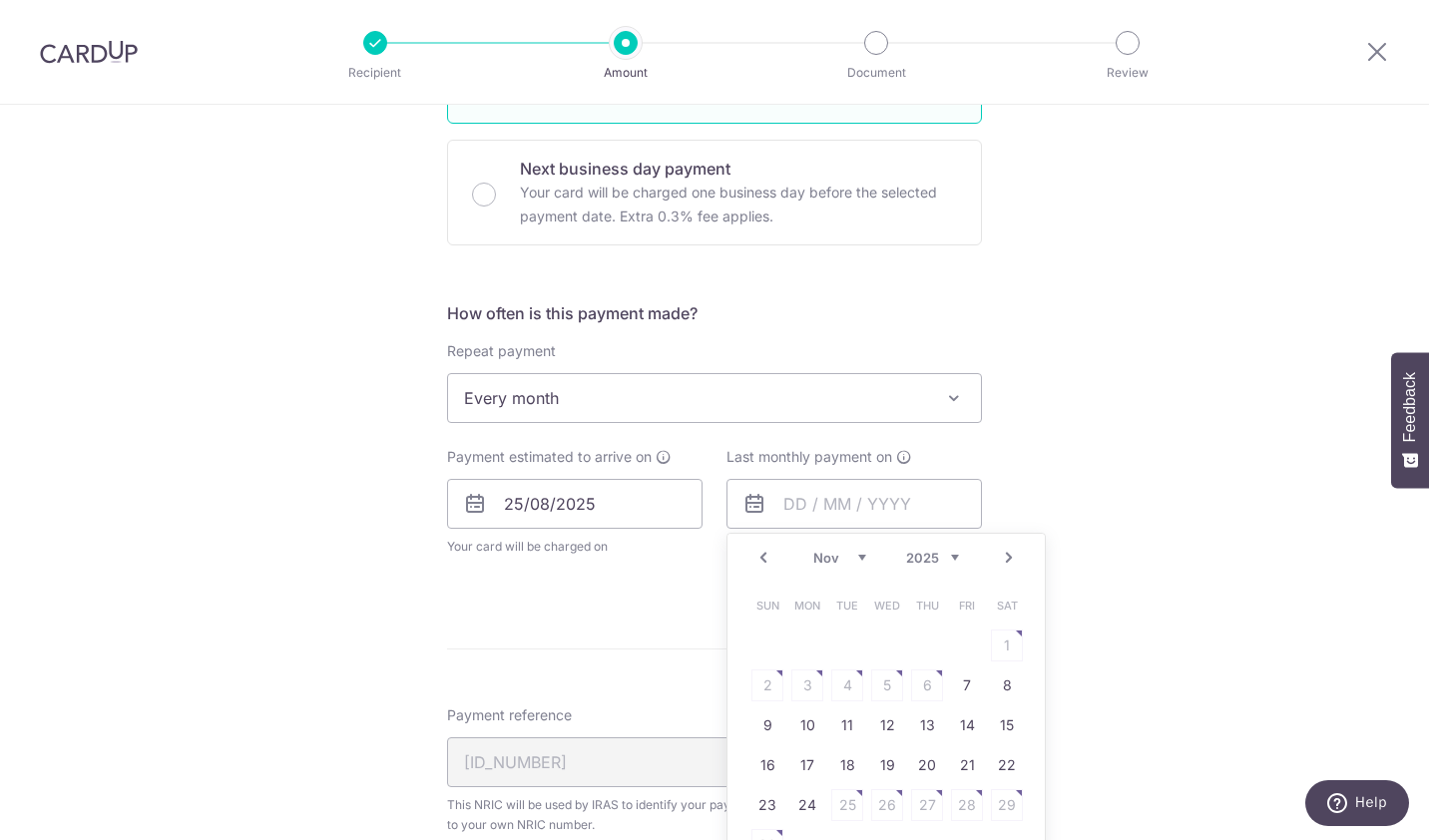click on "Next" at bounding box center [1009, 558] 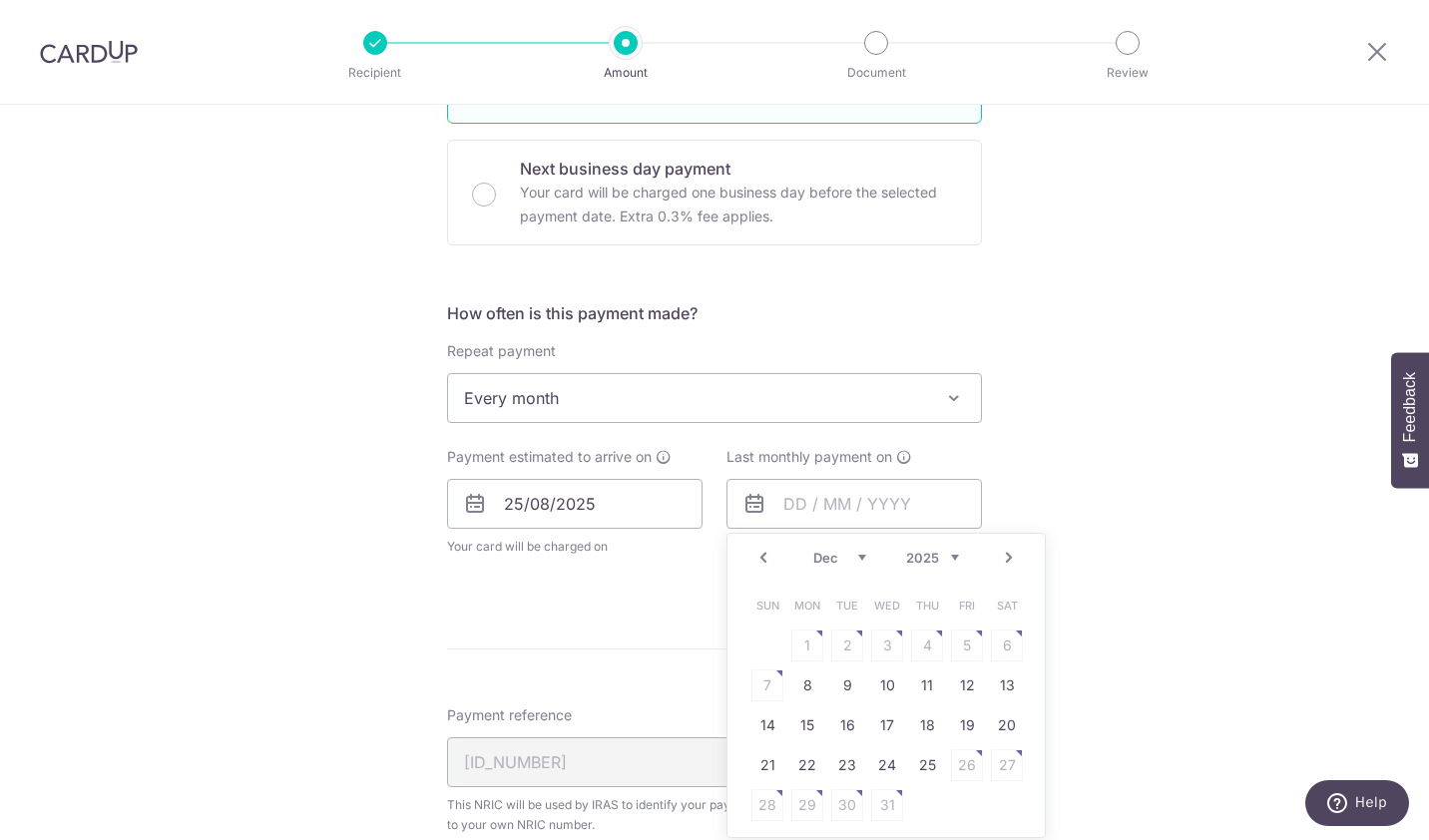 click on "Next" at bounding box center (1009, 558) 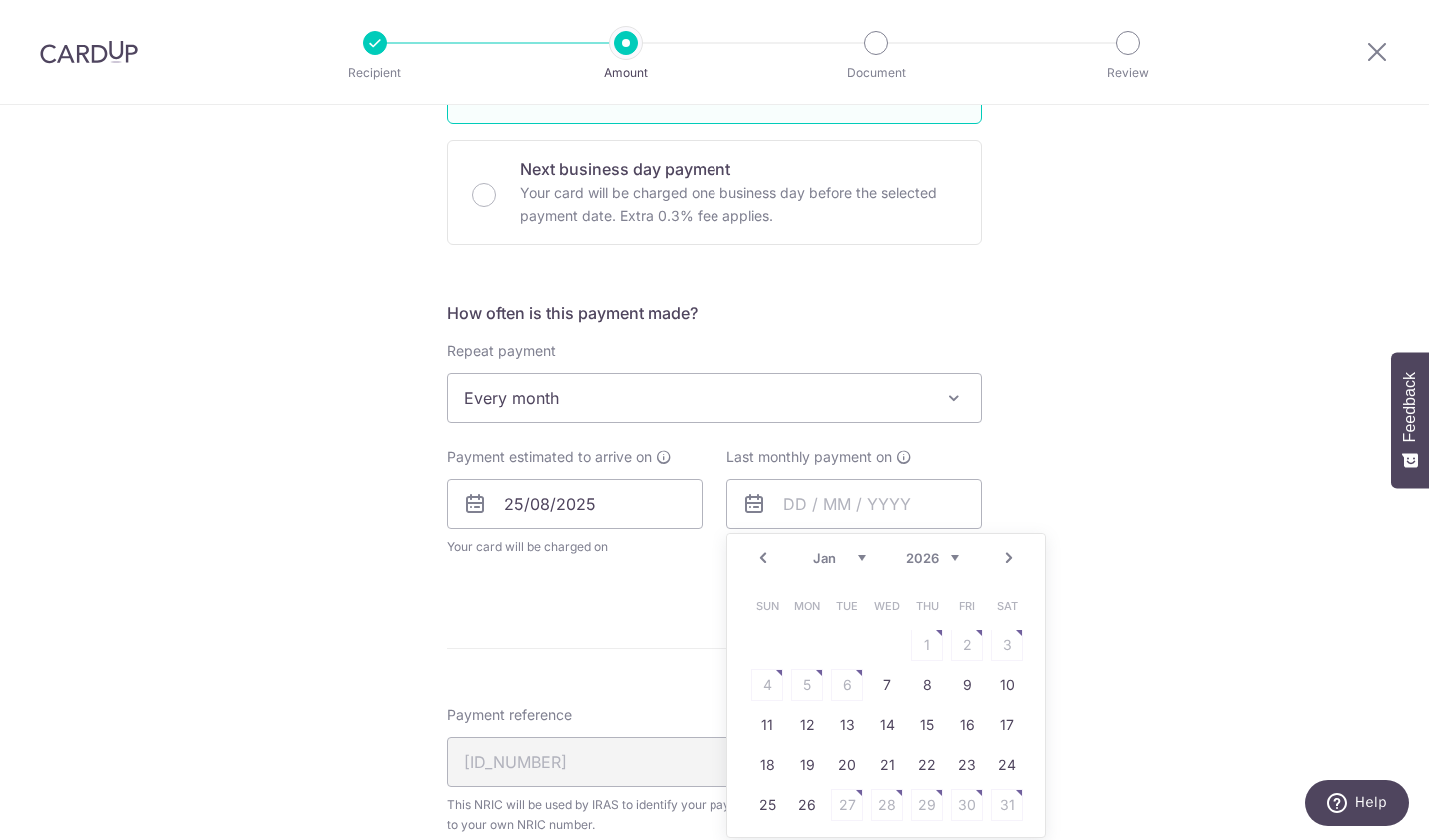 click on "Next" at bounding box center [1009, 558] 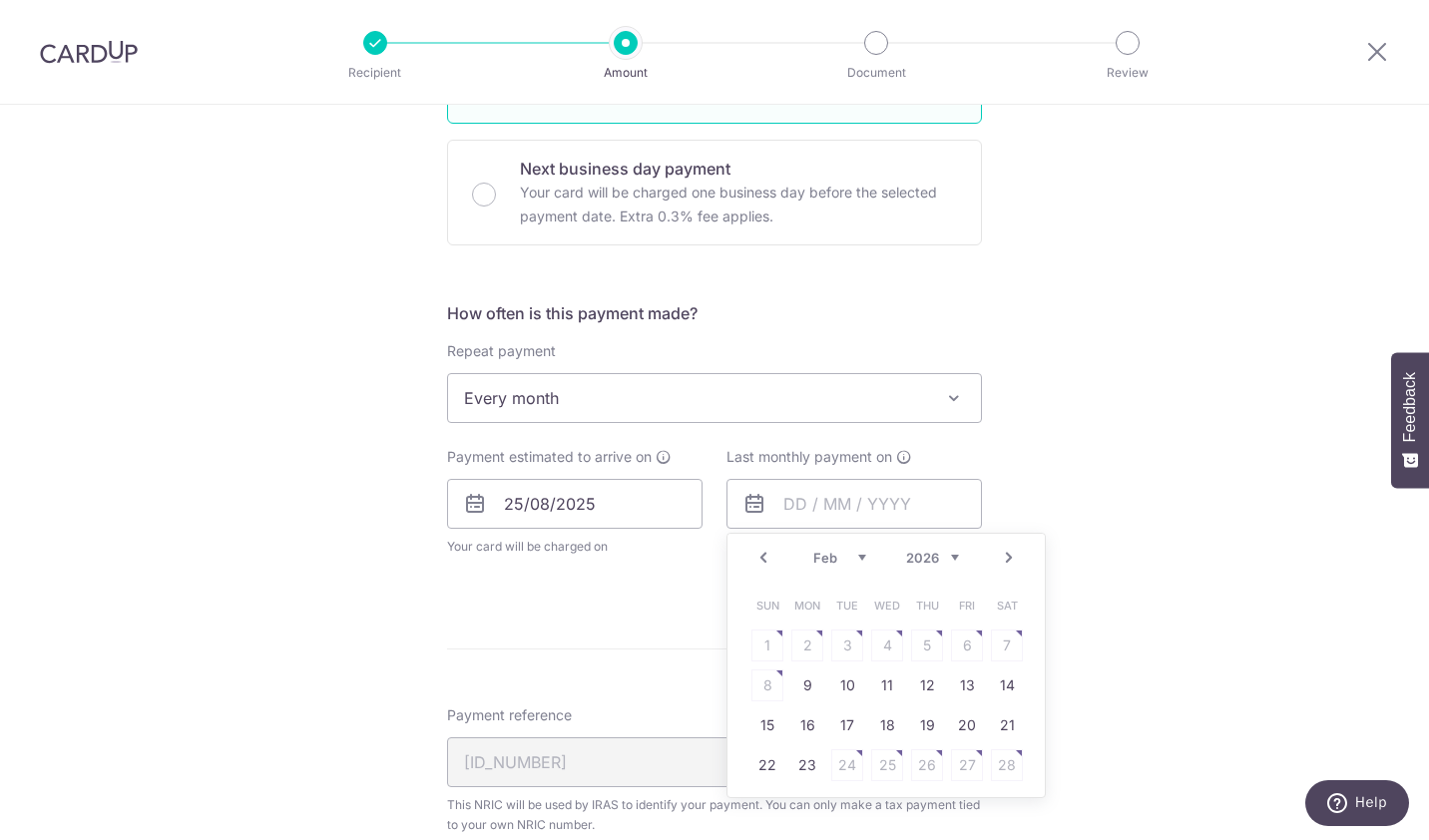 click on "Next" at bounding box center (1009, 558) 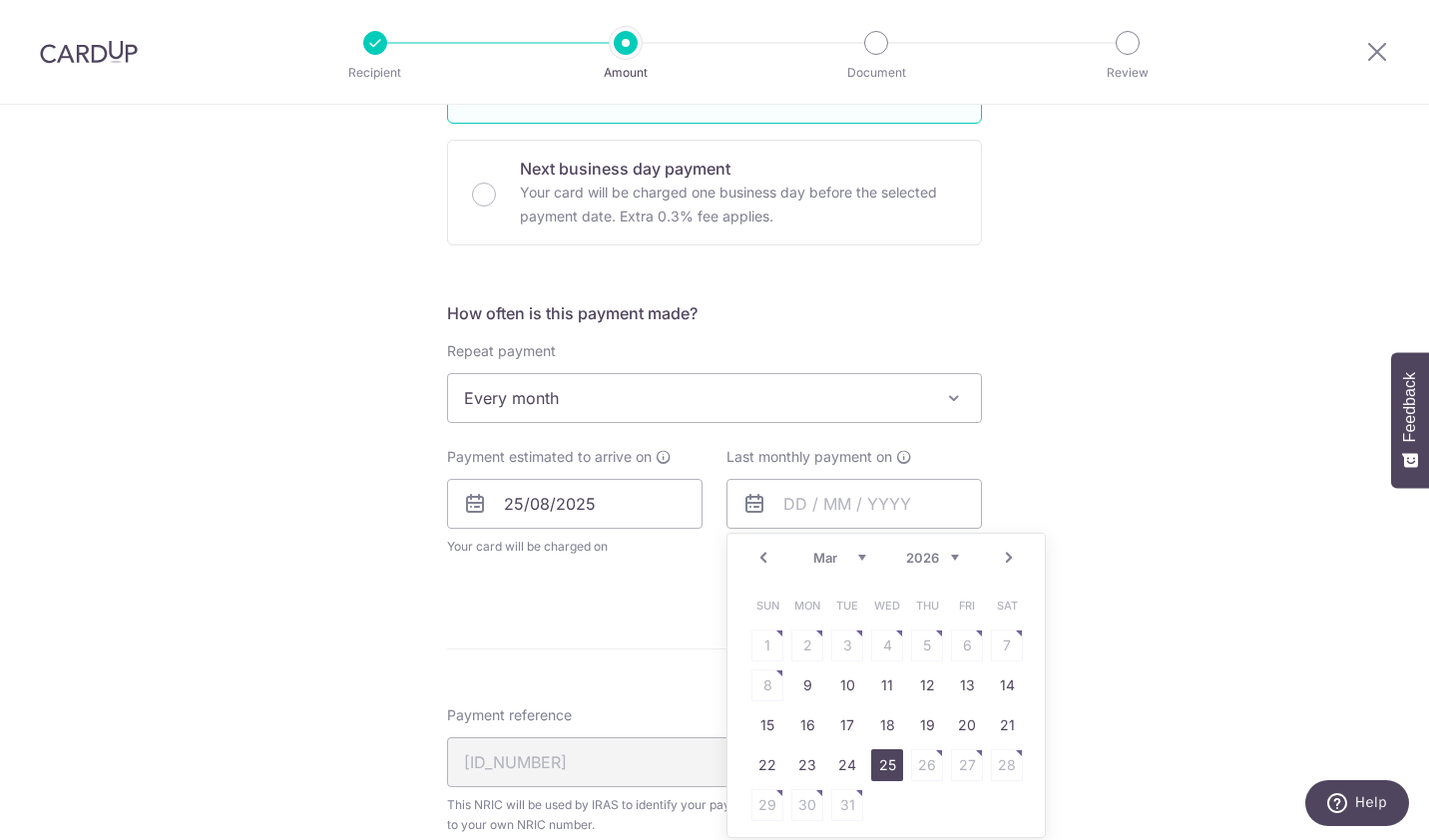 click on "25" at bounding box center (887, 765) 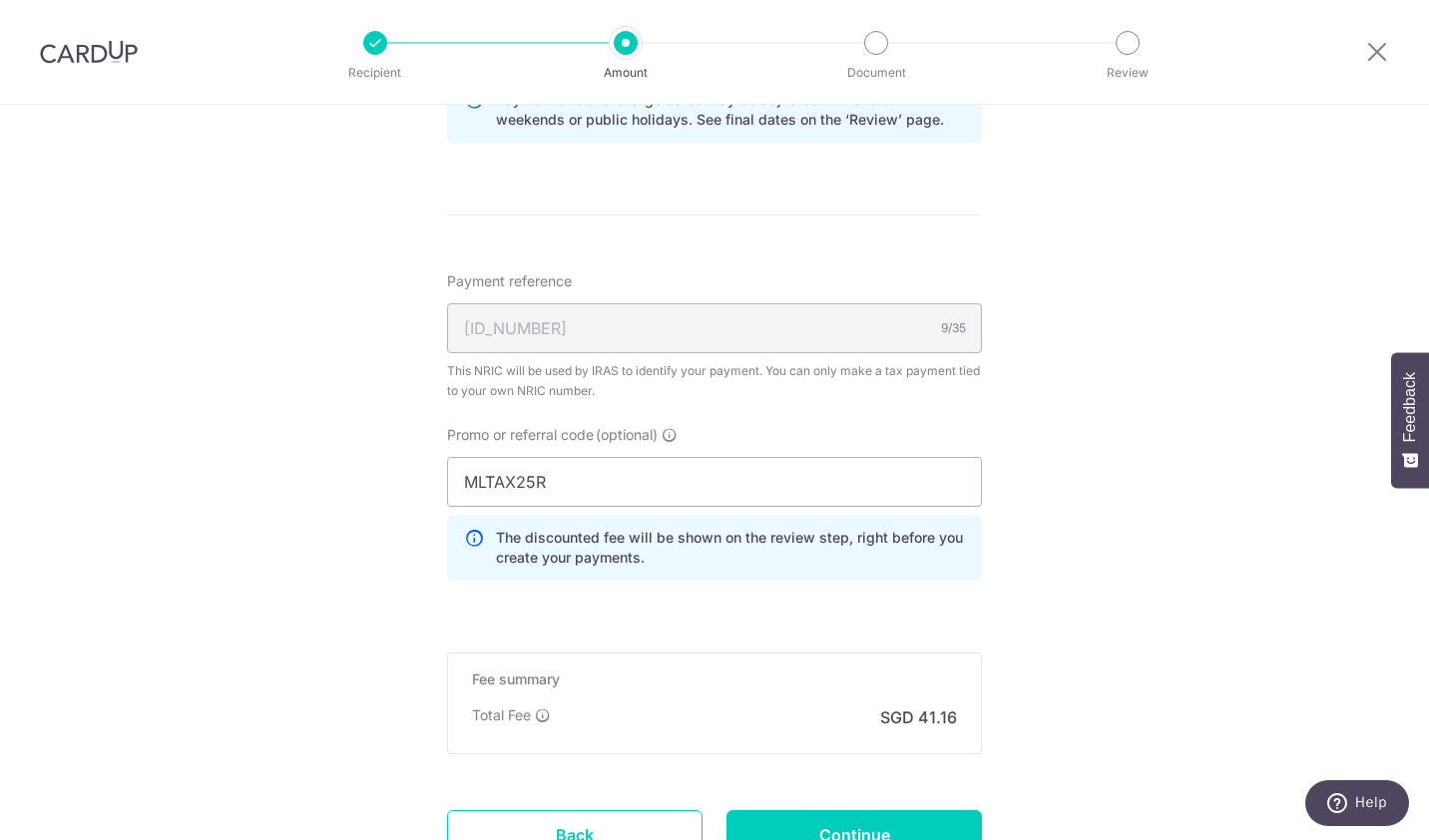 scroll, scrollTop: 805, scrollLeft: 0, axis: vertical 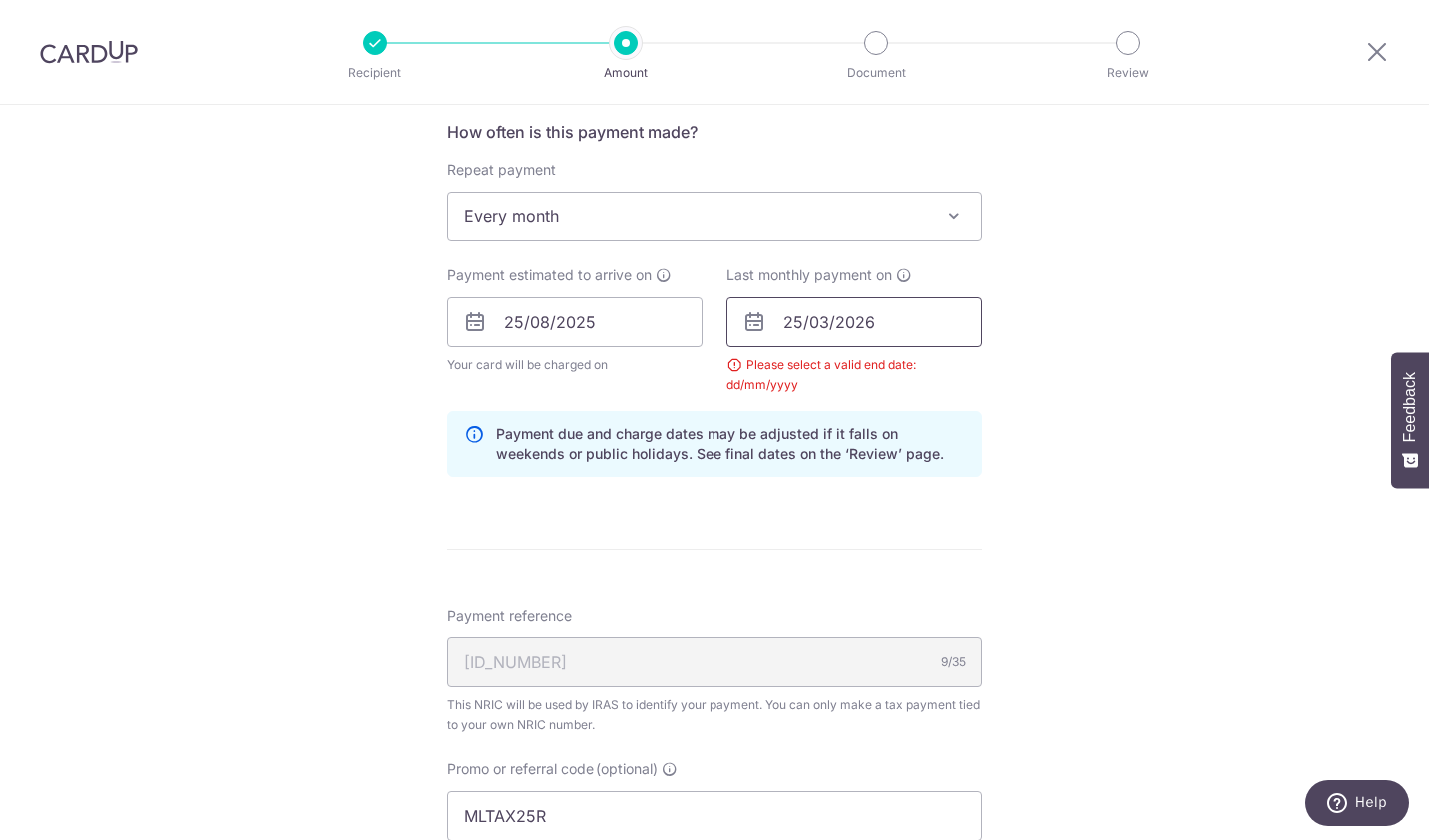 click on "25/03/2026" at bounding box center [854, 322] 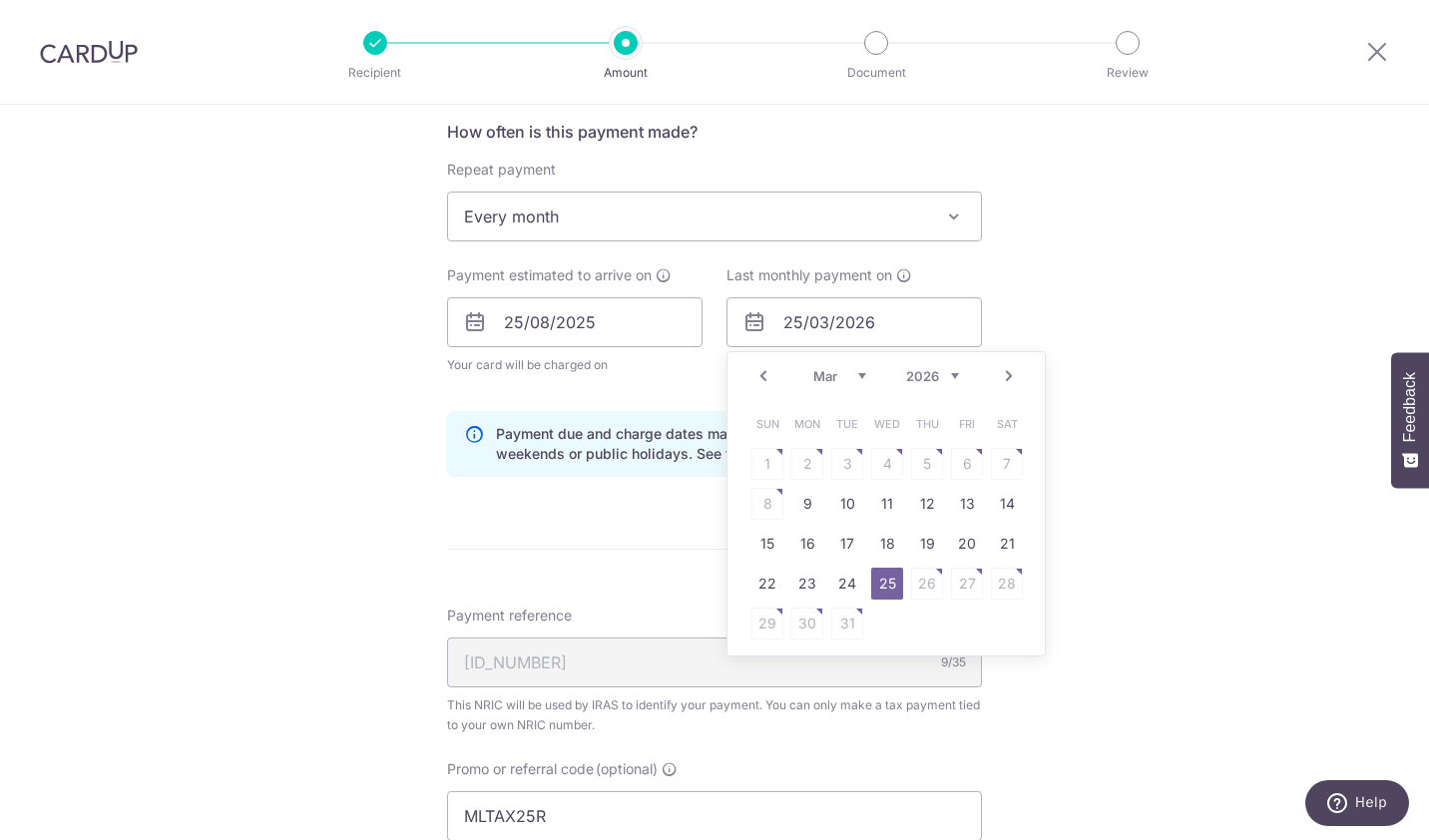 click on "Prev" at bounding box center [763, 376] 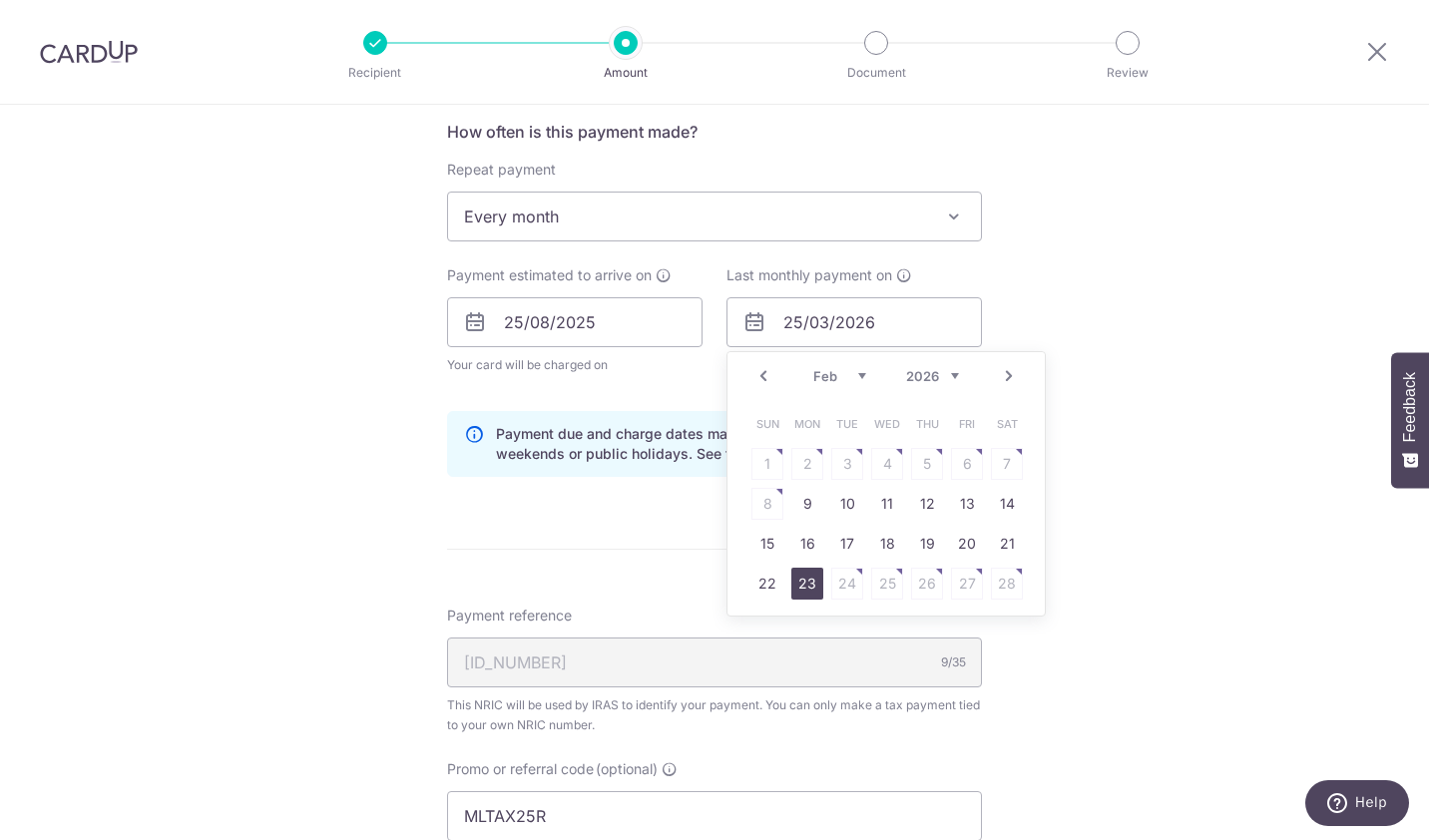 click on "23" at bounding box center (807, 584) 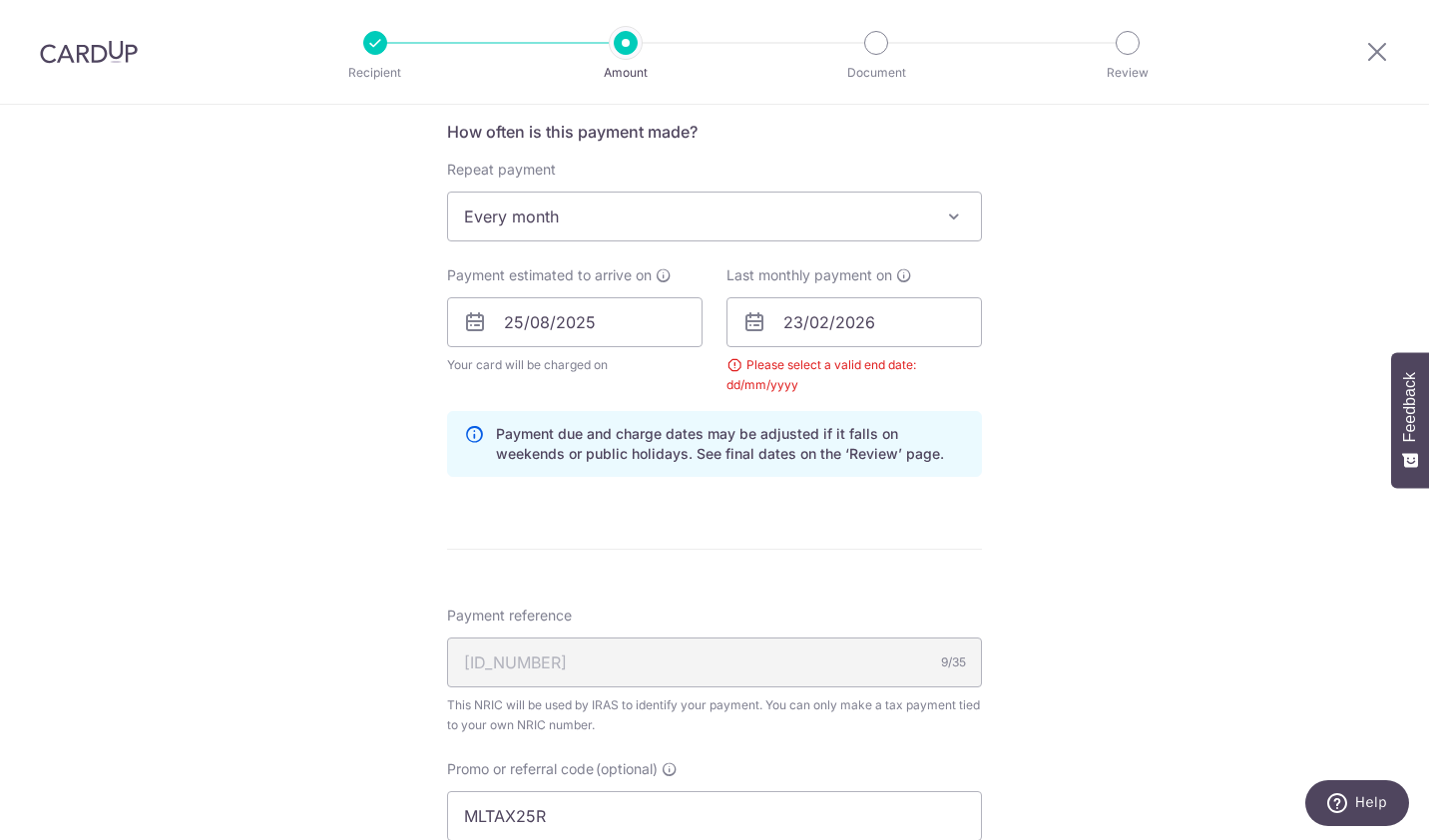 click on "SGD 1,582.99
VTAX25R
**** 0706" at bounding box center [714, 321] 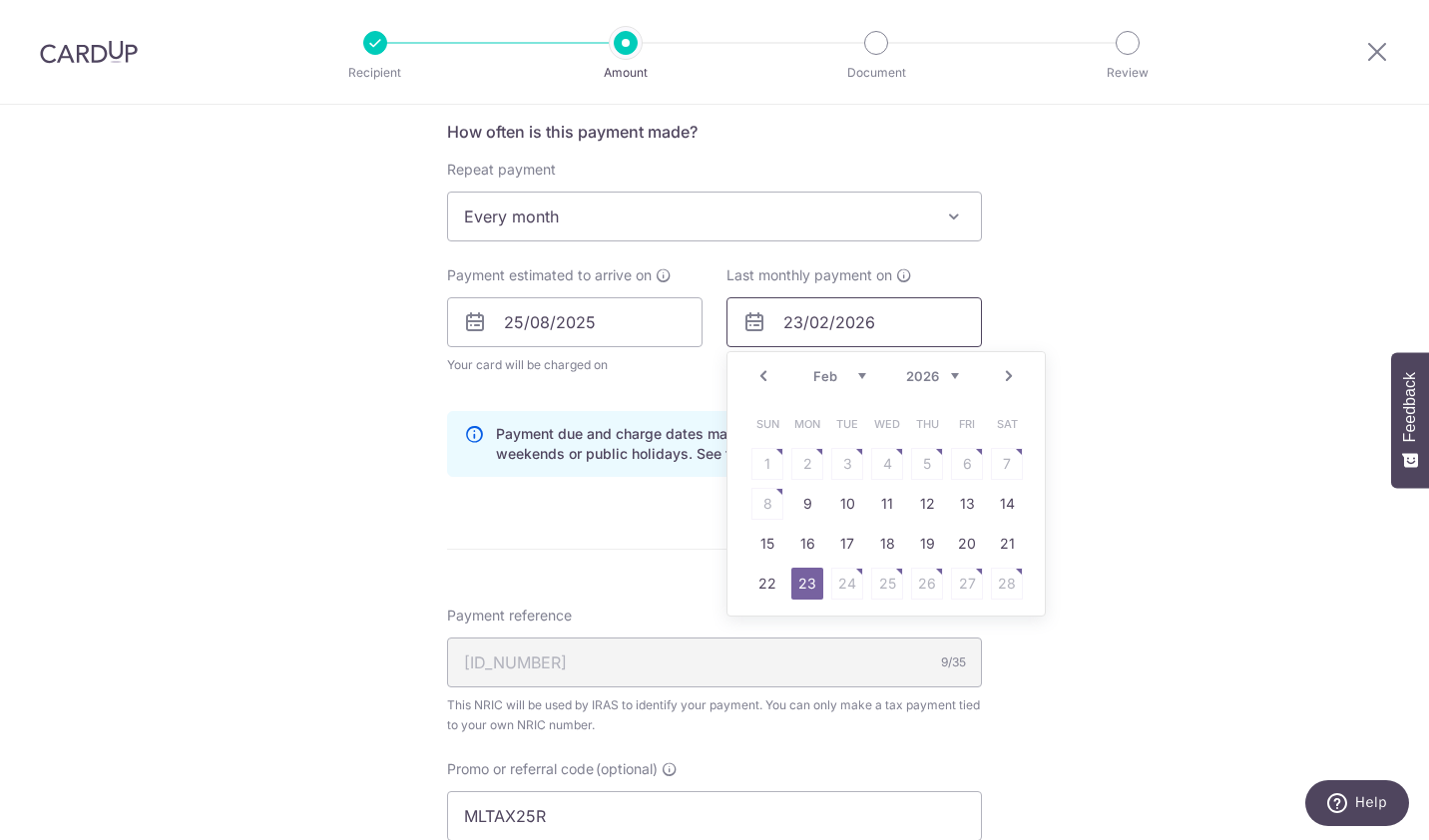 click on "23/02/2026" at bounding box center (854, 322) 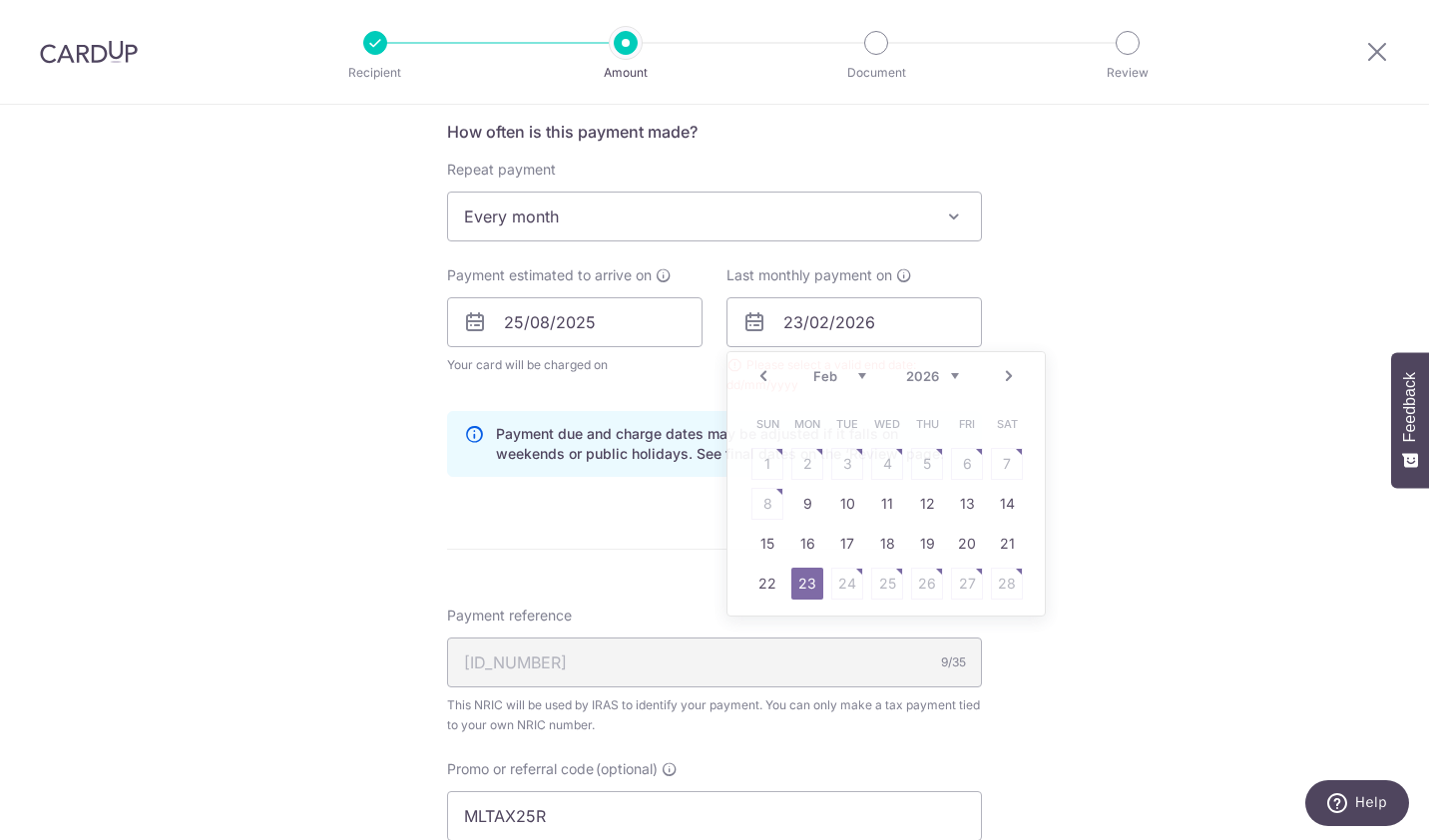 click on "SGD 1,582.99
VTAX25R
**** 0706" at bounding box center [714, 321] 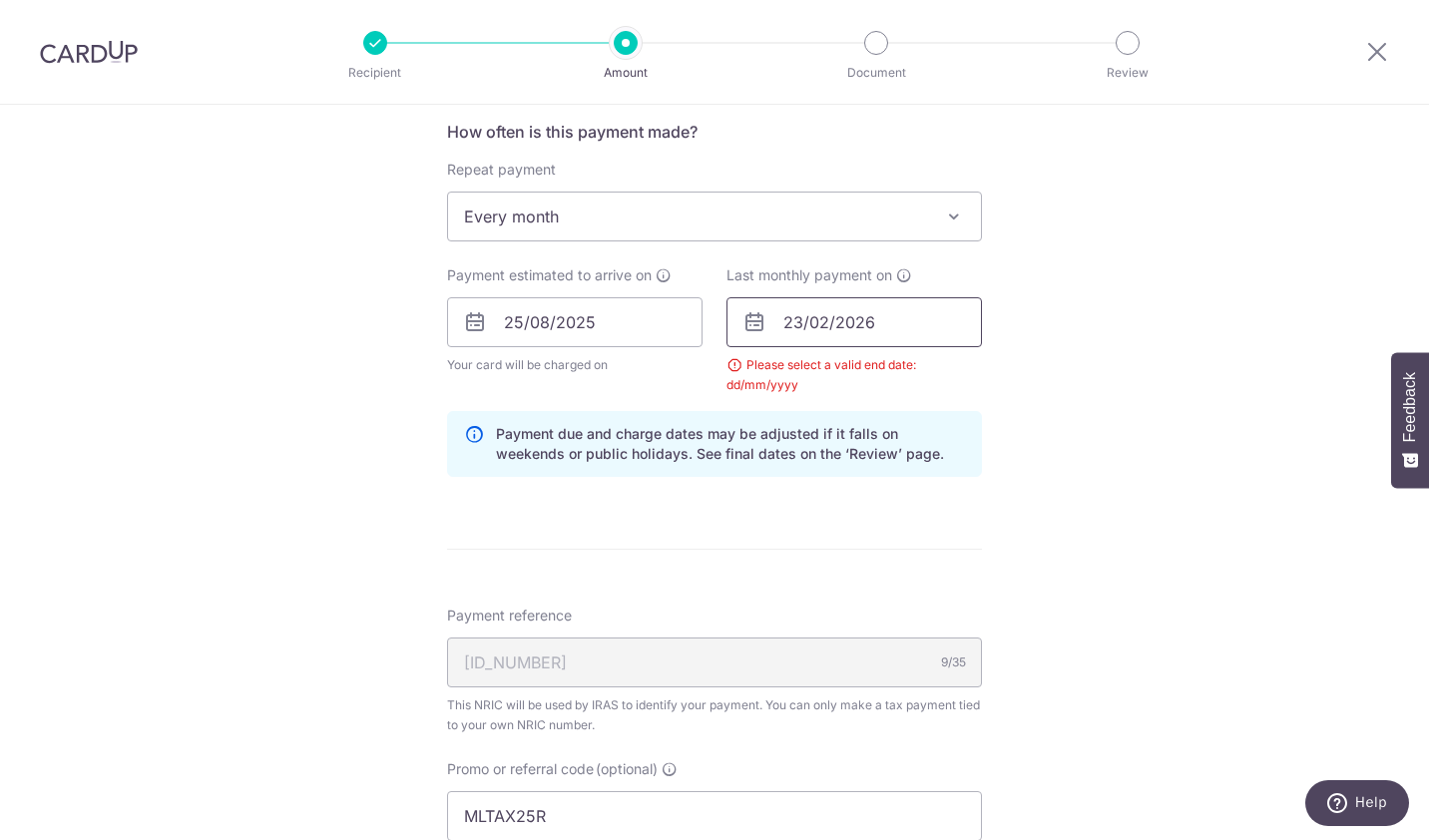 click on "23/02/2026" at bounding box center [854, 322] 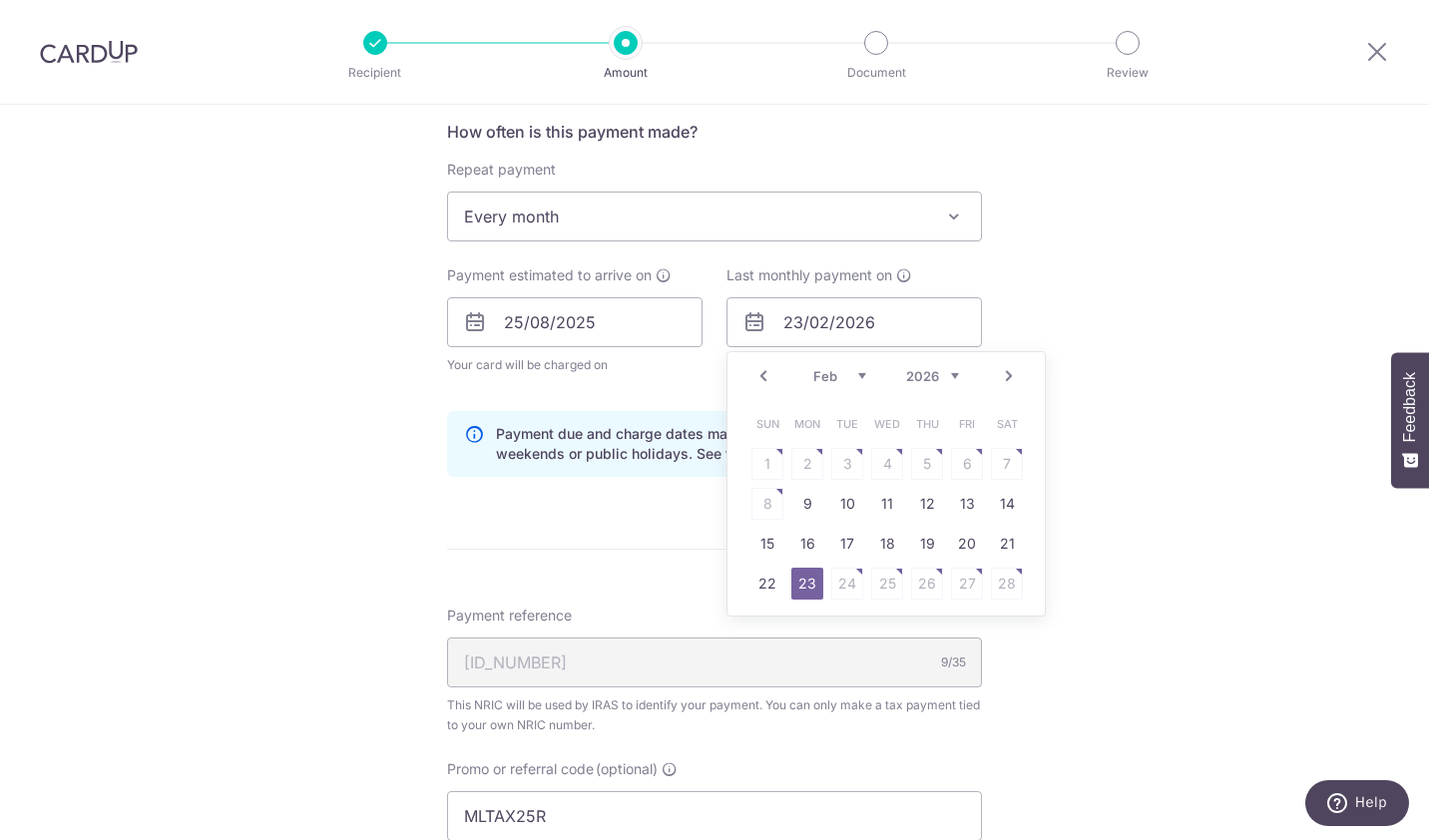 drag, startPoint x: 864, startPoint y: 575, endPoint x: 837, endPoint y: 581, distance: 27.658633 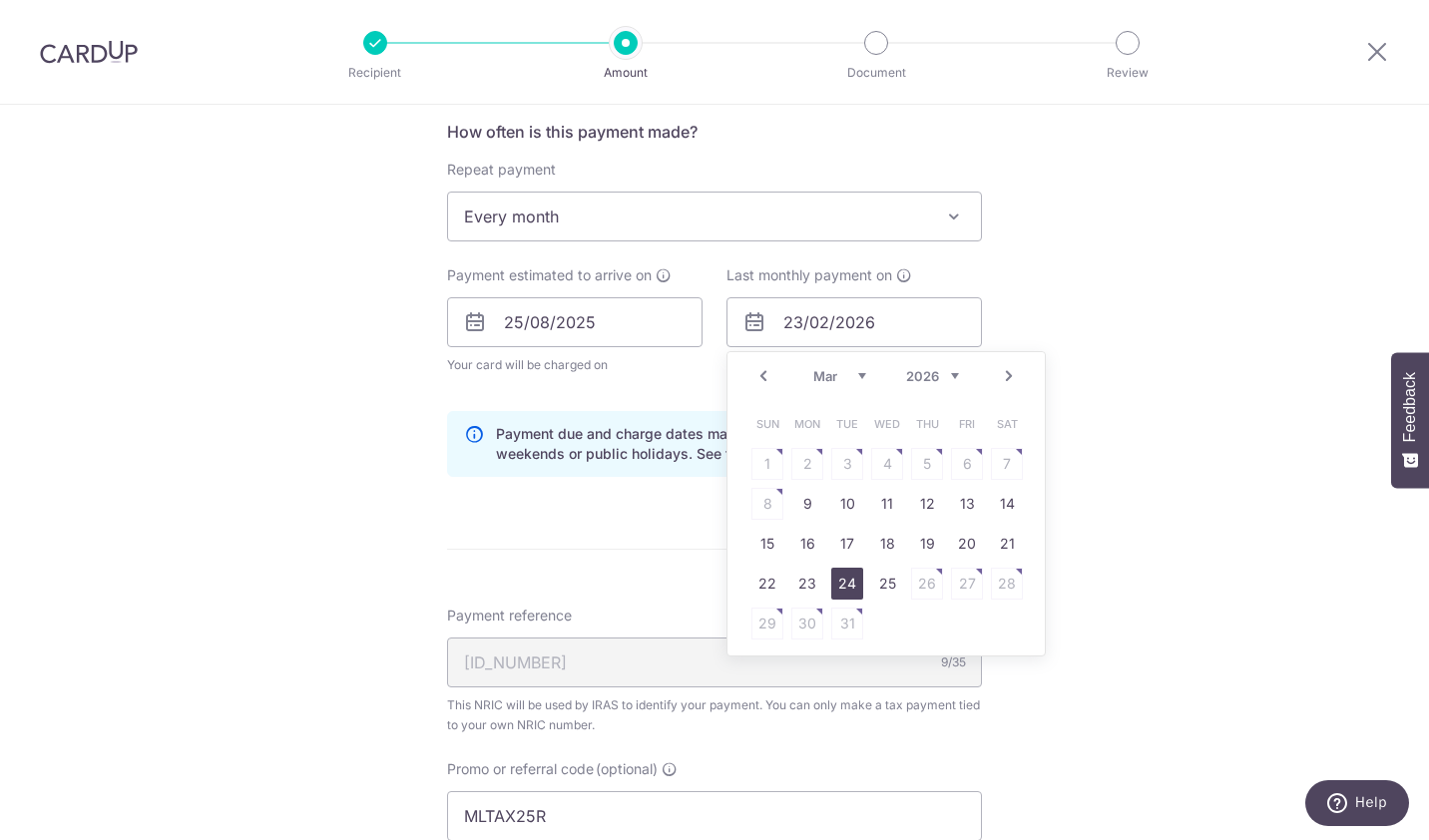 click on "24" at bounding box center (847, 584) 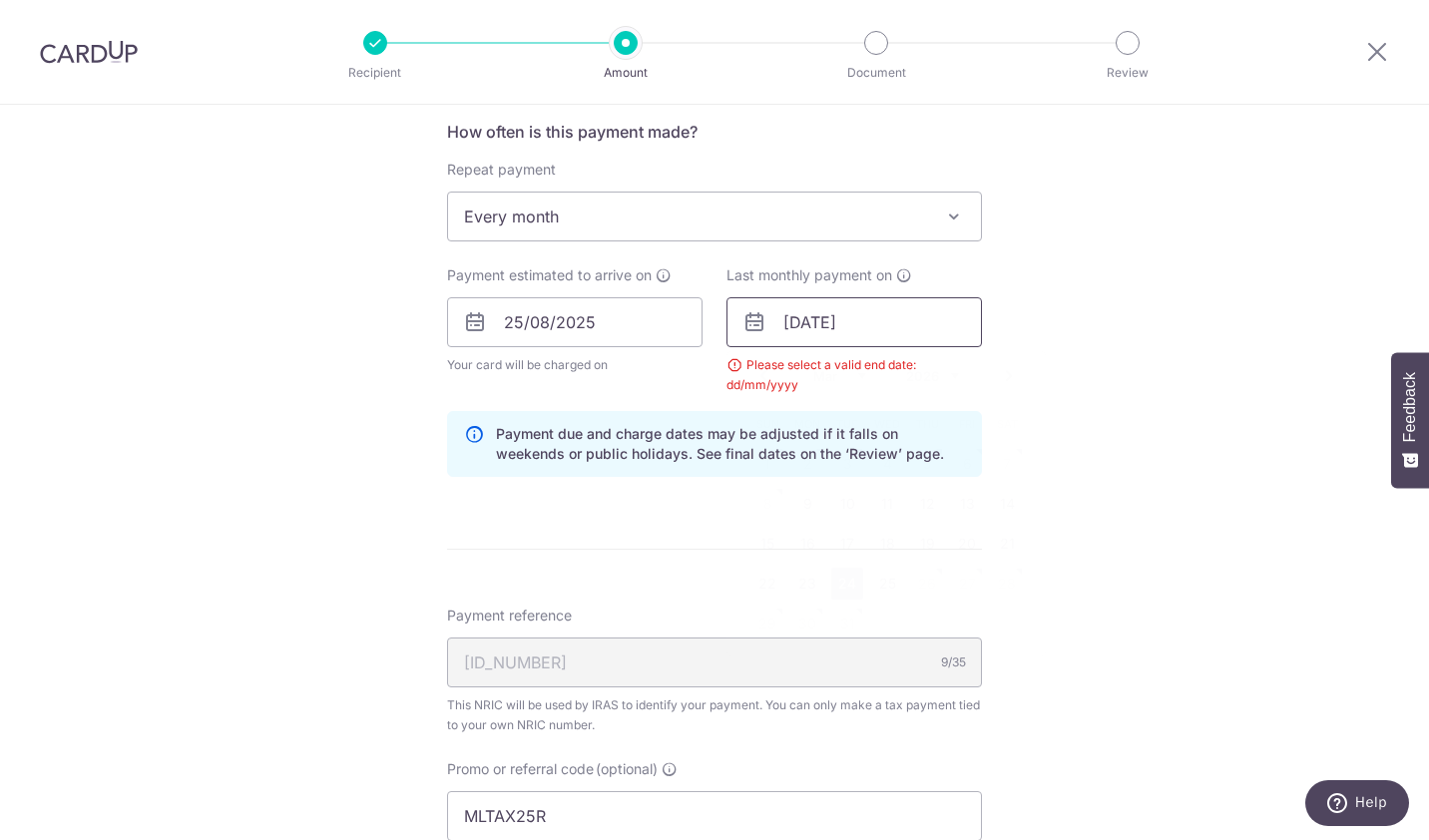 click on "[DATE]" at bounding box center (854, 322) 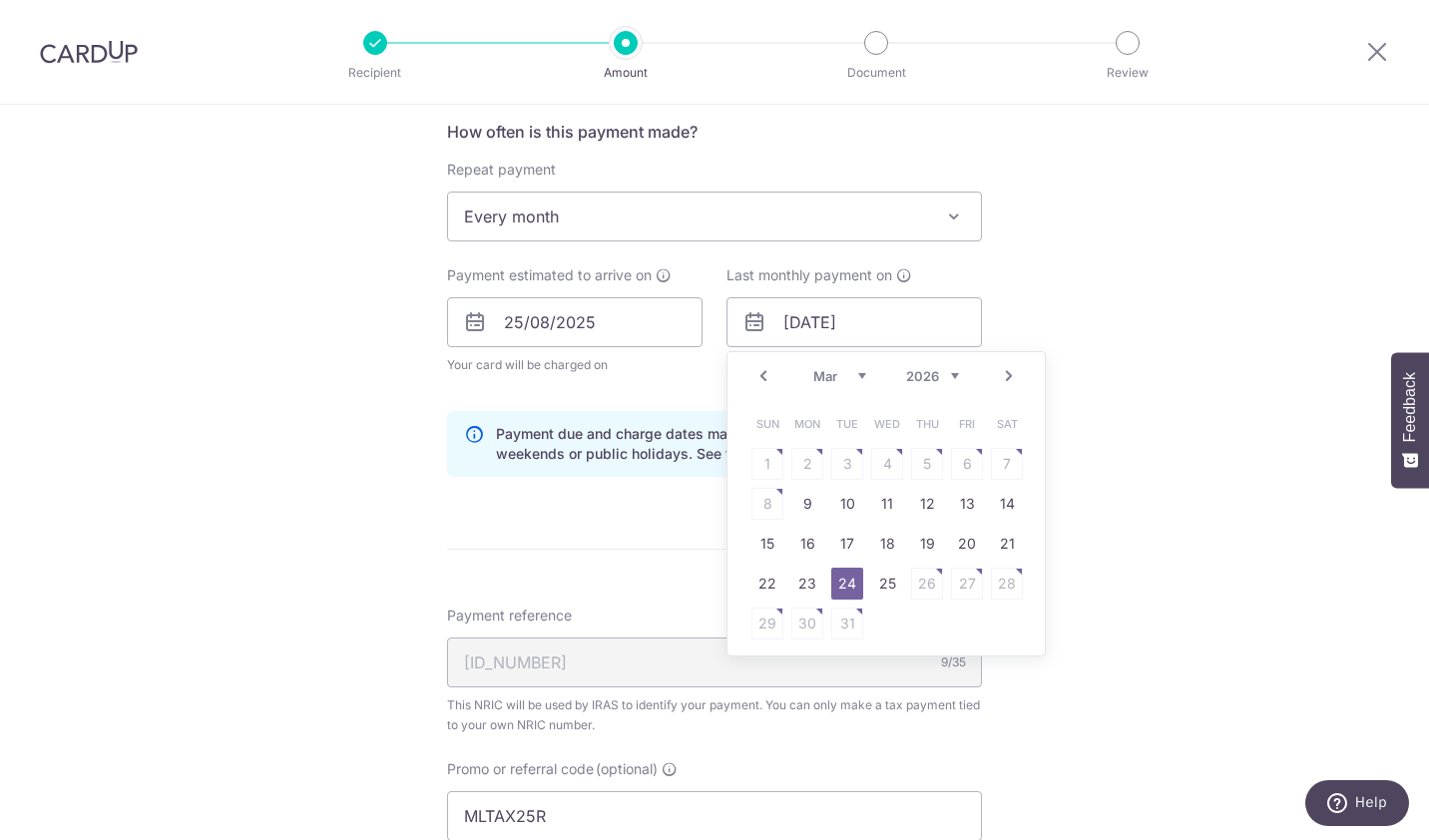 click on "Prev" at bounding box center (763, 376) 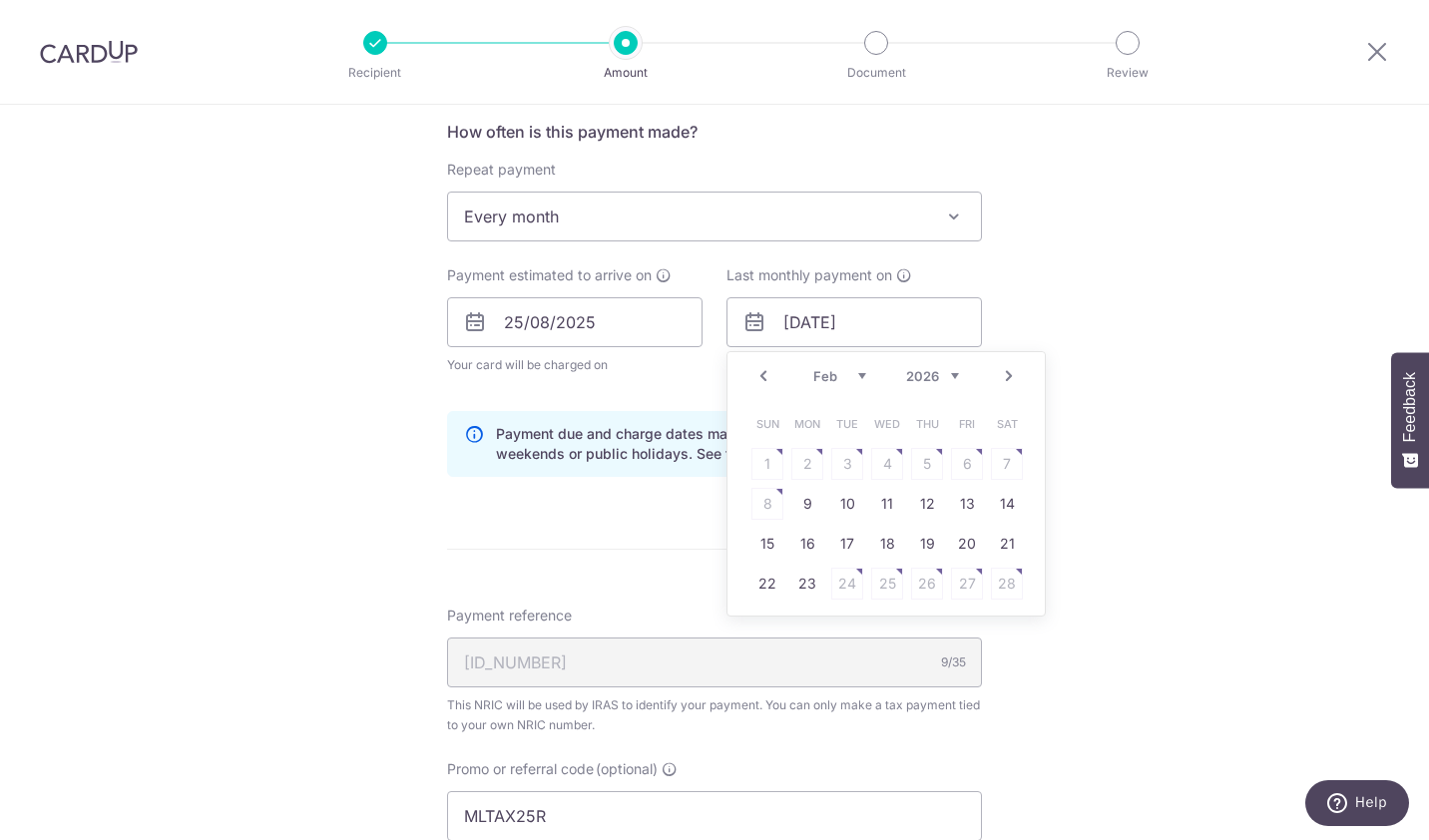 click on "Prev" at bounding box center (763, 376) 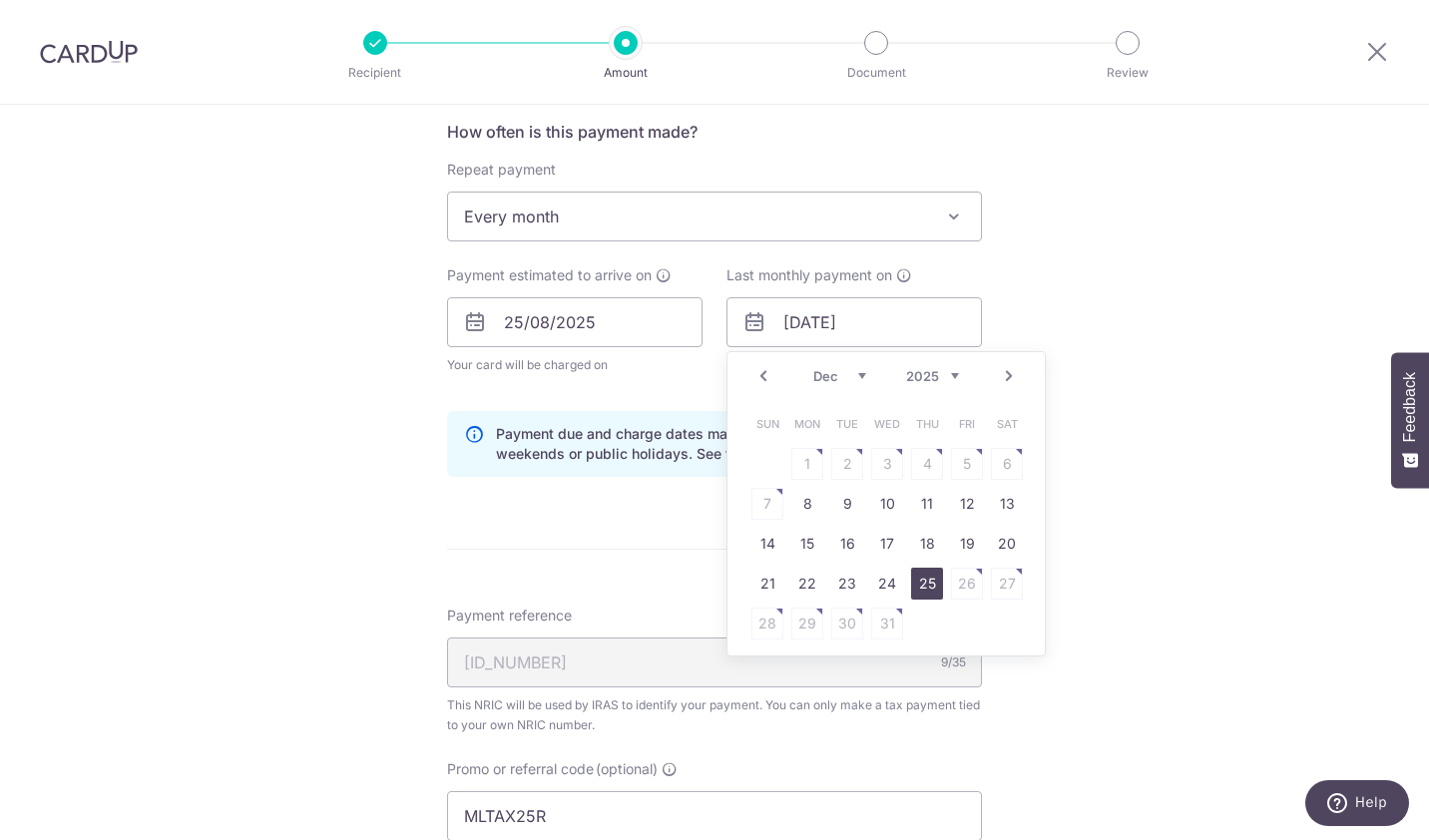 click on "25" at bounding box center (927, 584) 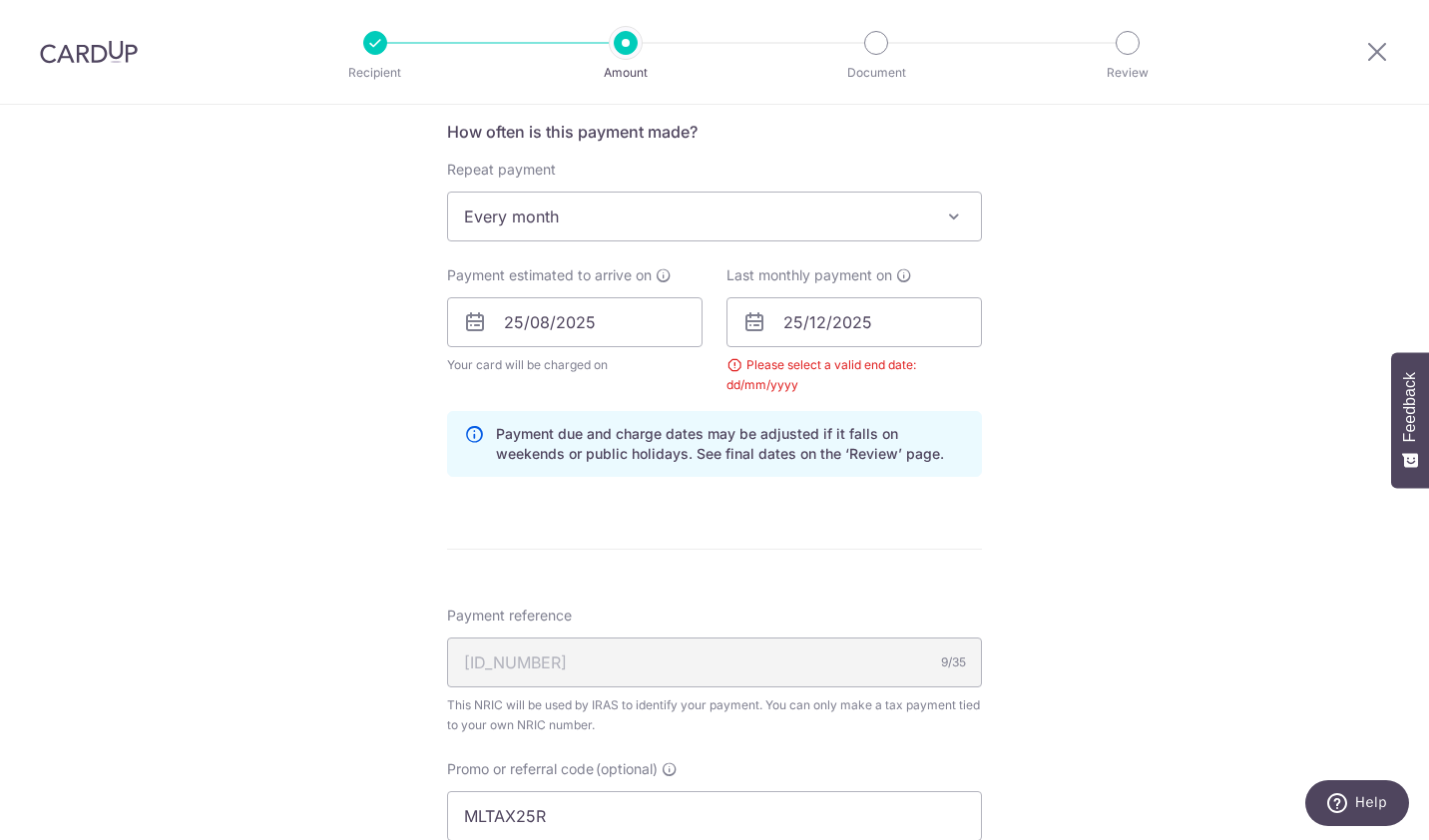 click on "SGD 1,582.99
VTAX25R
**** 0706" at bounding box center (714, 321) 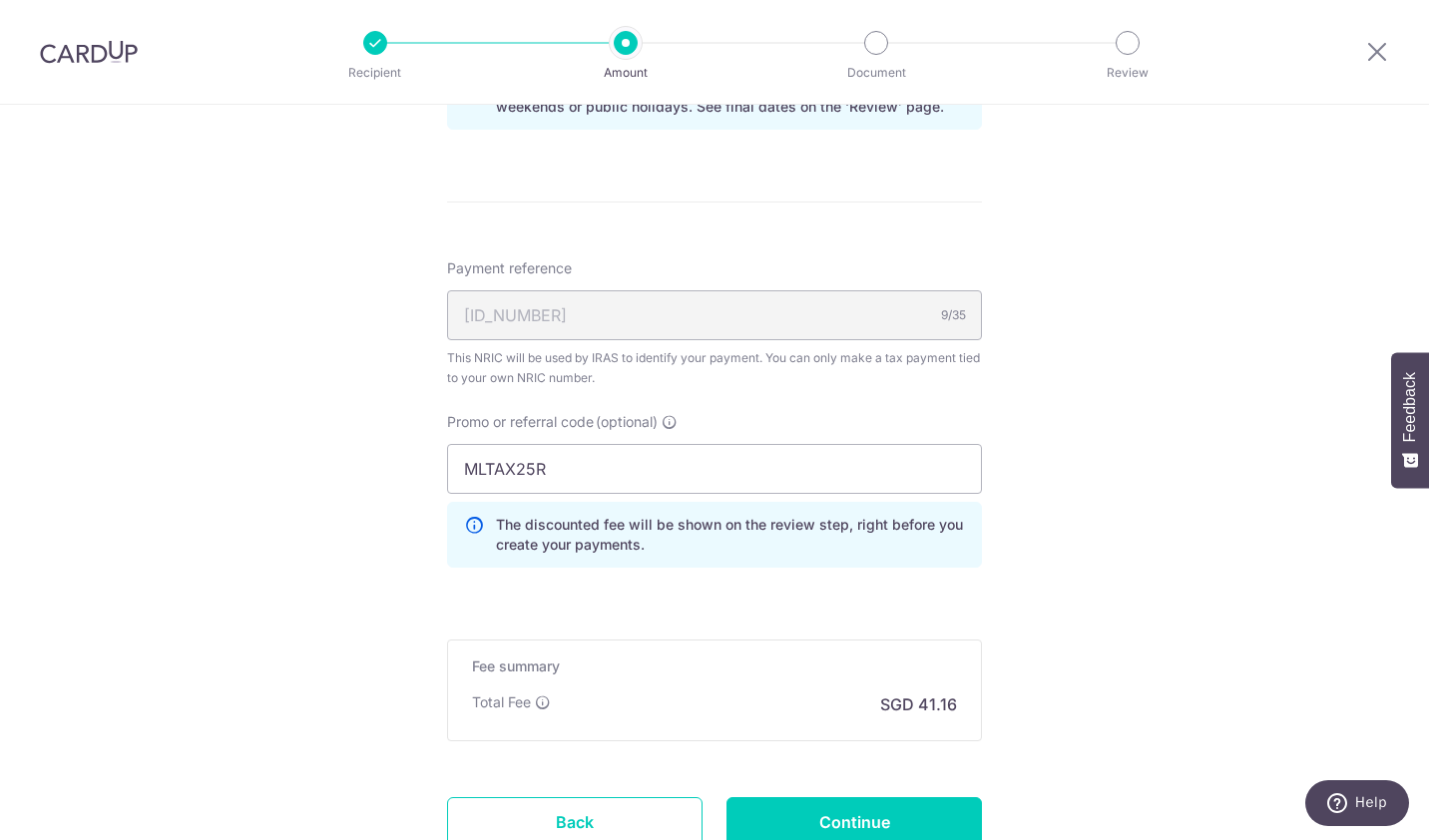 scroll, scrollTop: 1303, scrollLeft: 0, axis: vertical 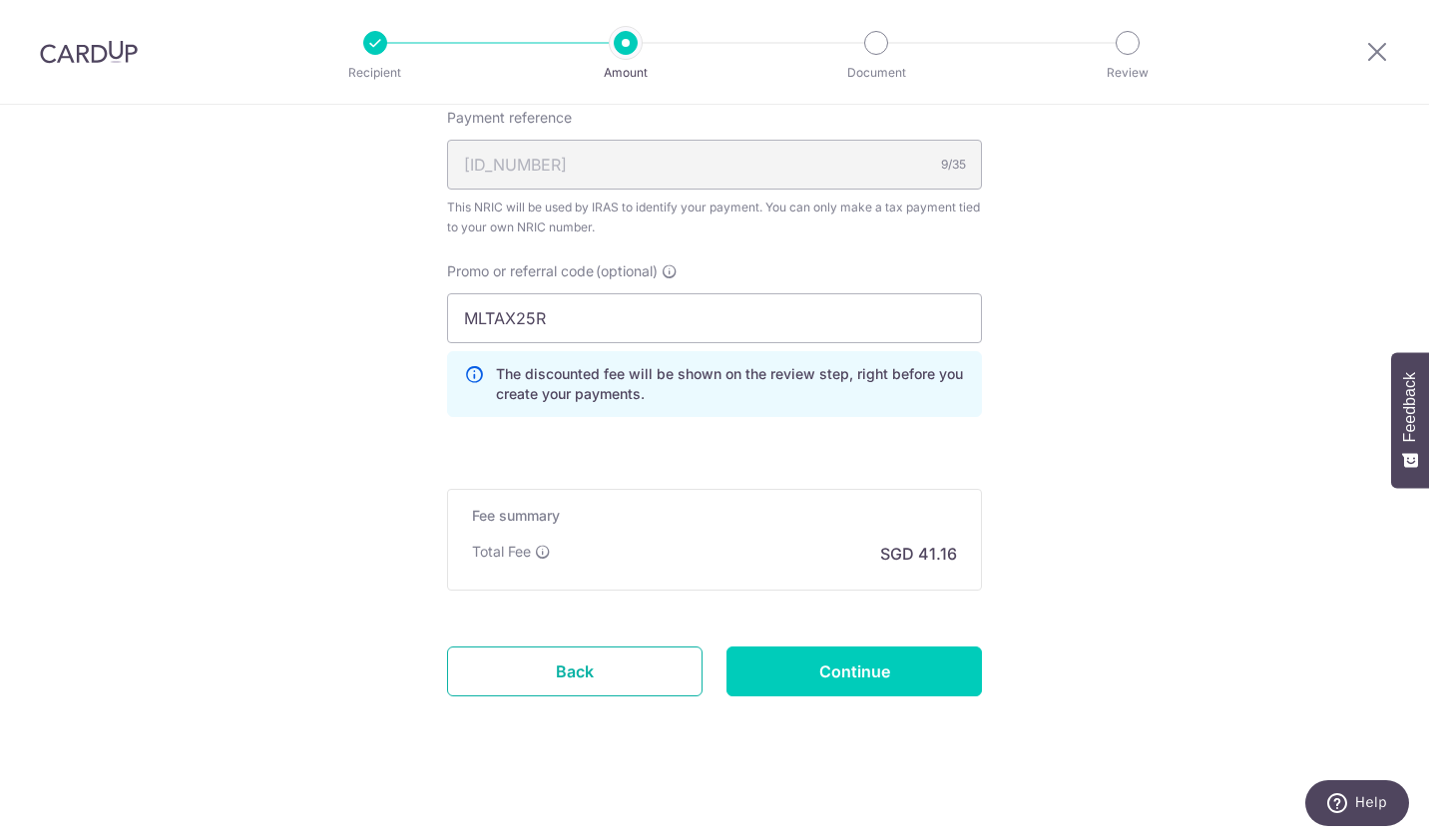click on "Back" at bounding box center [575, 671] 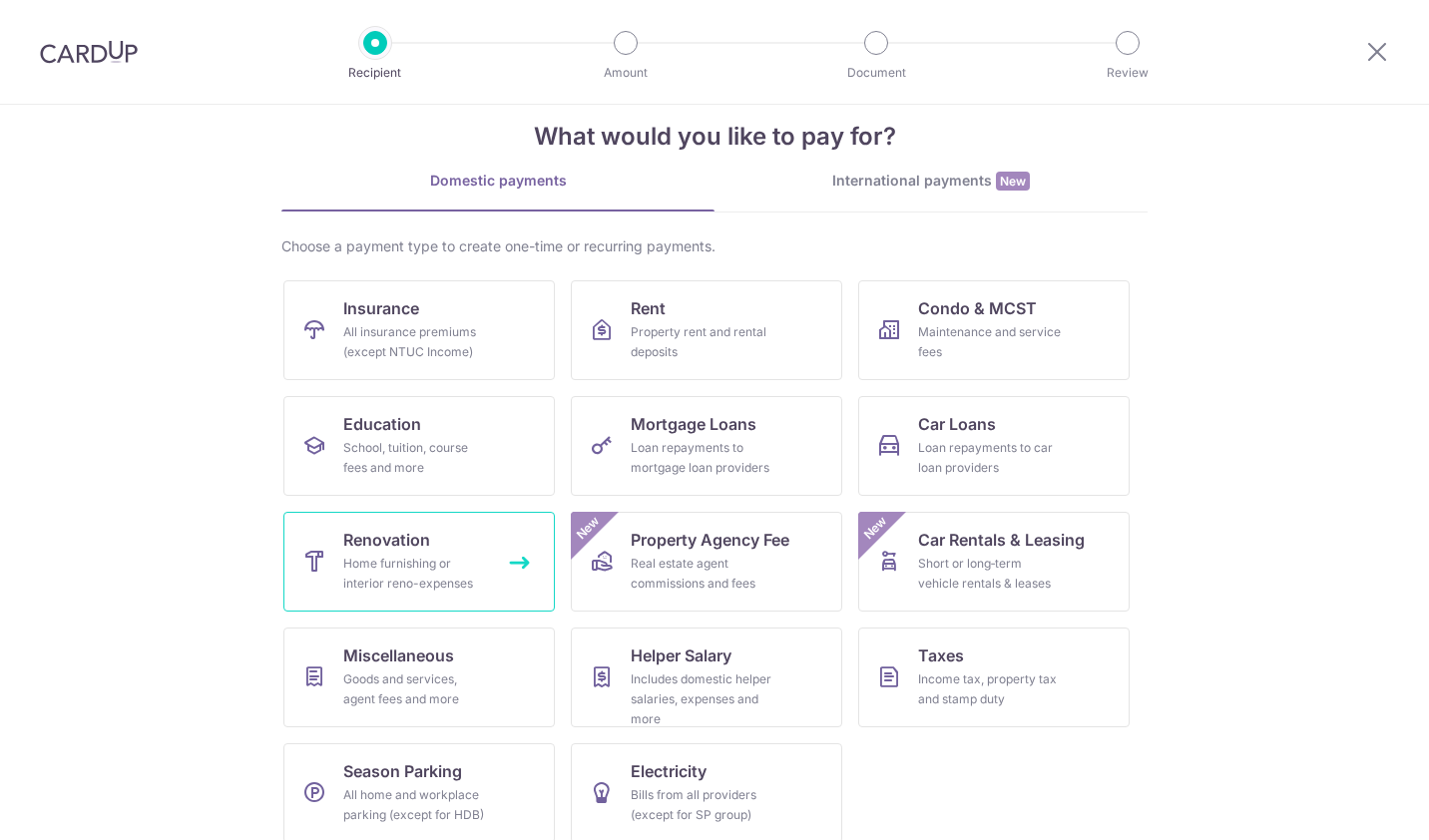 scroll, scrollTop: 52, scrollLeft: 0, axis: vertical 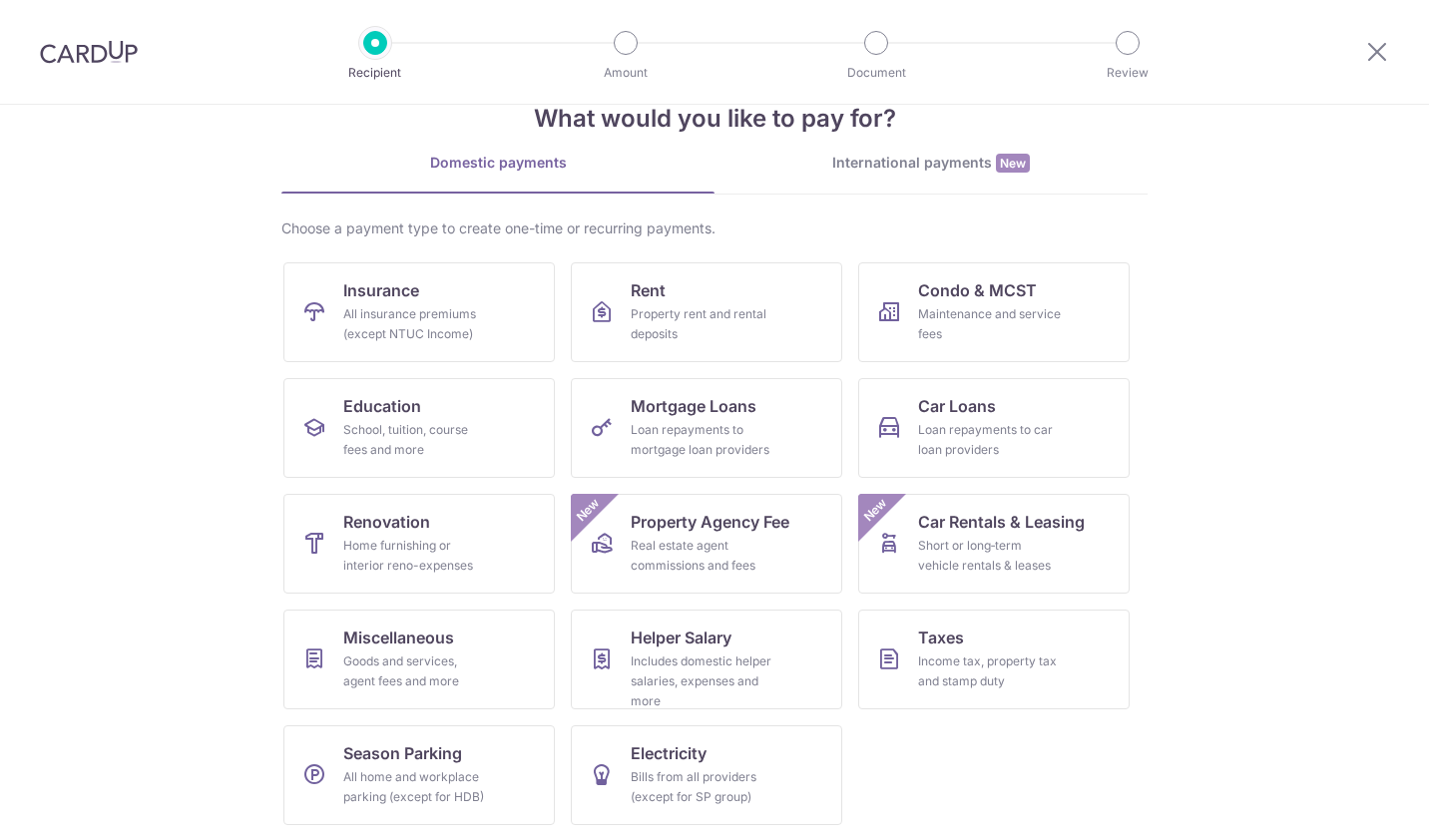 click at bounding box center (89, 52) 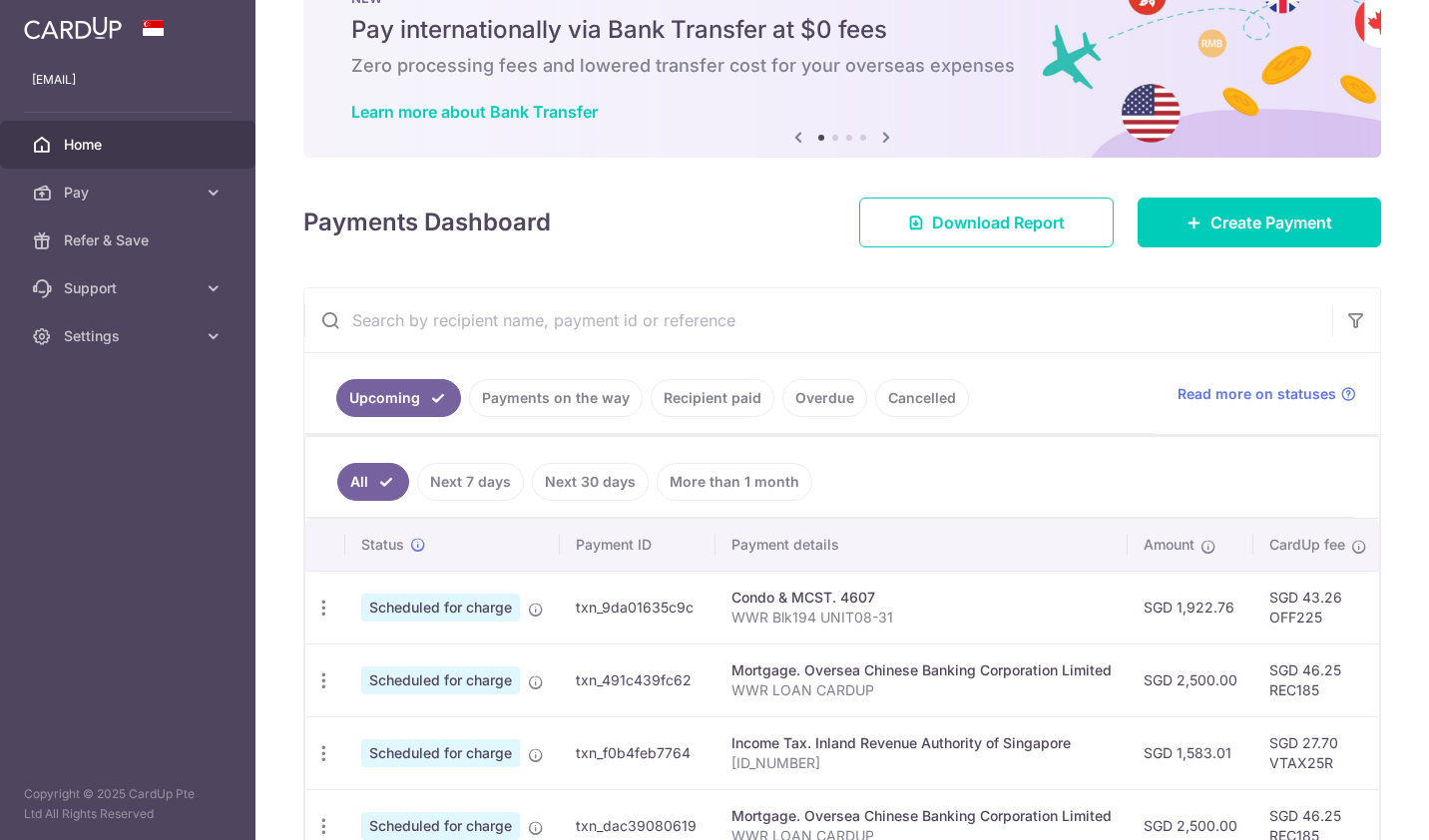 scroll, scrollTop: 299, scrollLeft: 0, axis: vertical 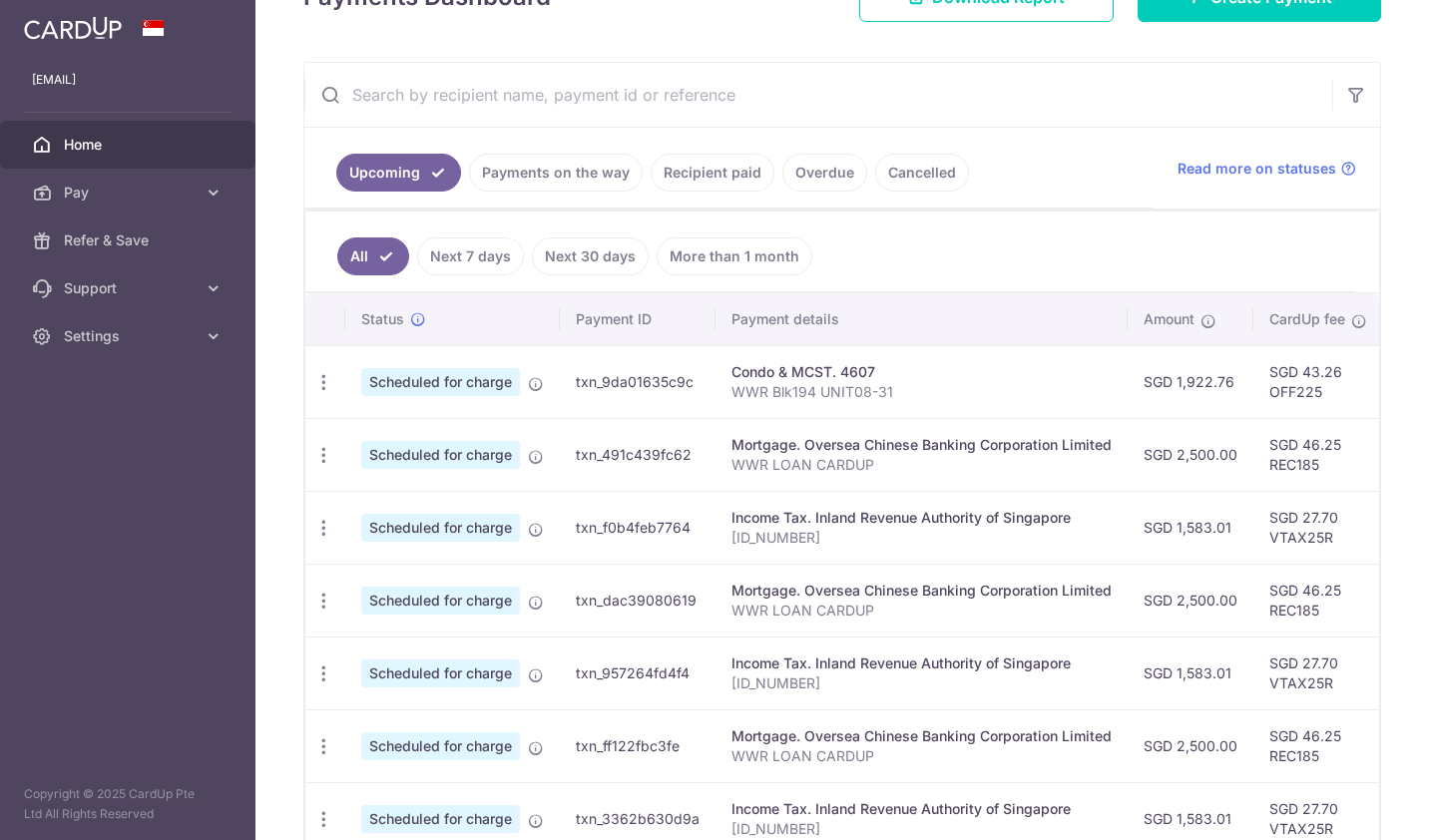 click on "[ID_NUMBER]" at bounding box center (921, 538) 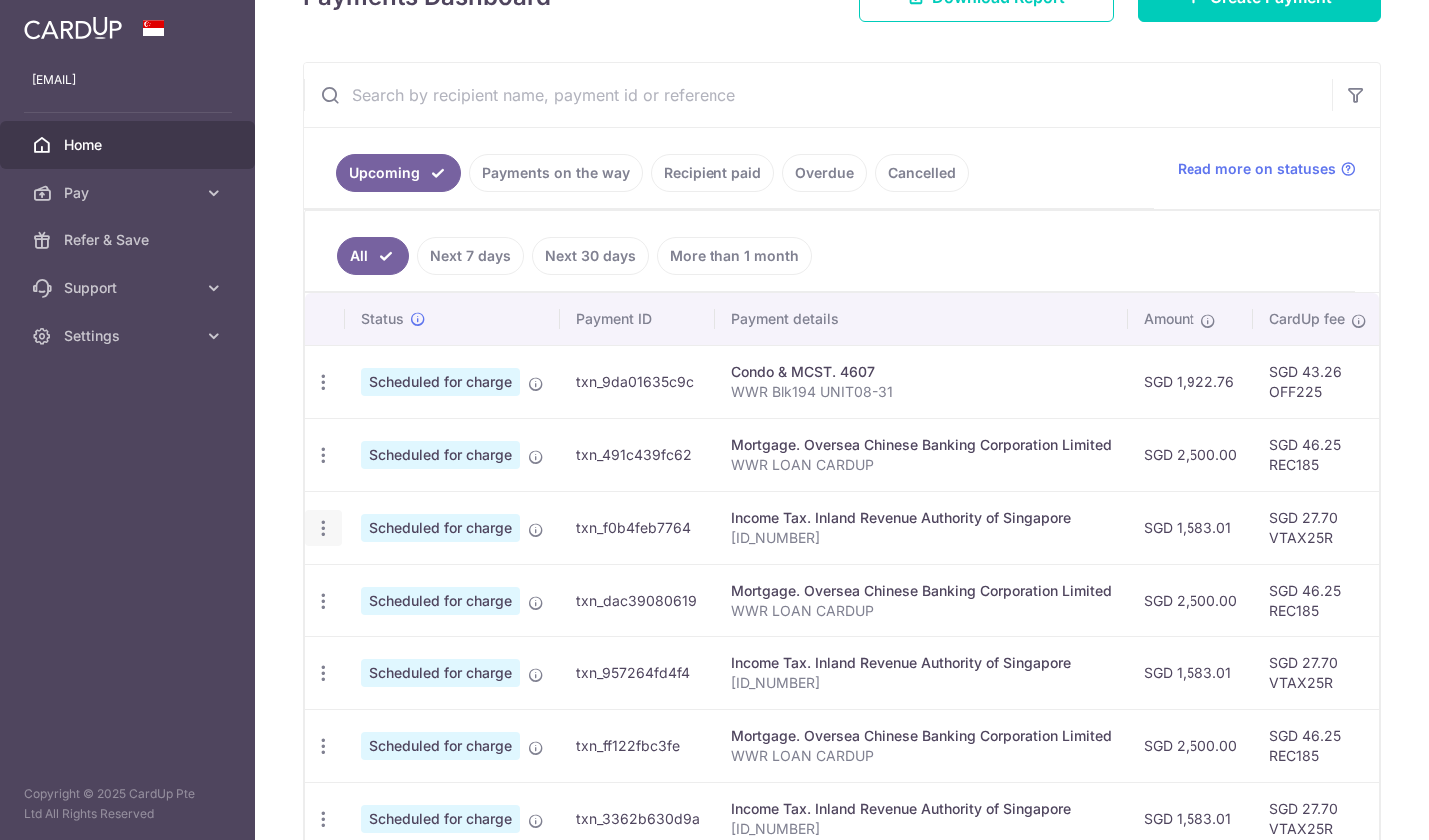 click at bounding box center (323, 382) 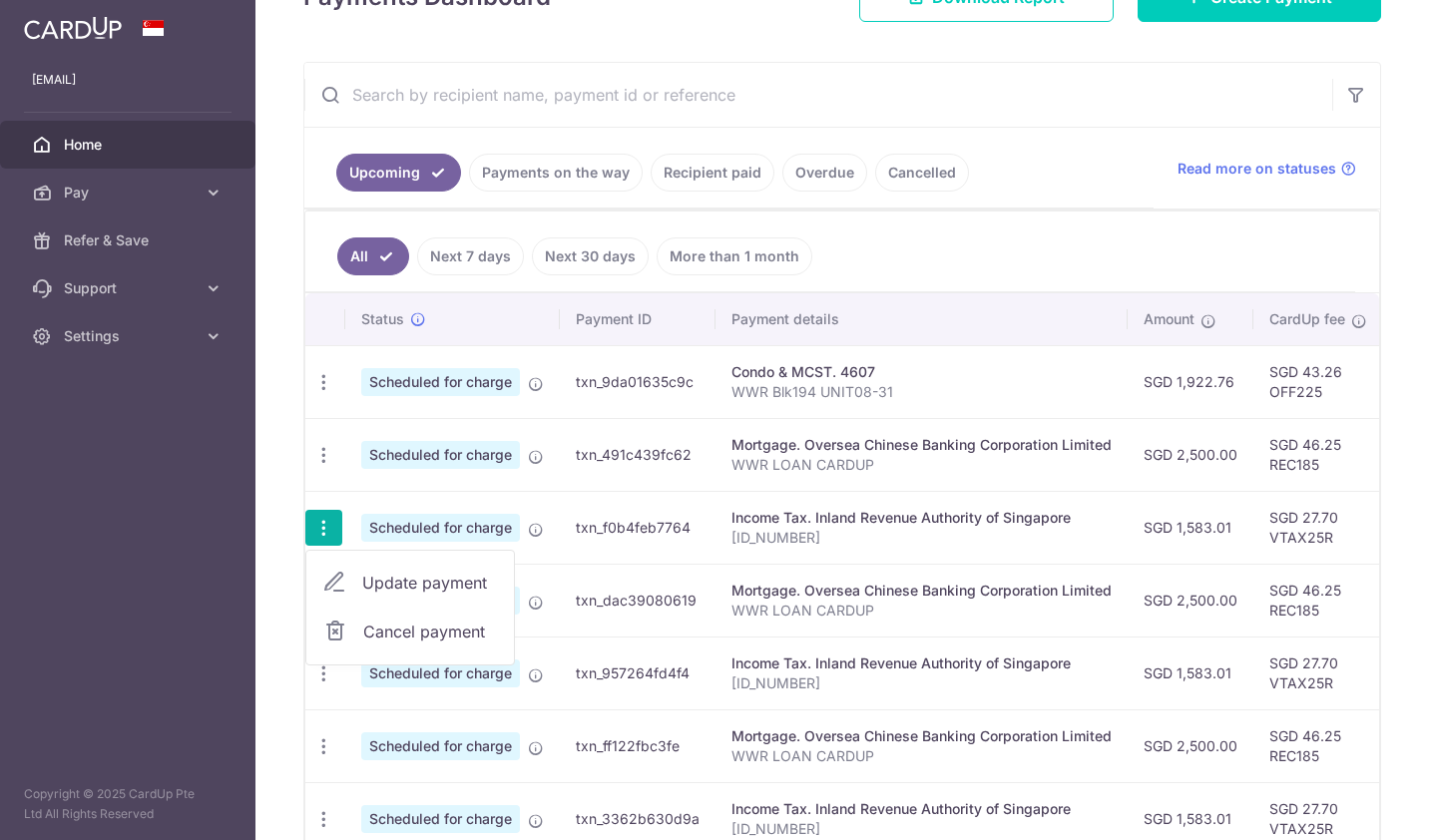 click on "Update payment" at bounding box center [410, 583] 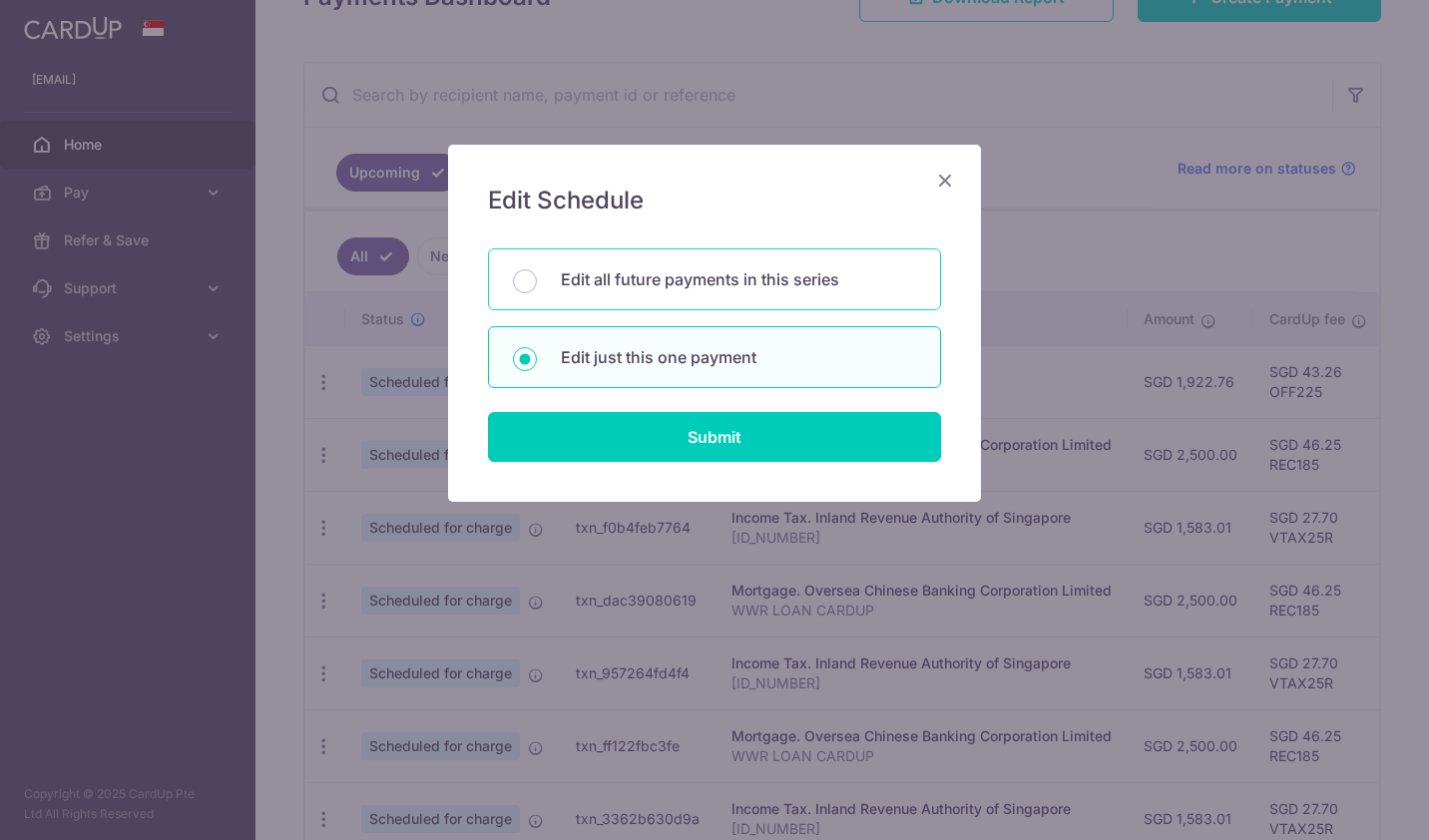 click on "Edit all future payments in this series" at bounding box center (738, 279) 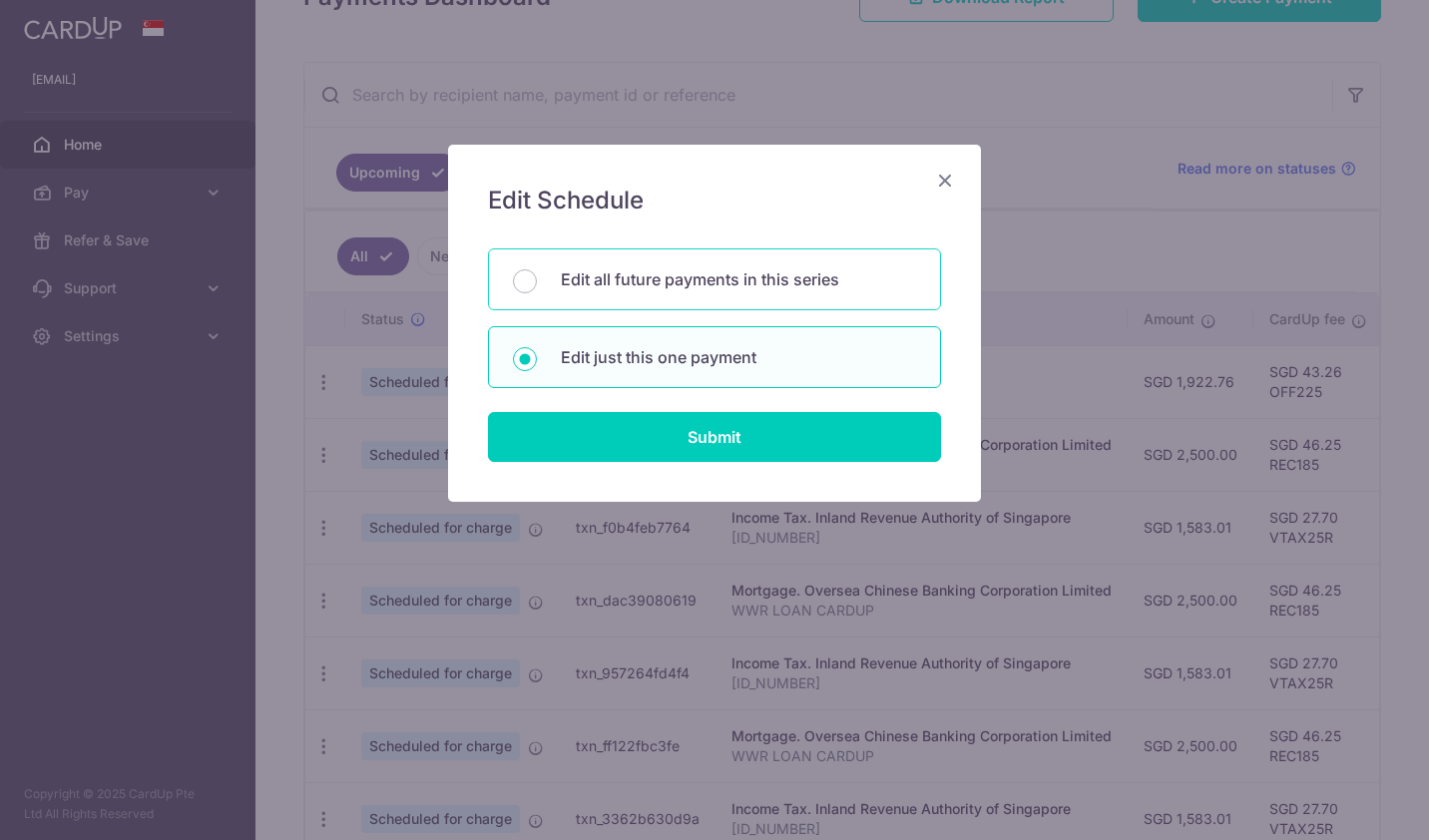 click on "Edit all future payments in this series" at bounding box center (525, 281) 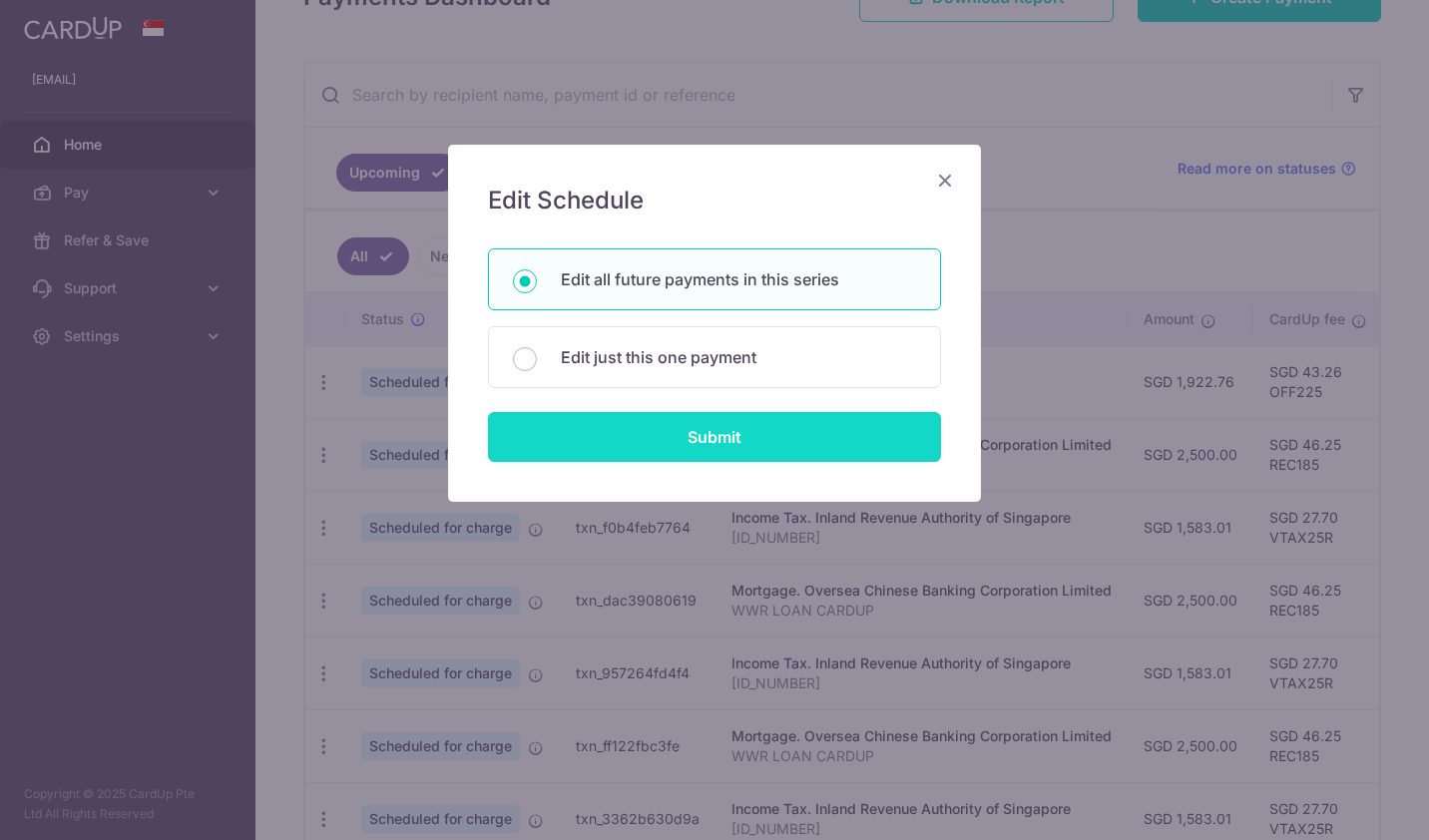 click on "Submit" at bounding box center [714, 437] 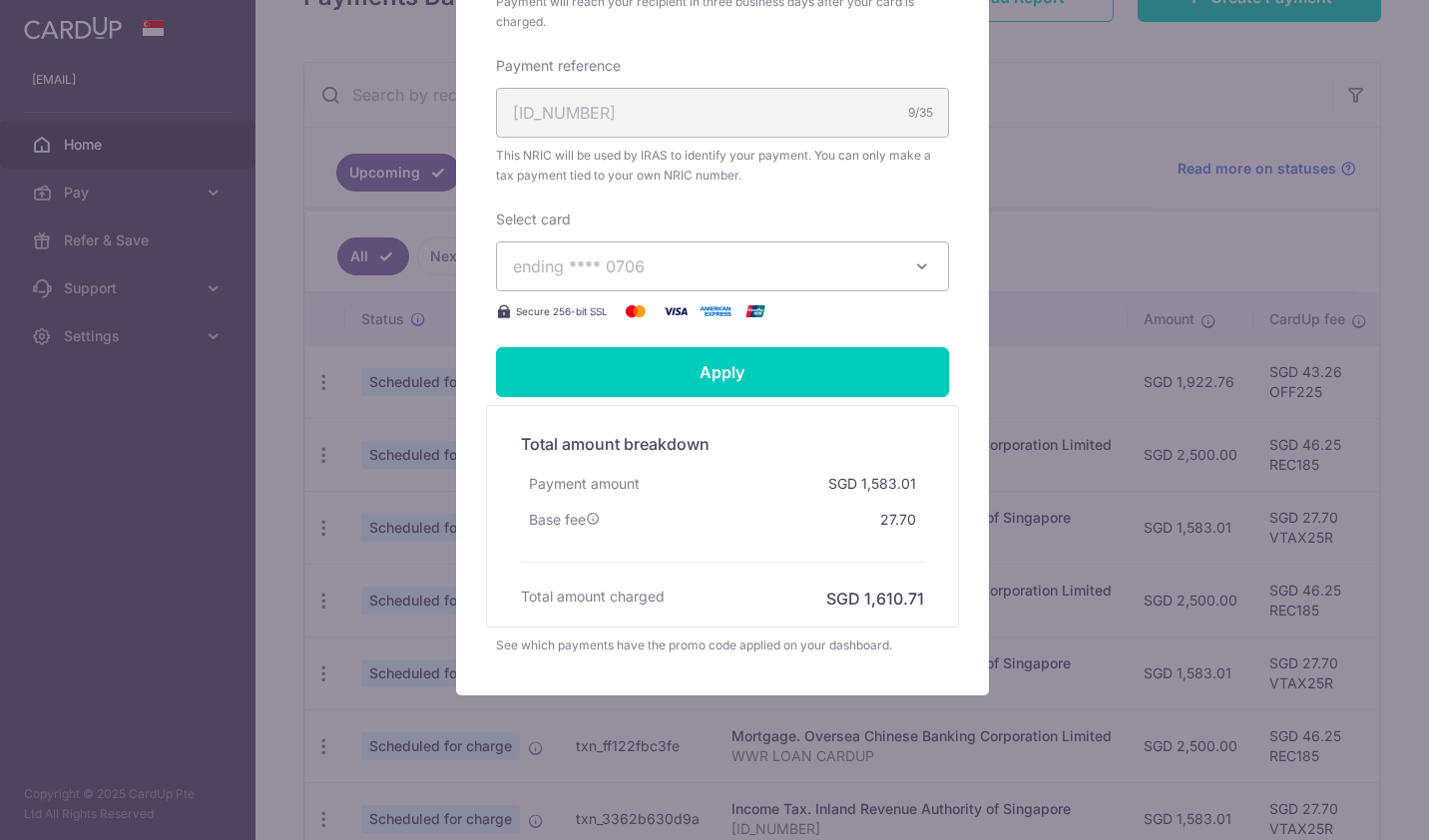 scroll, scrollTop: 672, scrollLeft: 0, axis: vertical 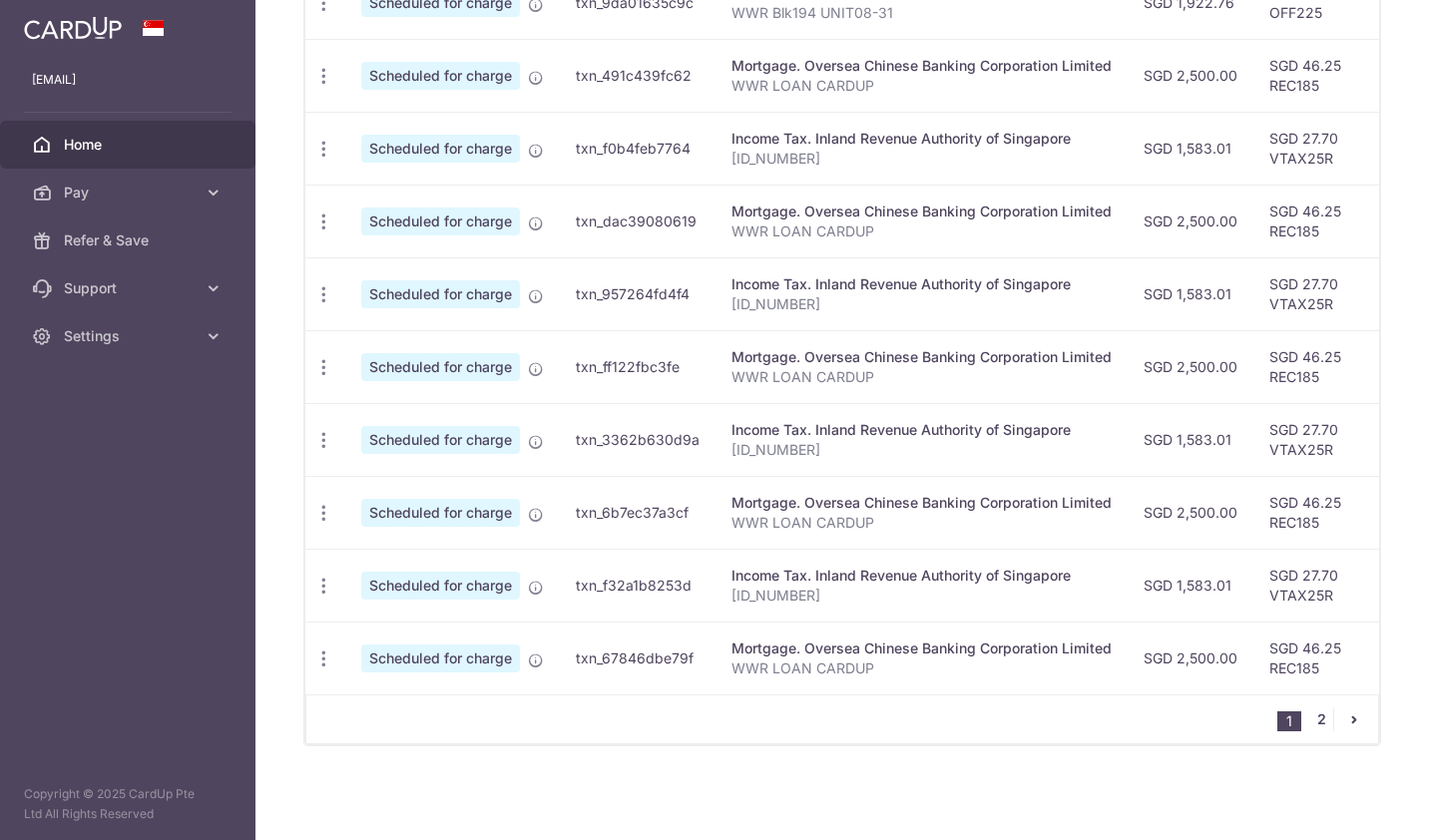 click on "2" at bounding box center (1321, 719) 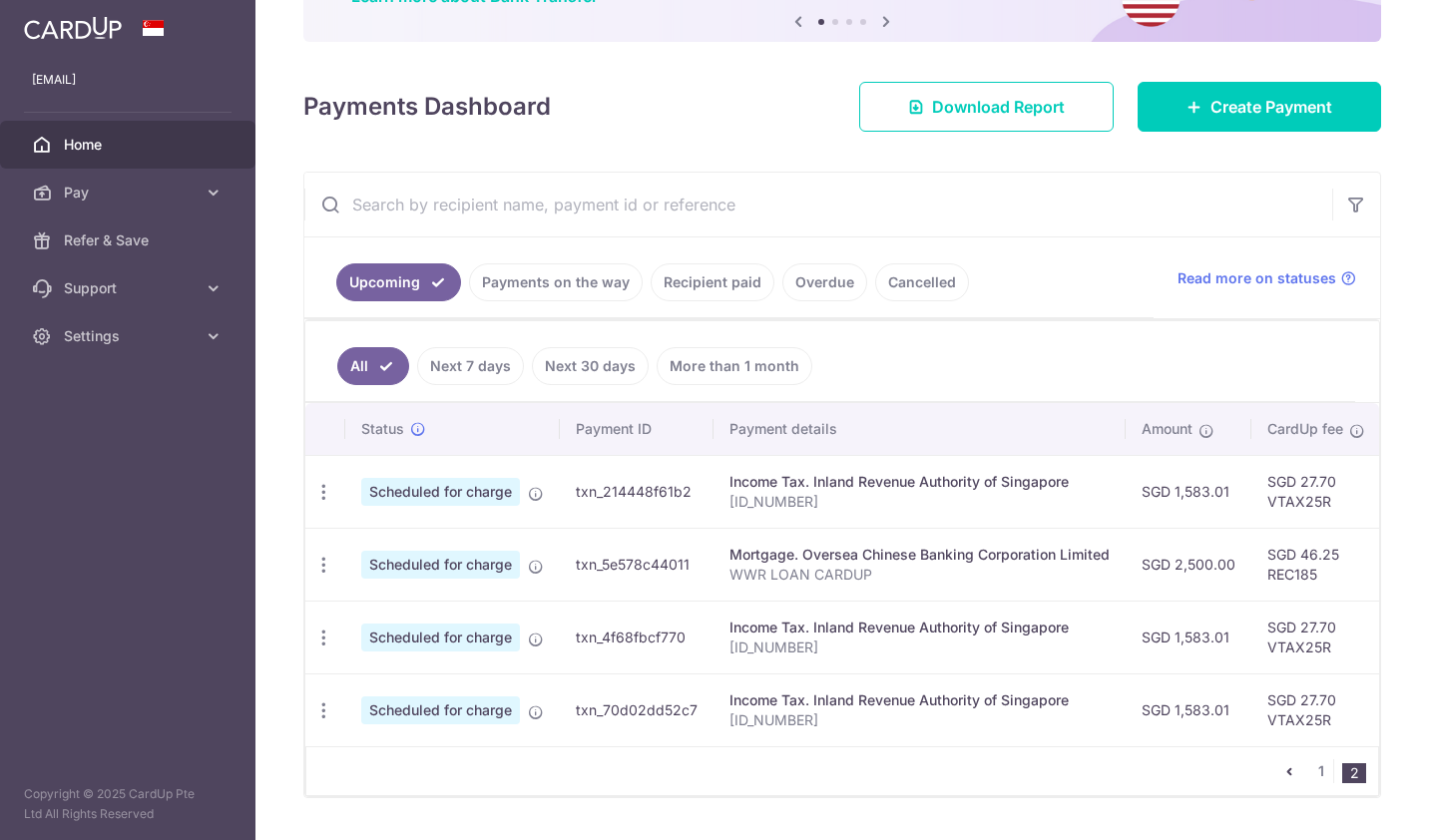 scroll, scrollTop: 243, scrollLeft: 0, axis: vertical 